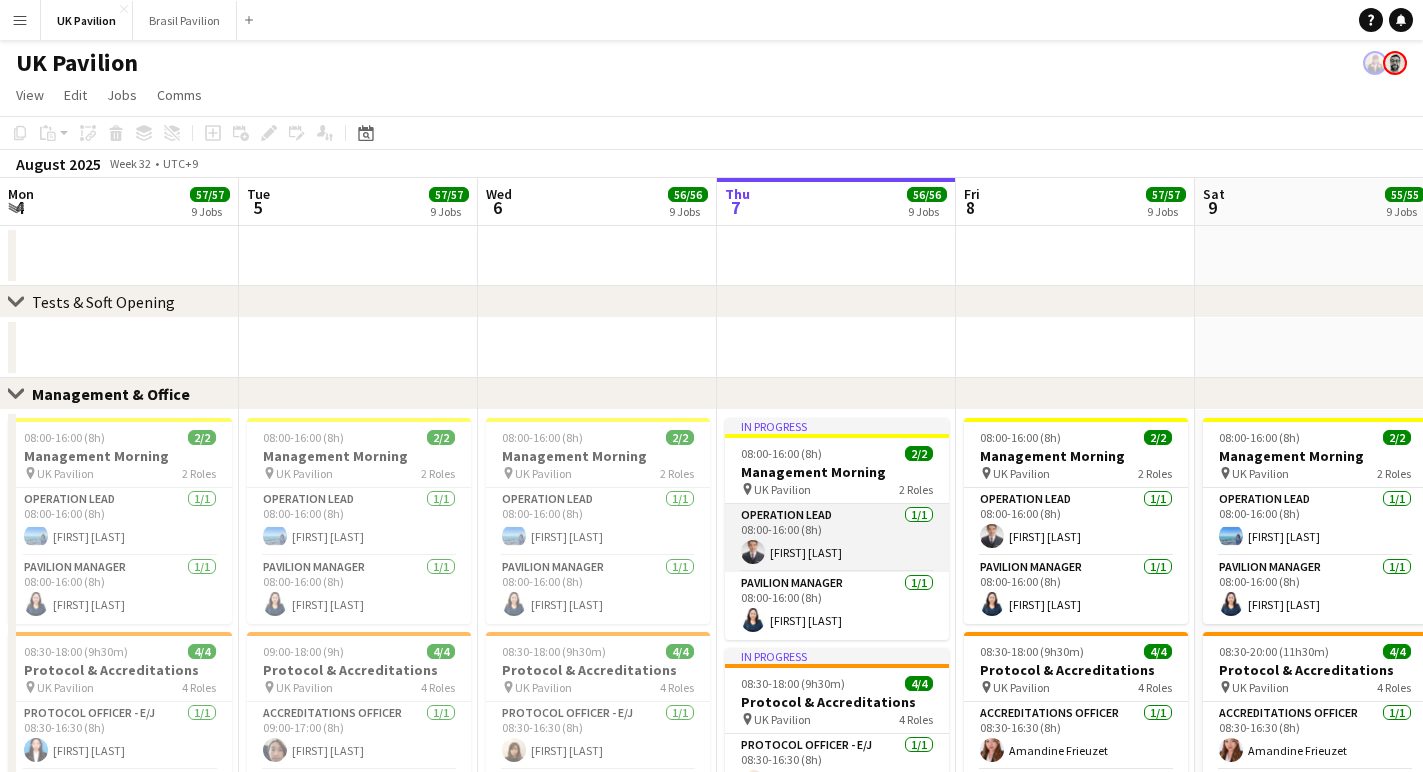 scroll, scrollTop: 0, scrollLeft: 0, axis: both 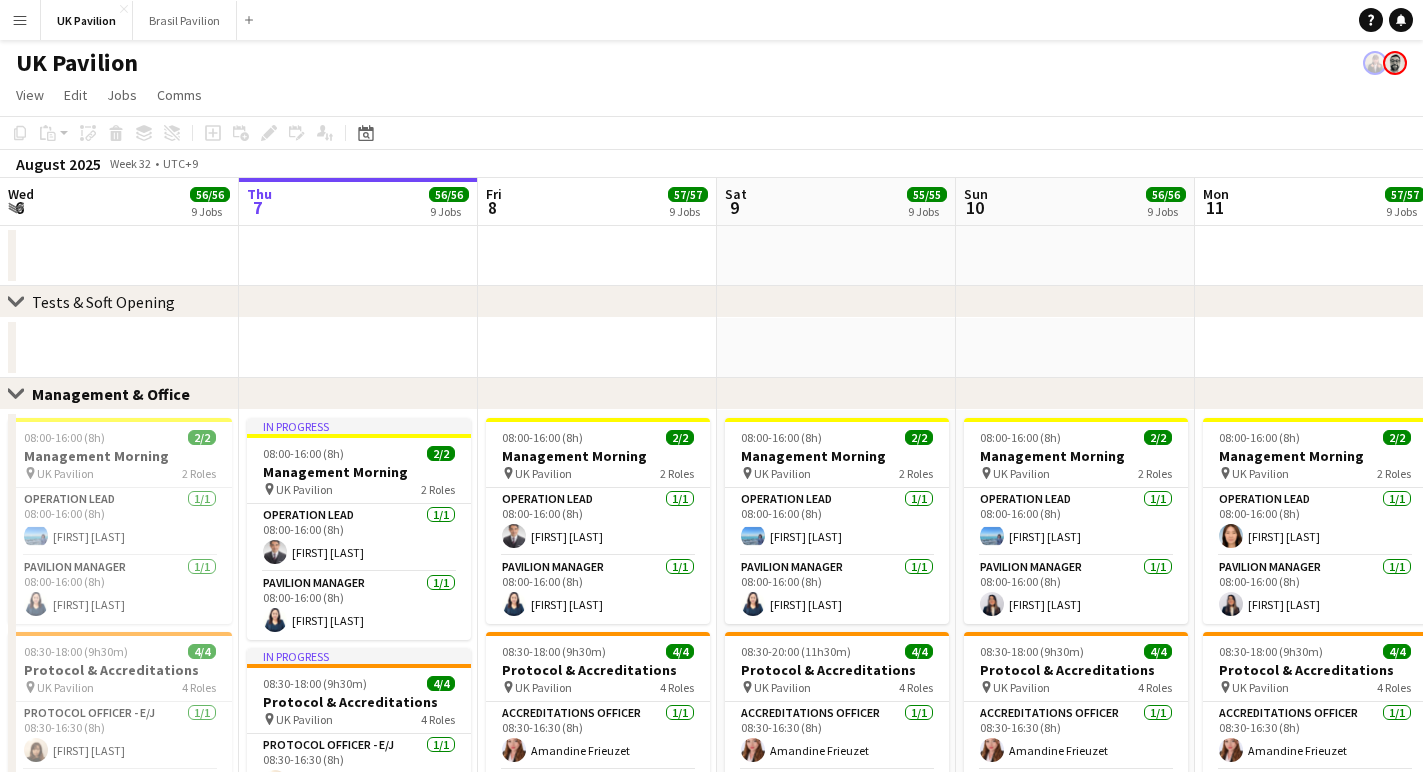 click on "Menu" at bounding box center [20, 20] 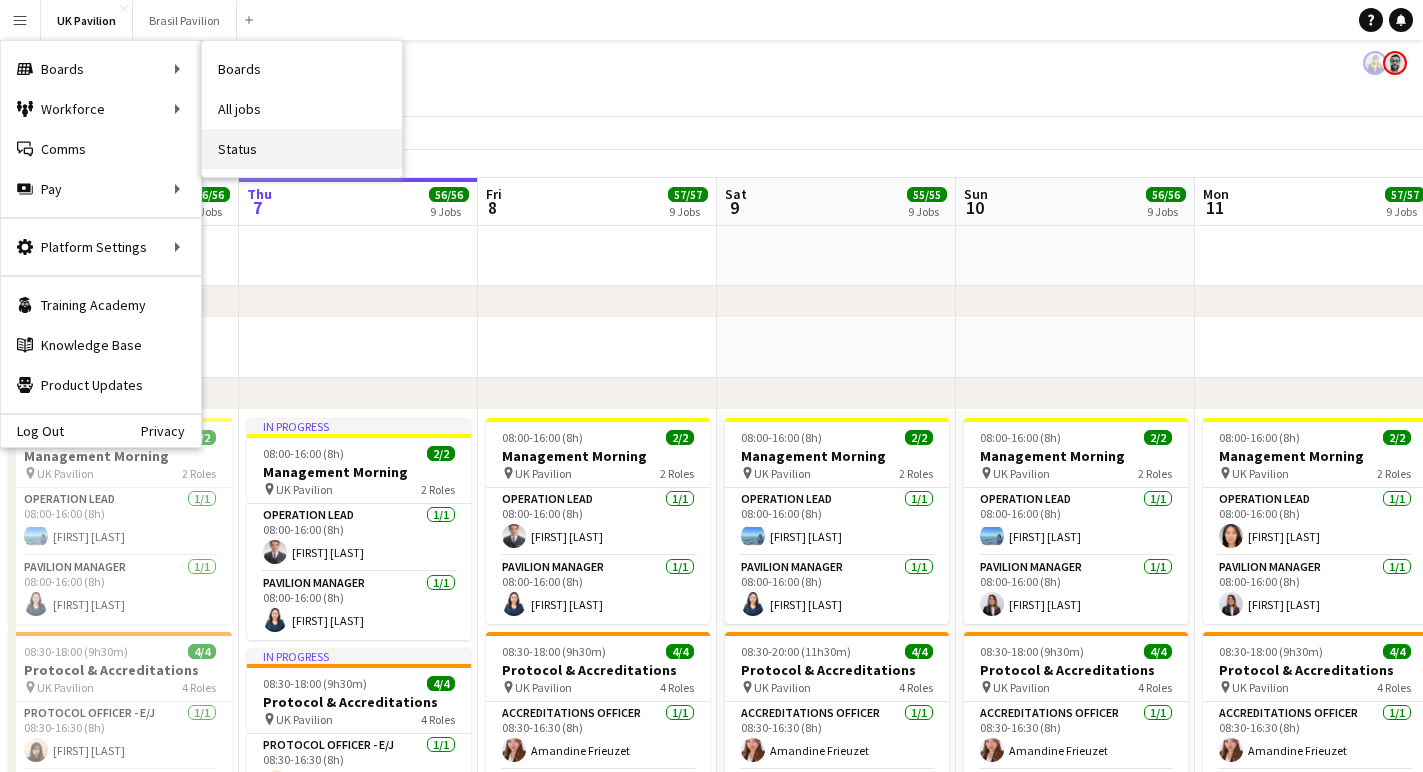 click on "Status" at bounding box center (302, 149) 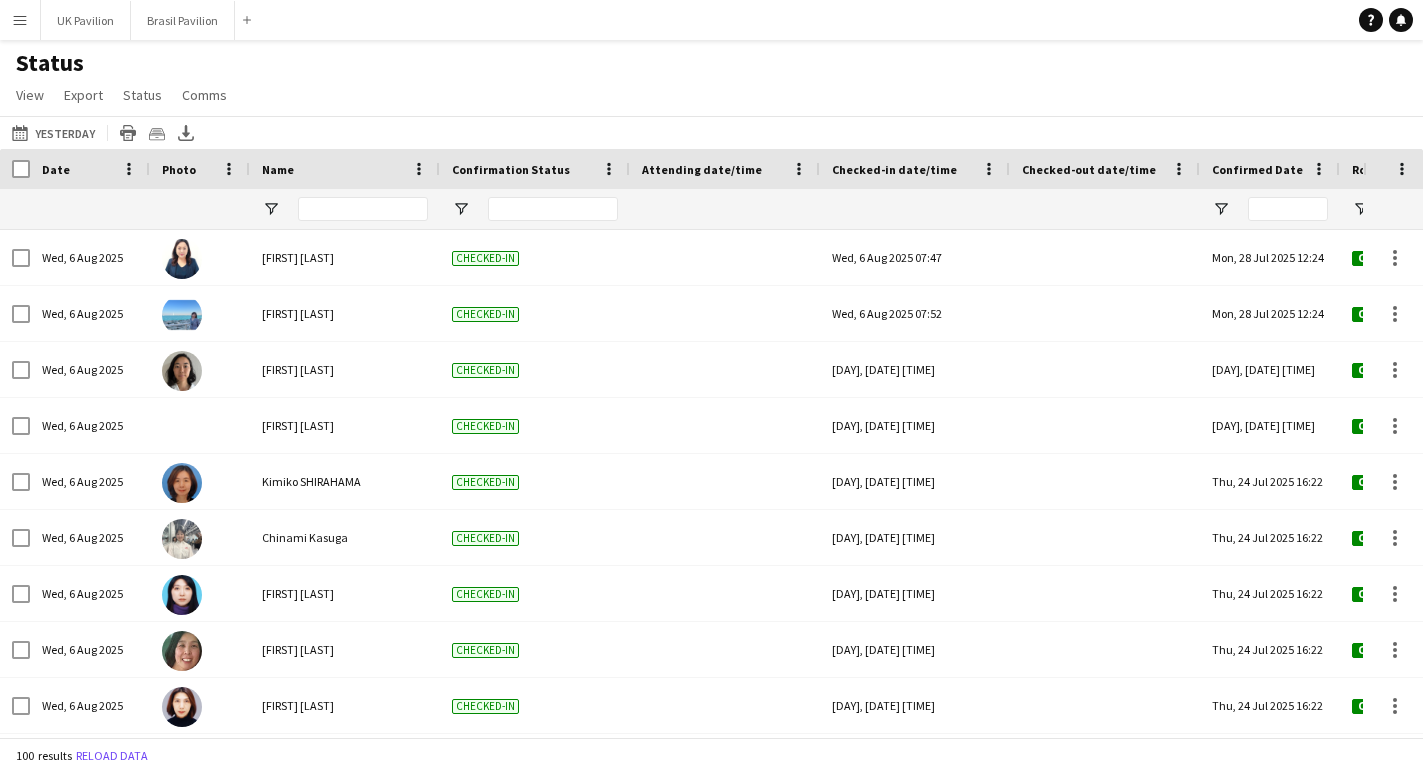 type on "**********" 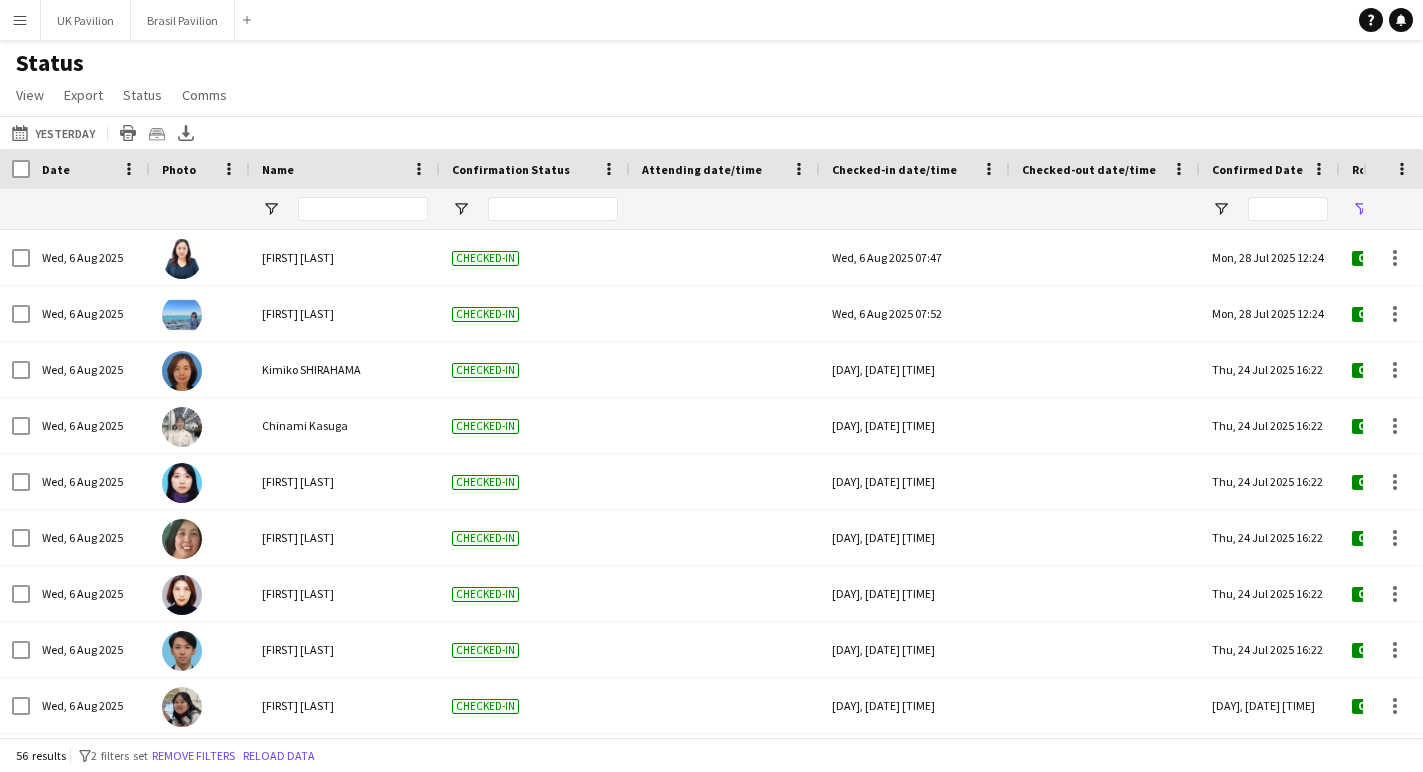 scroll, scrollTop: 0, scrollLeft: 192, axis: horizontal 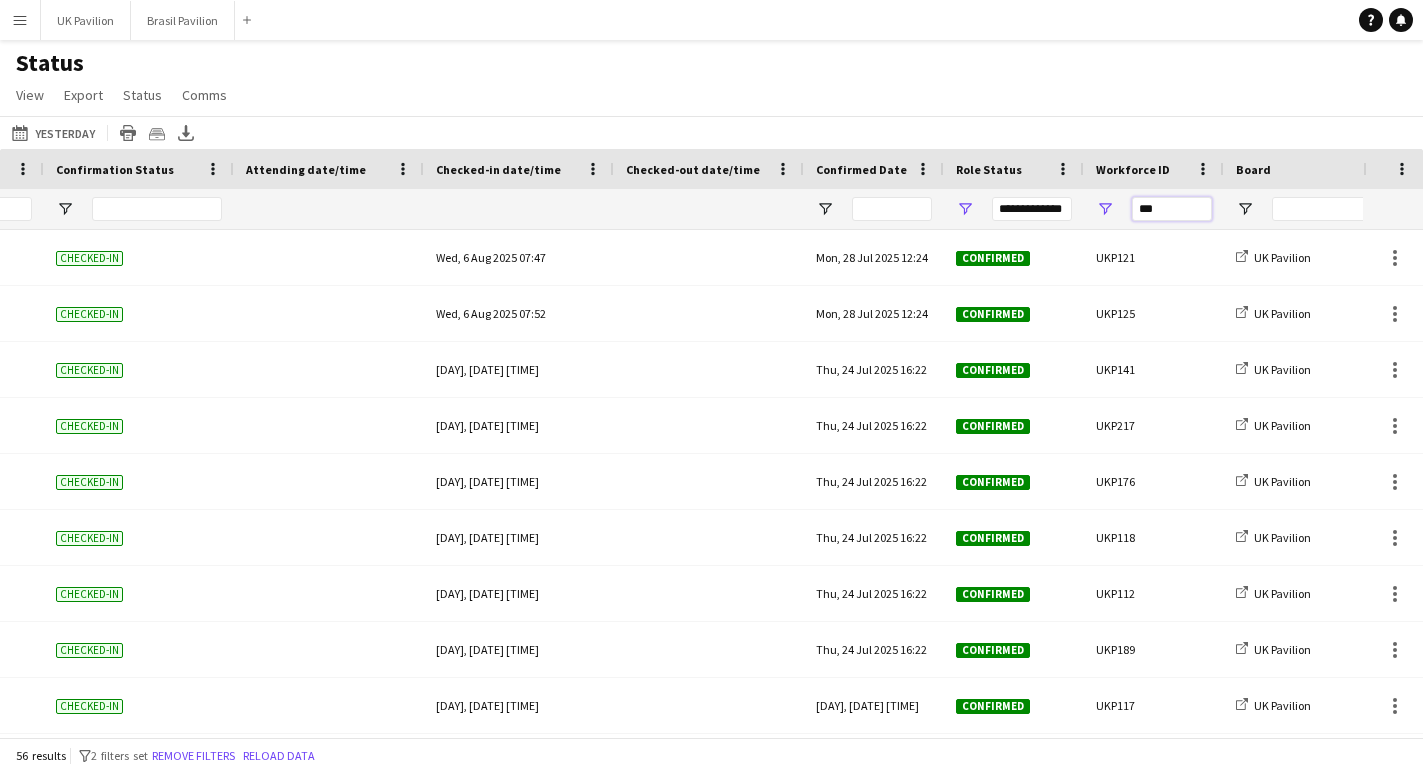 click on "***" at bounding box center [1172, 209] 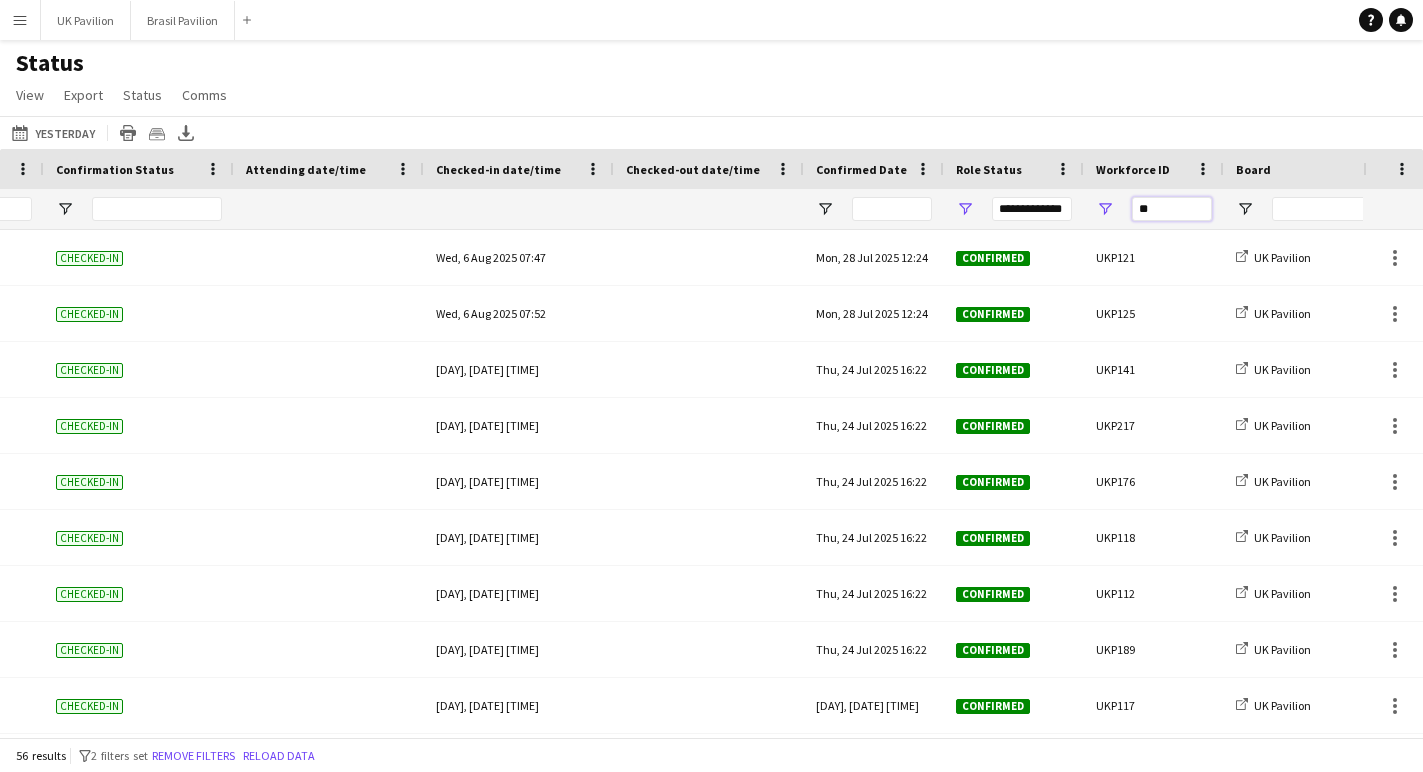 type on "*" 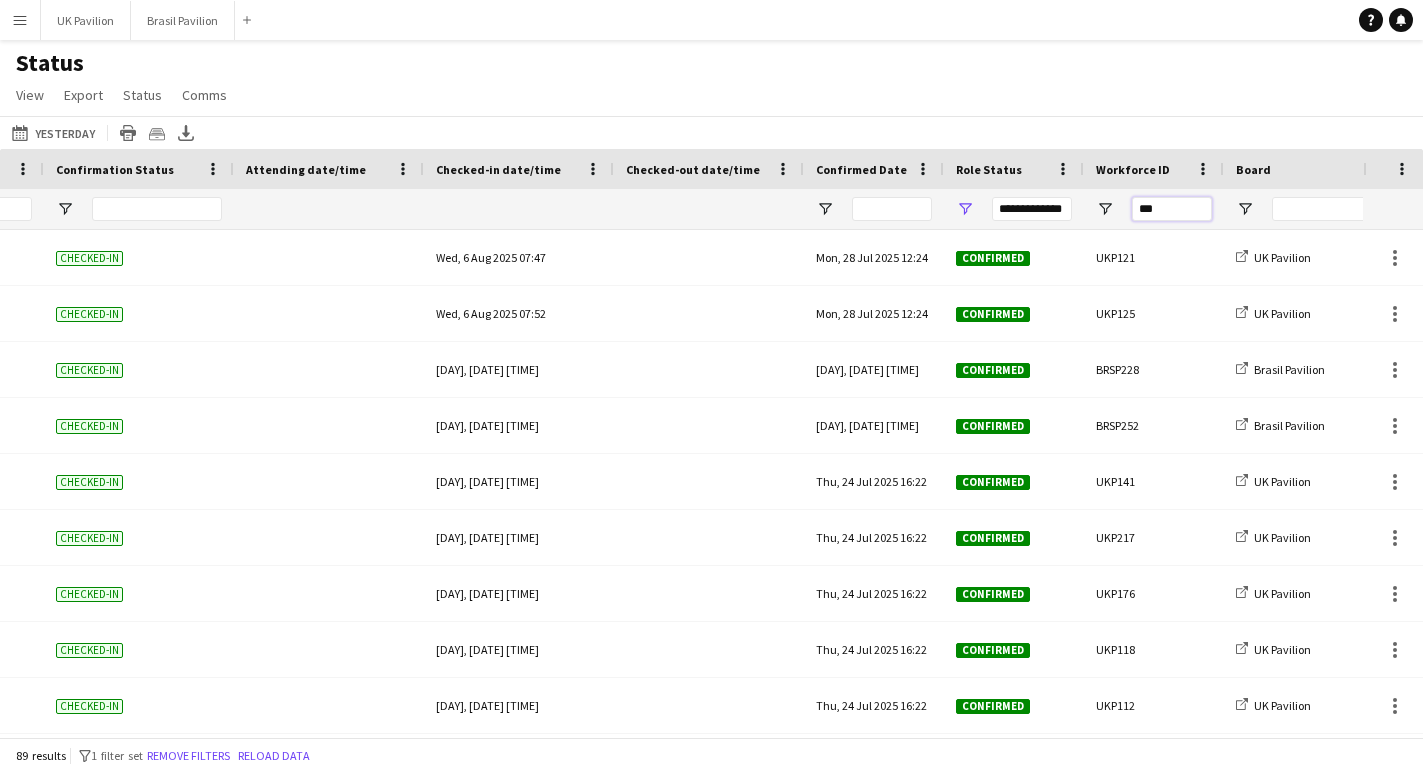 type on "****" 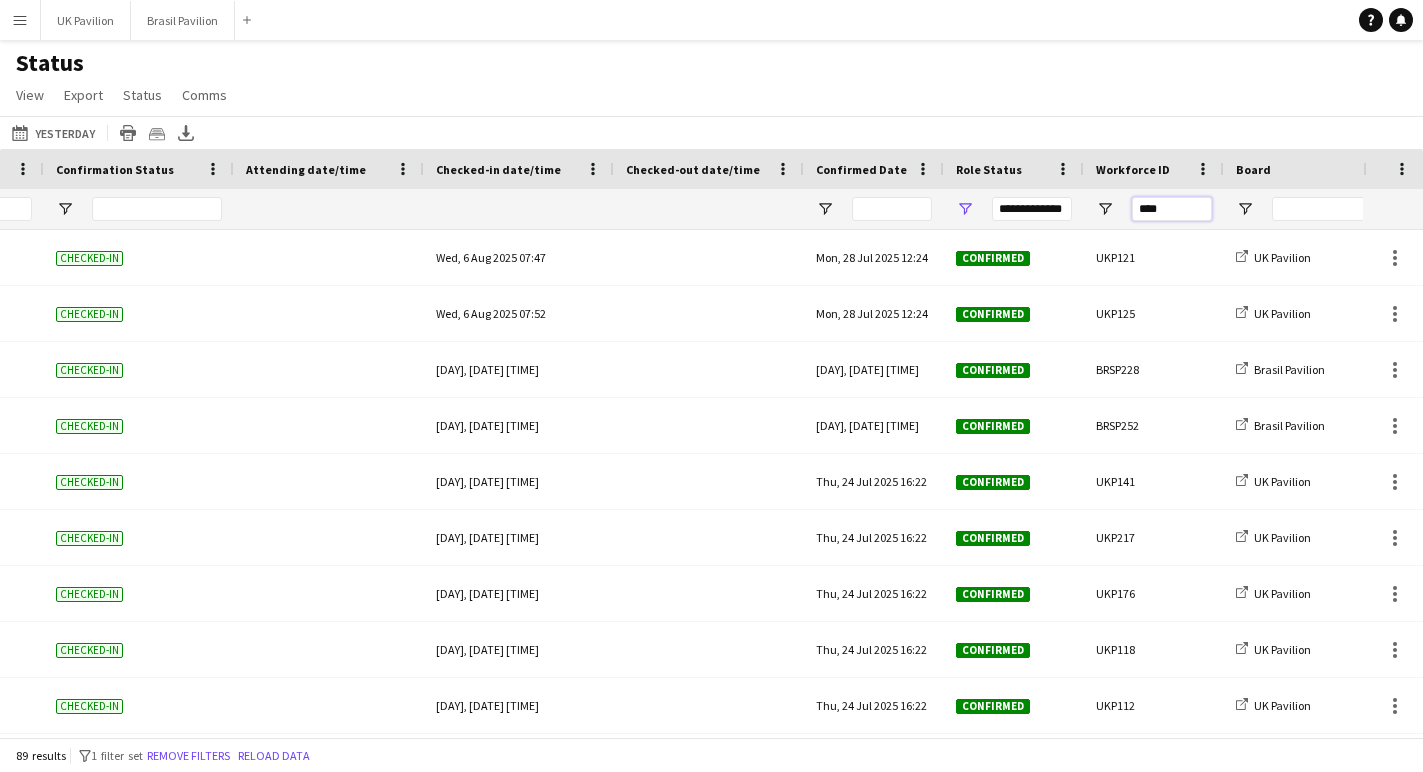 type on "***" 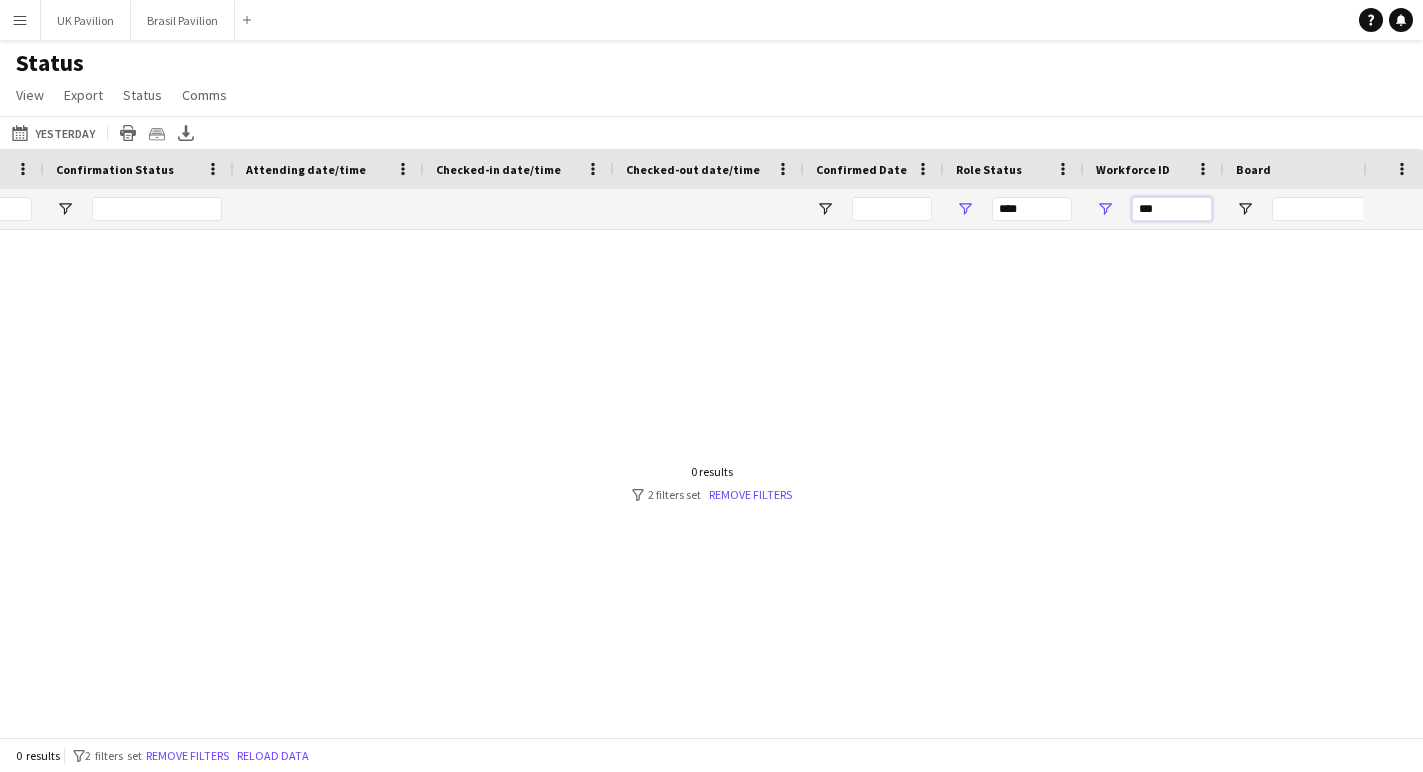 type on "****" 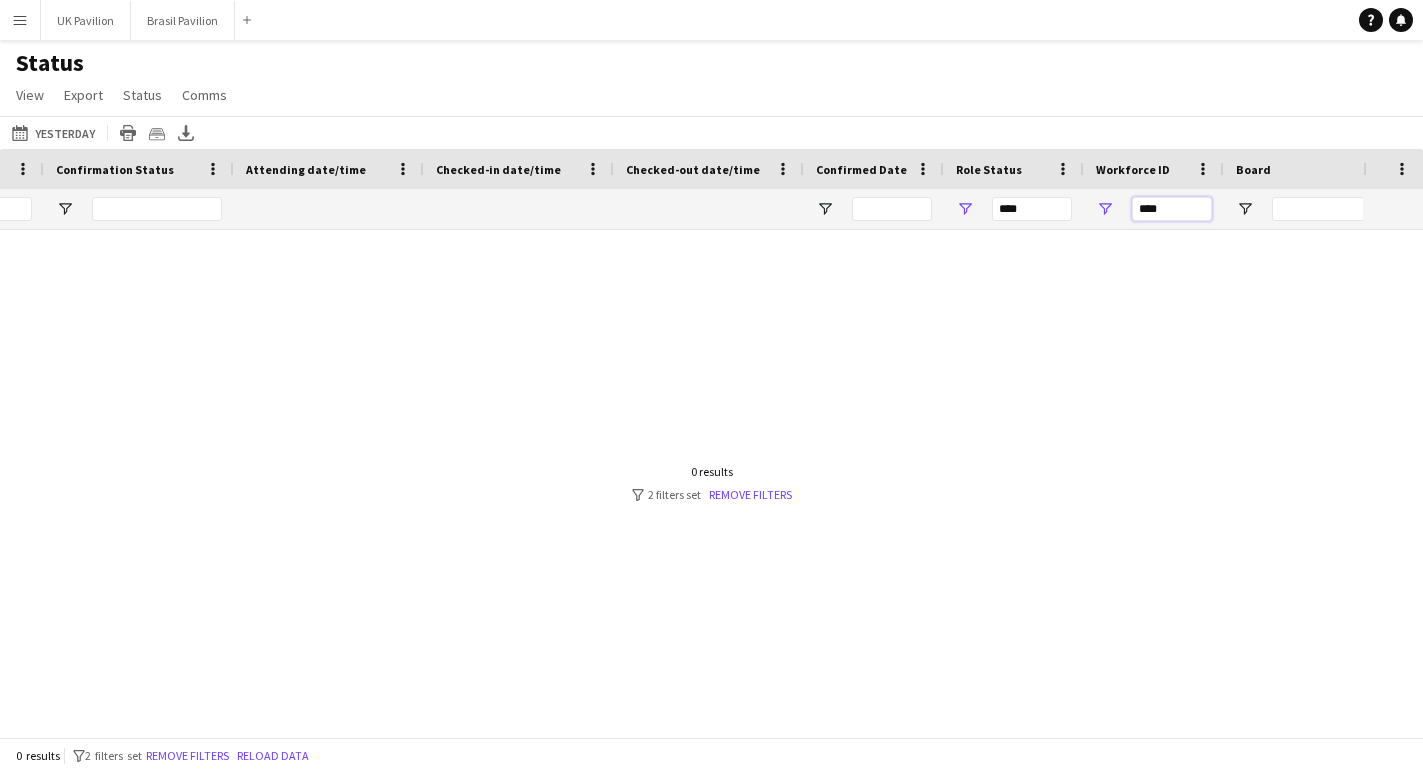 type on "**********" 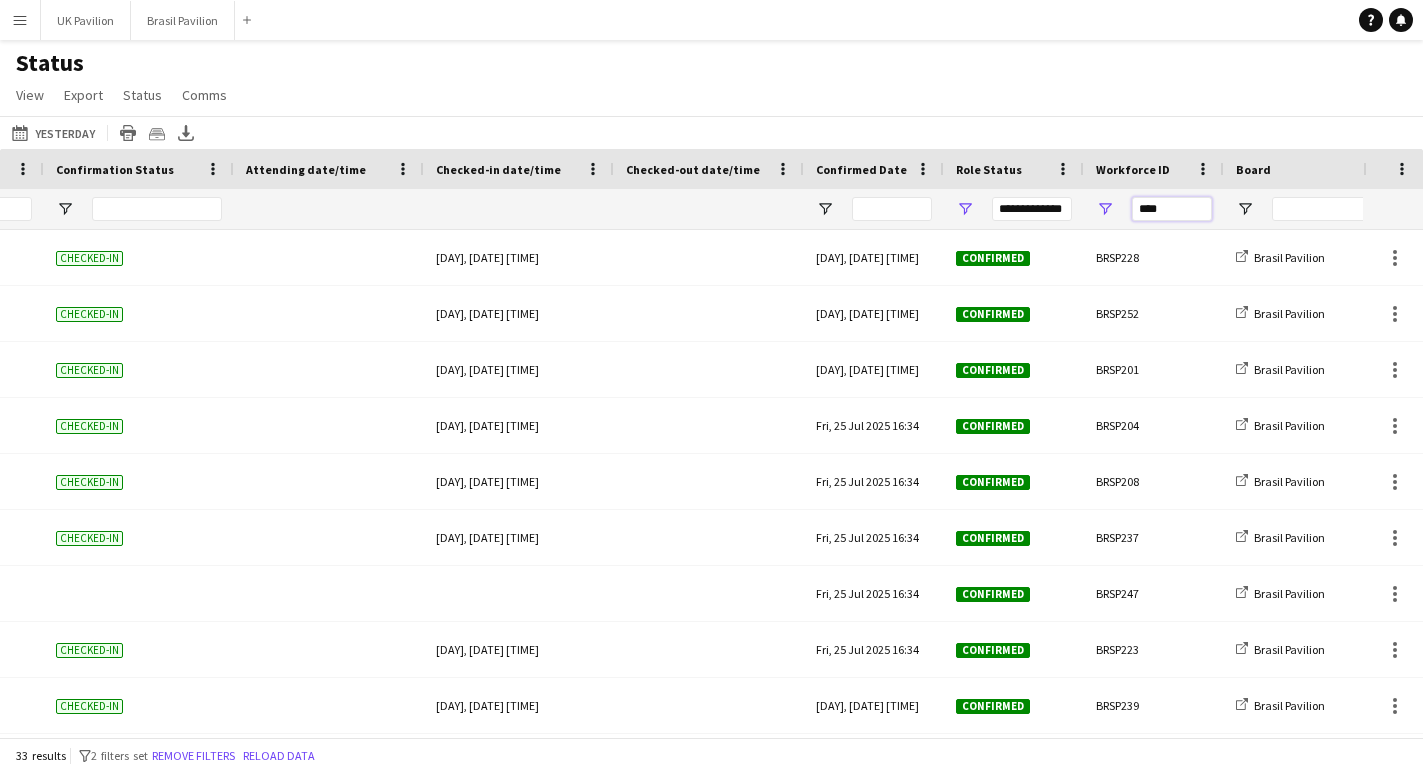 scroll, scrollTop: 0, scrollLeft: 411, axis: horizontal 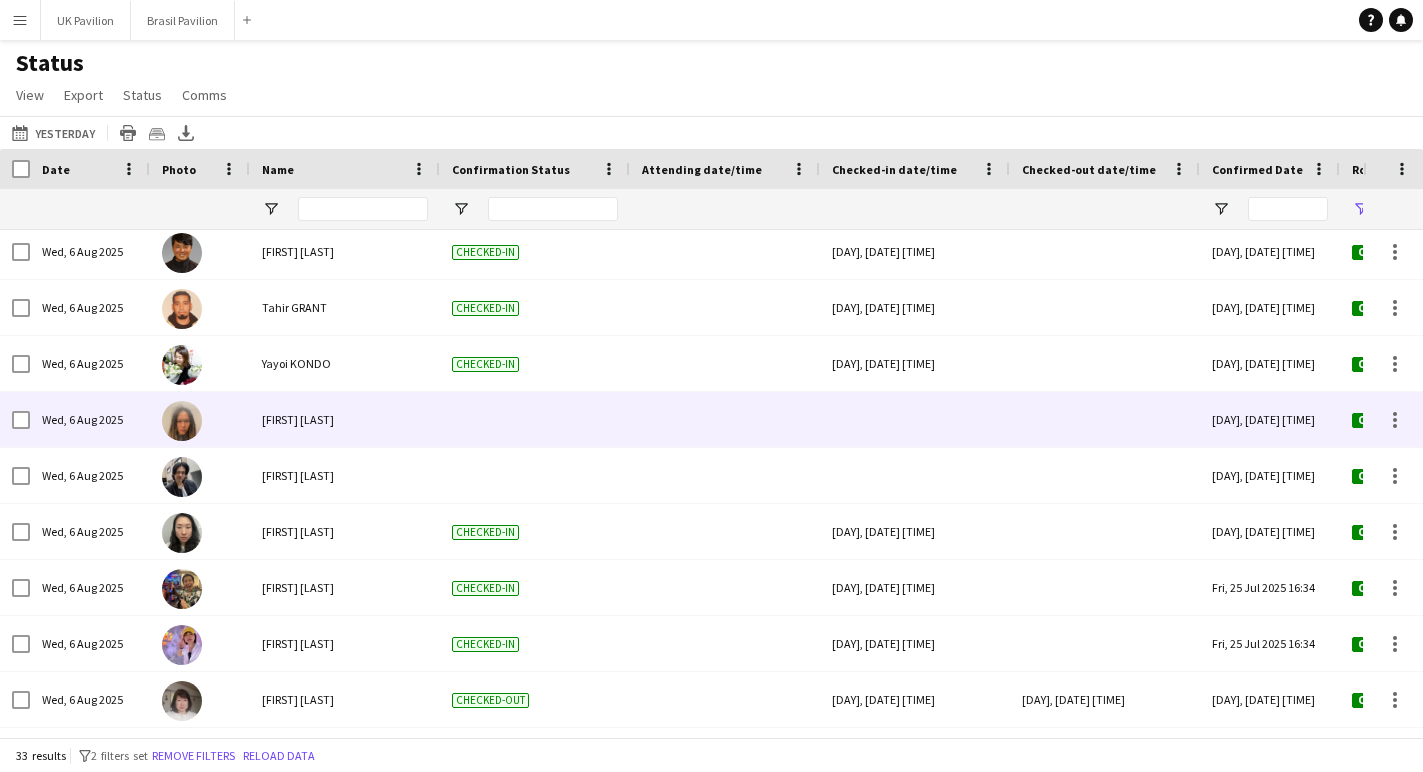type on "****" 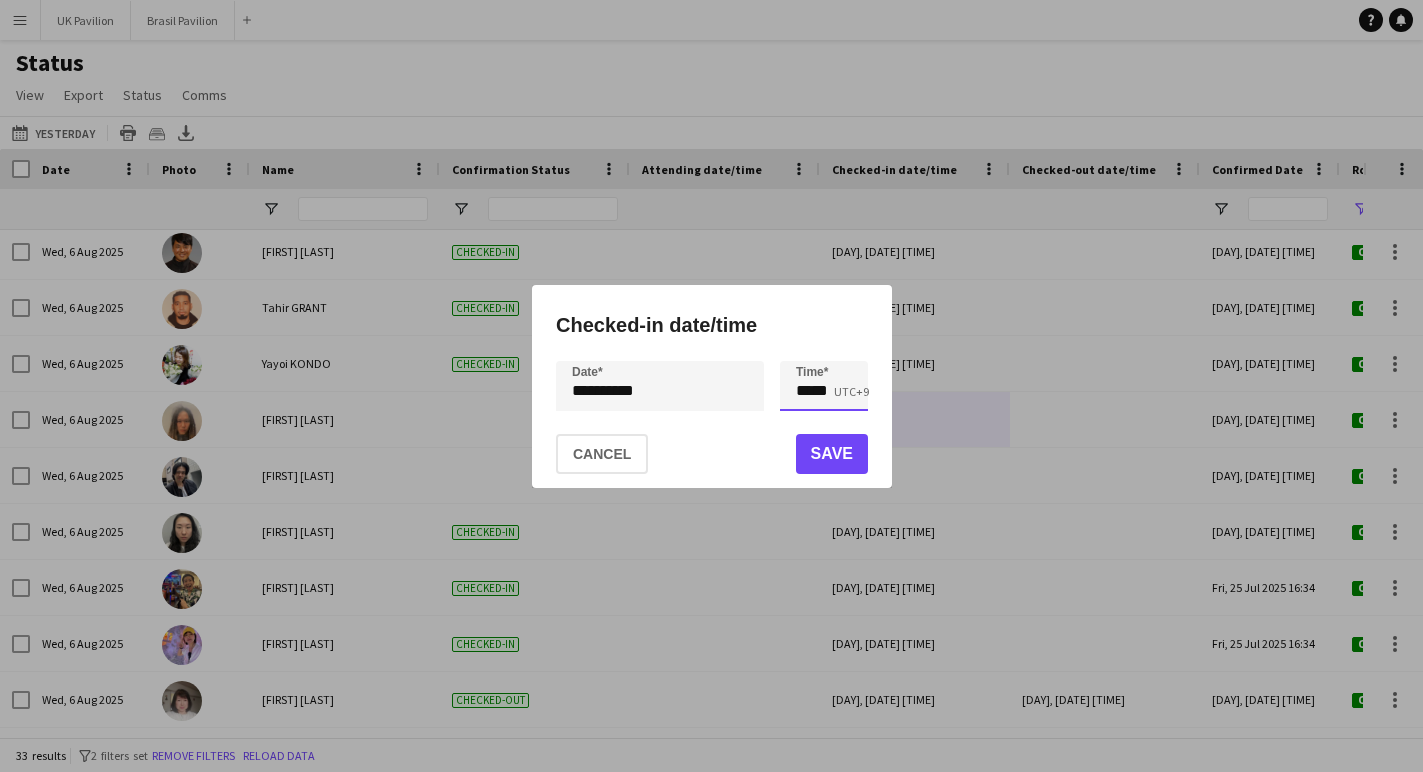 click on "*****" at bounding box center [824, 386] 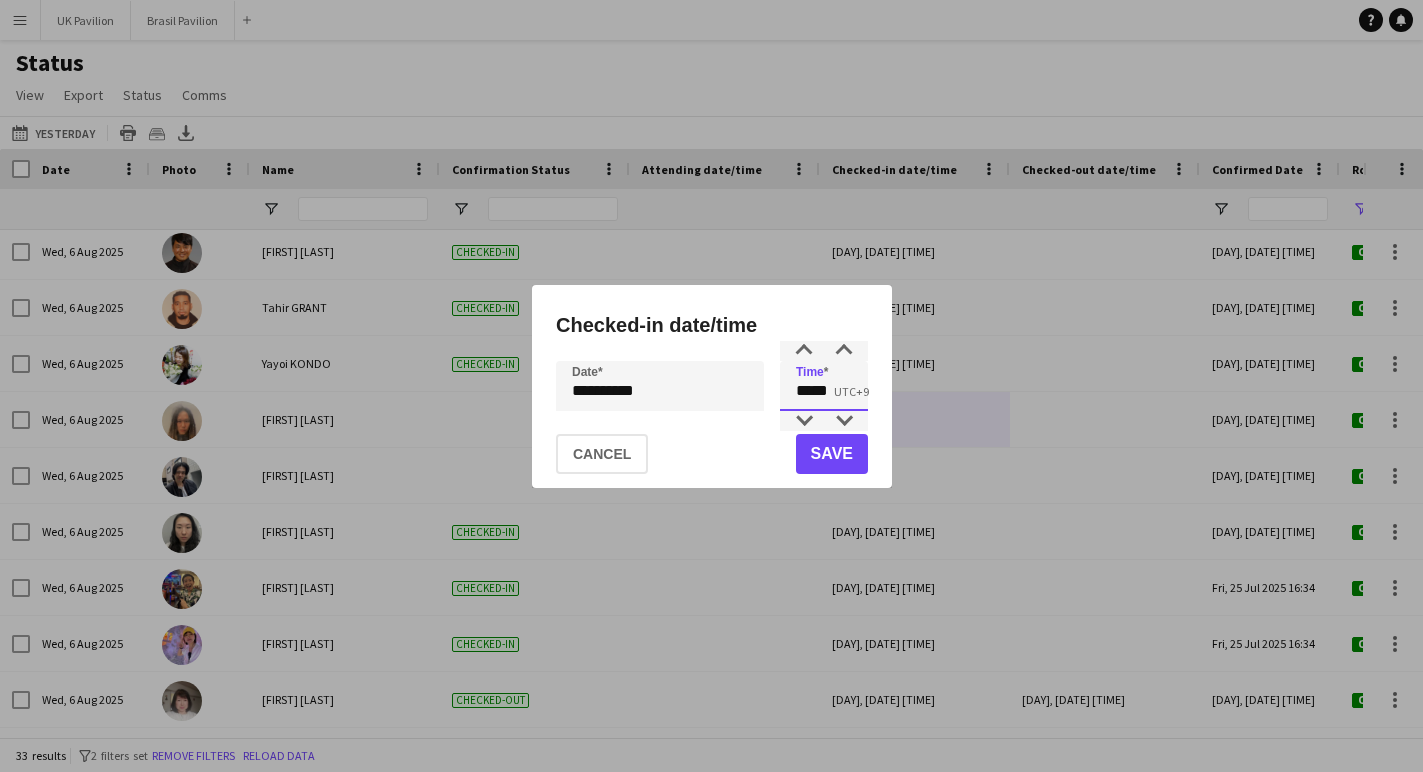 click on "*****" at bounding box center [824, 386] 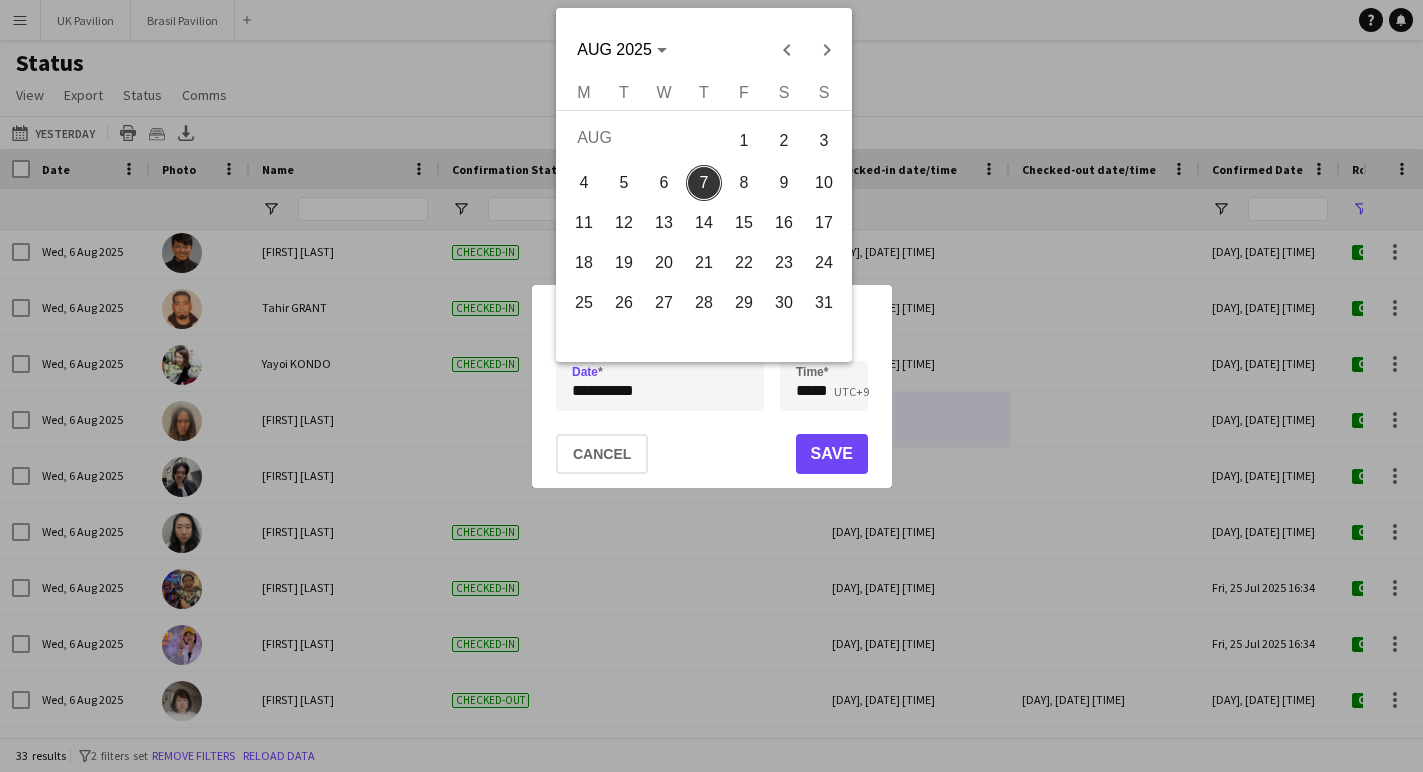 click on "**********" at bounding box center [711, 386] 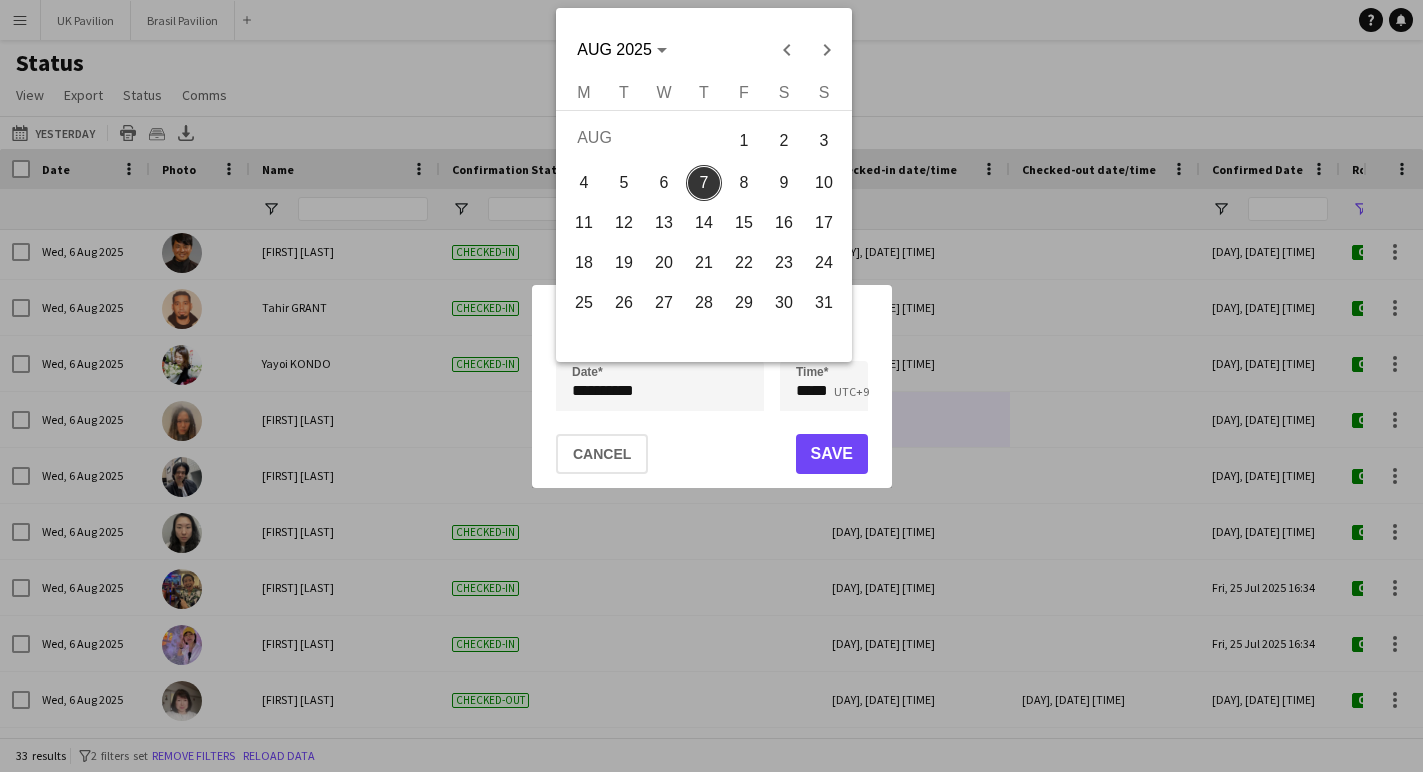 drag, startPoint x: 671, startPoint y: 182, endPoint x: 733, endPoint y: 305, distance: 137.74251 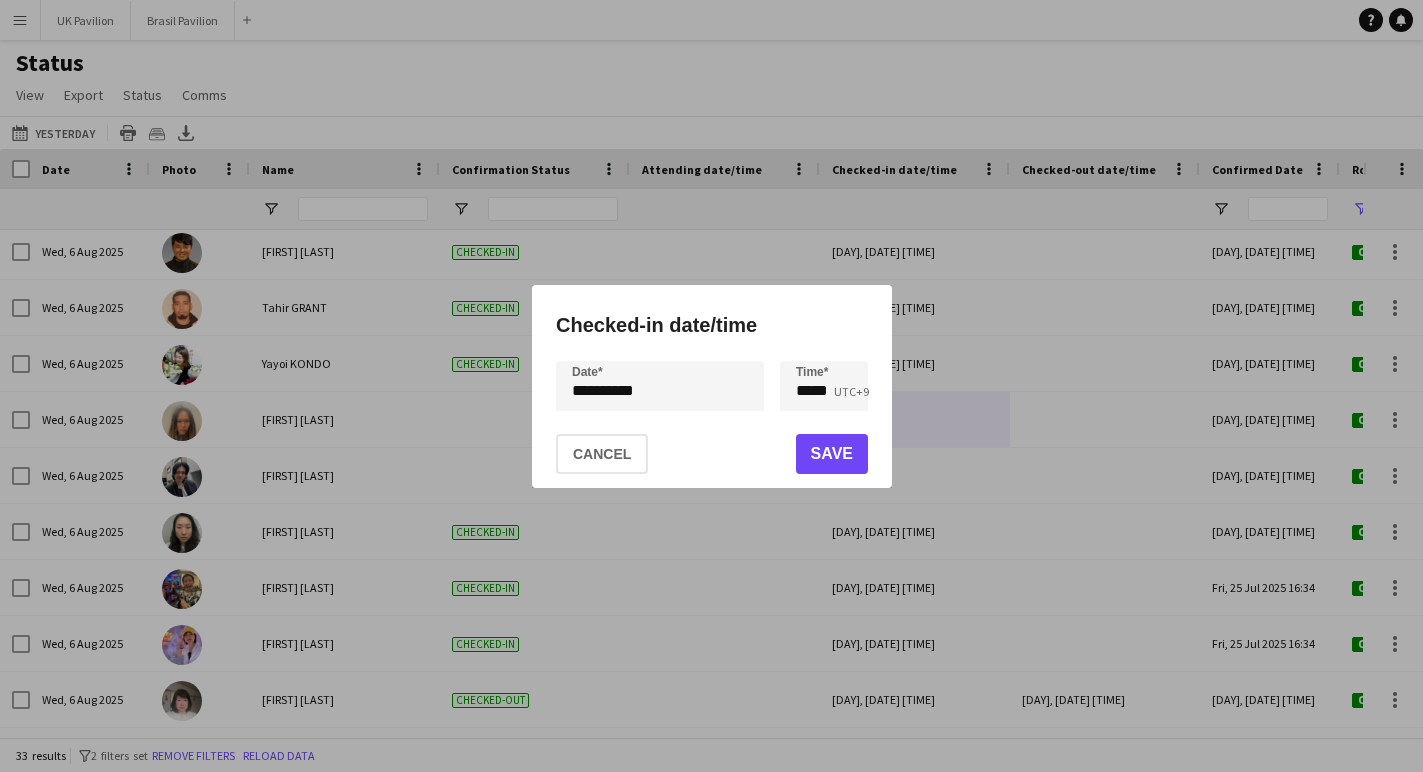 click on "Save" 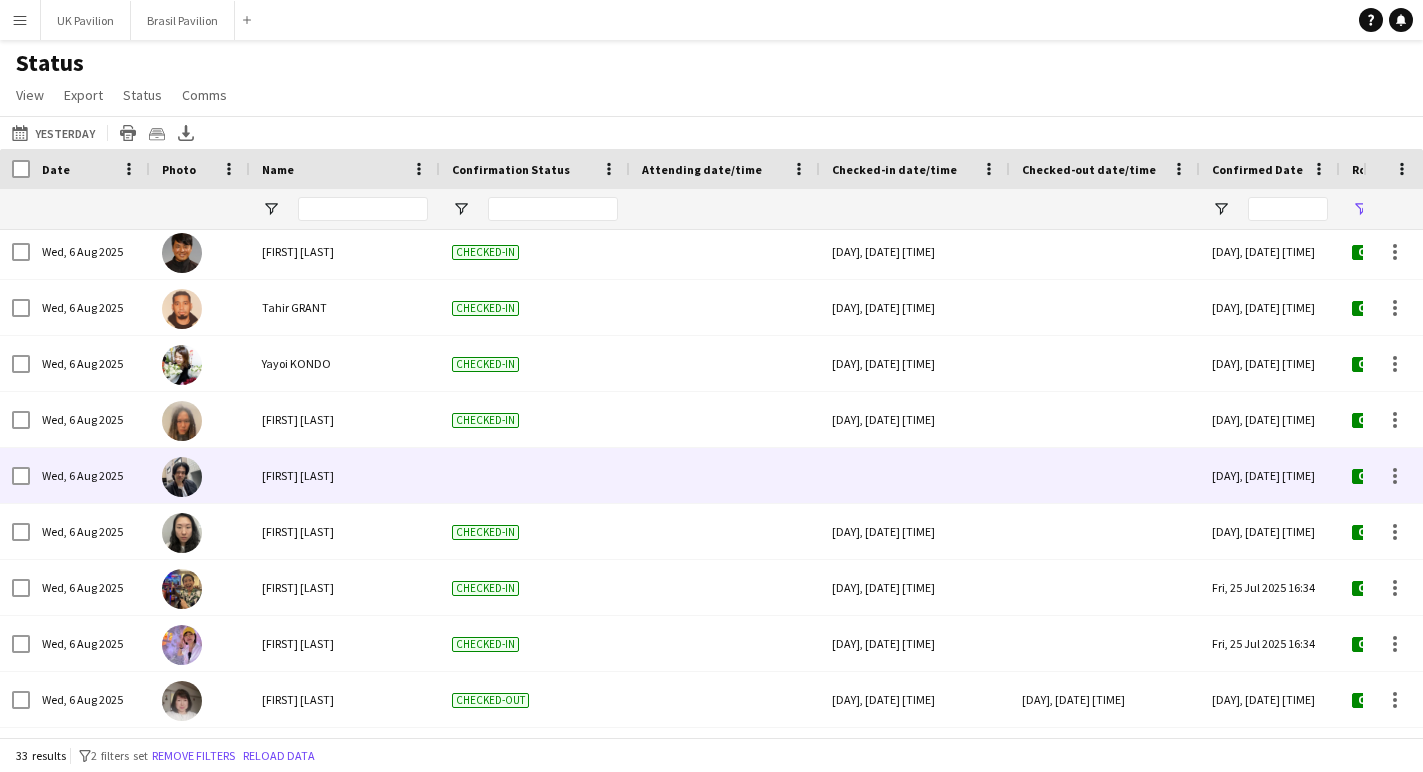 click at bounding box center [915, 475] 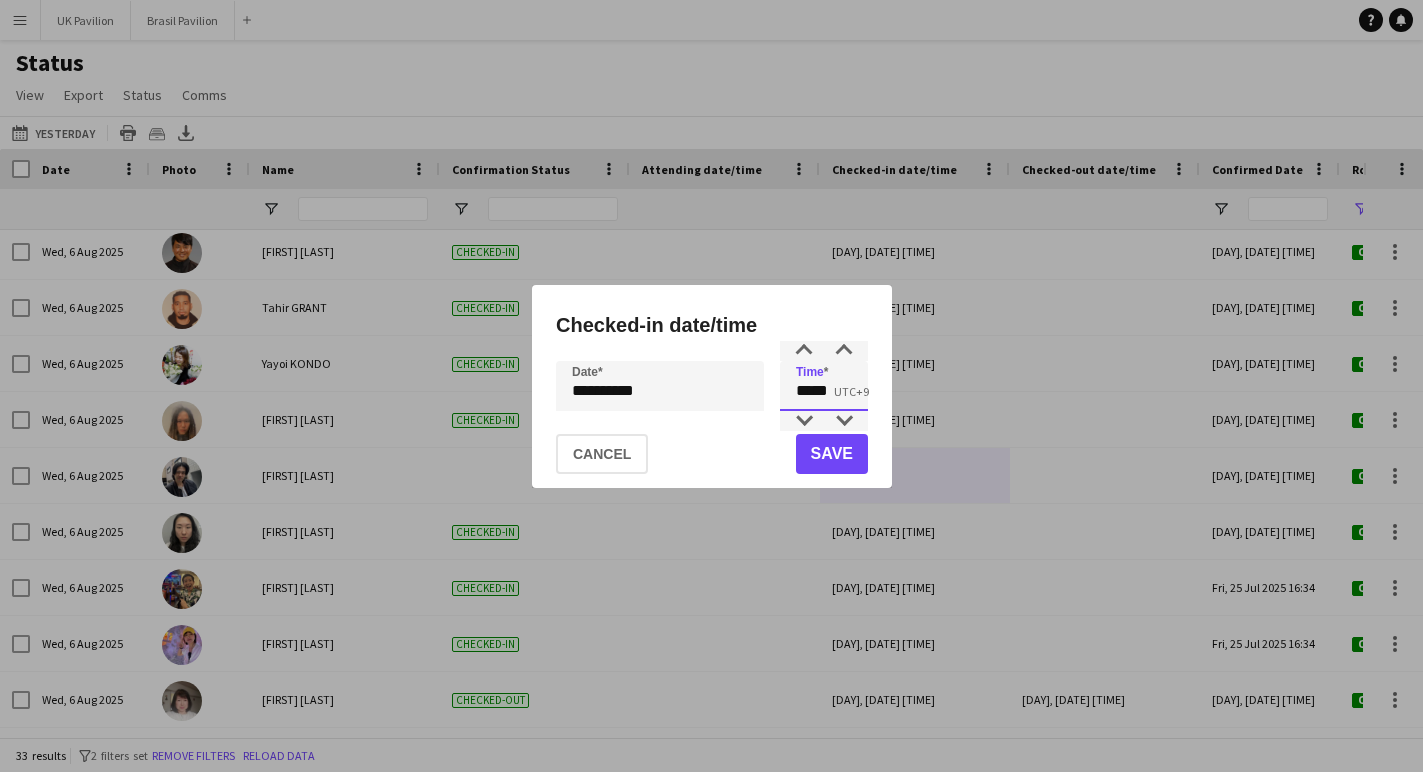 drag, startPoint x: 836, startPoint y: 399, endPoint x: 801, endPoint y: 392, distance: 35.69314 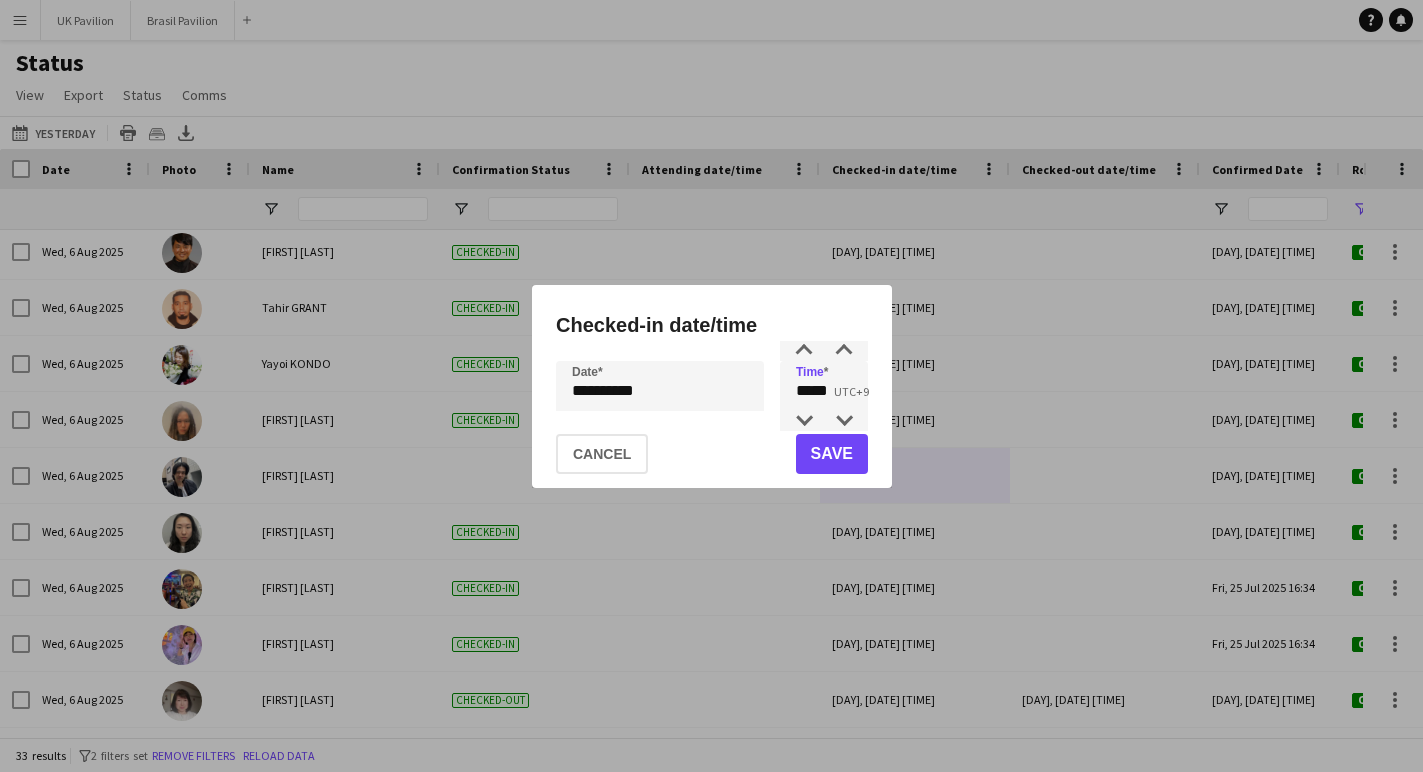 click on "**********" at bounding box center [711, 386] 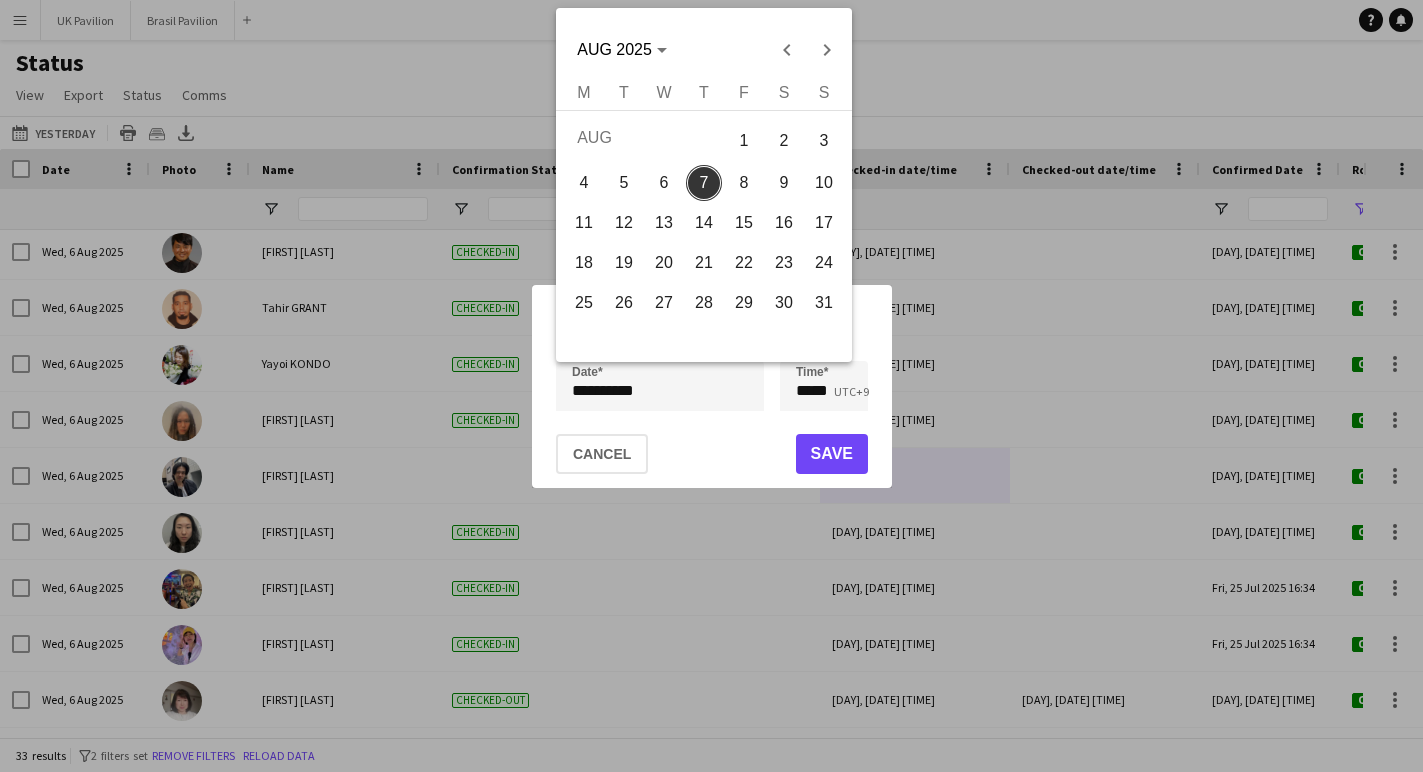 drag, startPoint x: 665, startPoint y: 183, endPoint x: 682, endPoint y: 212, distance: 33.61547 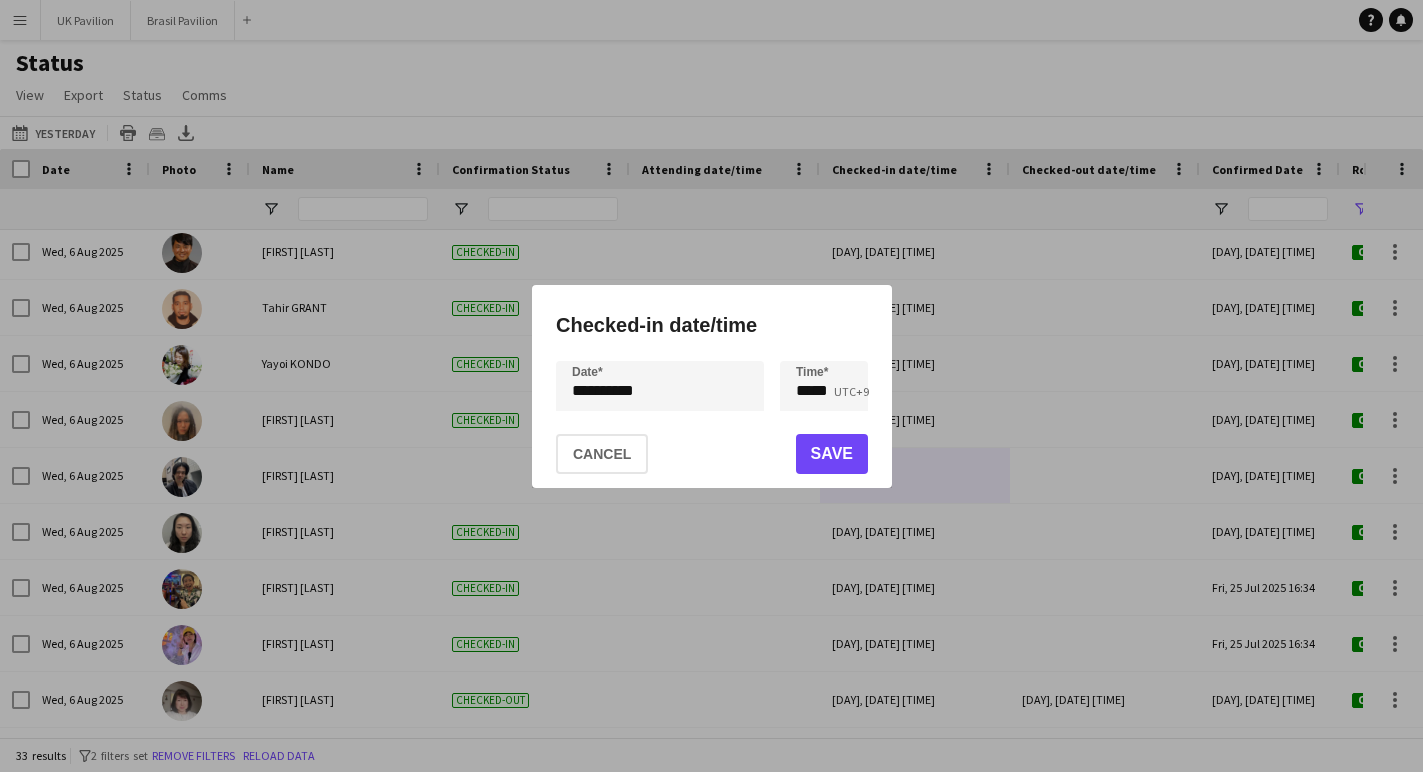 click on "Save" 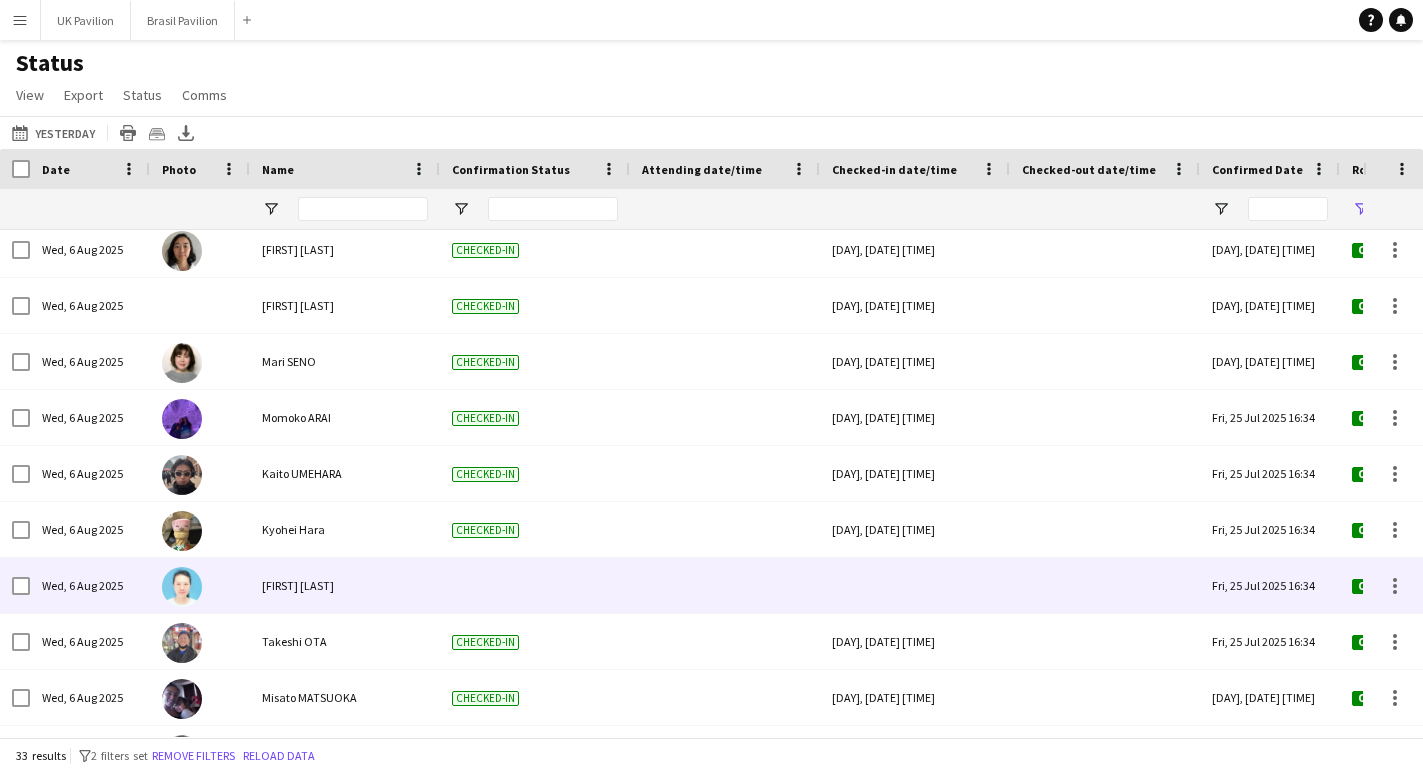 click at bounding box center (915, 585) 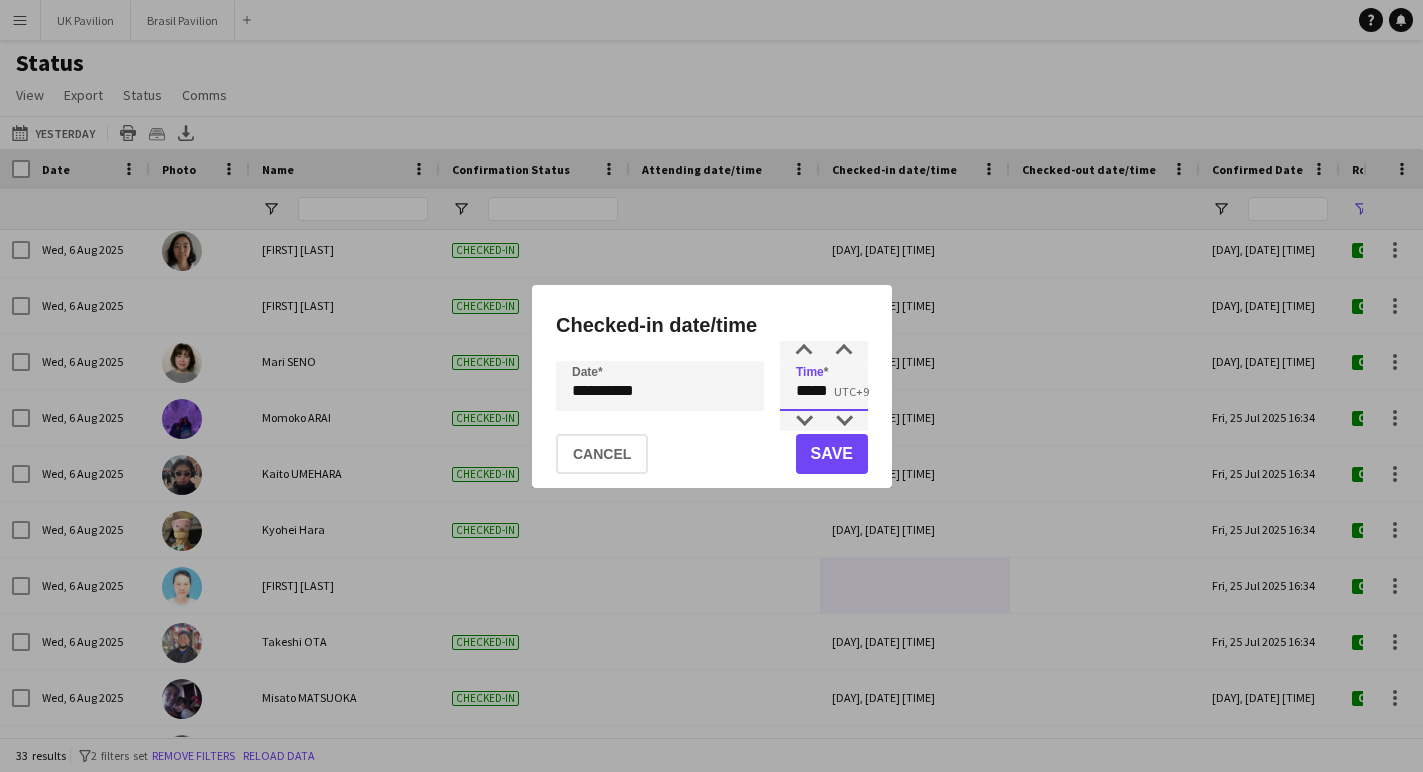 drag, startPoint x: 851, startPoint y: 399, endPoint x: 735, endPoint y: 387, distance: 116.61904 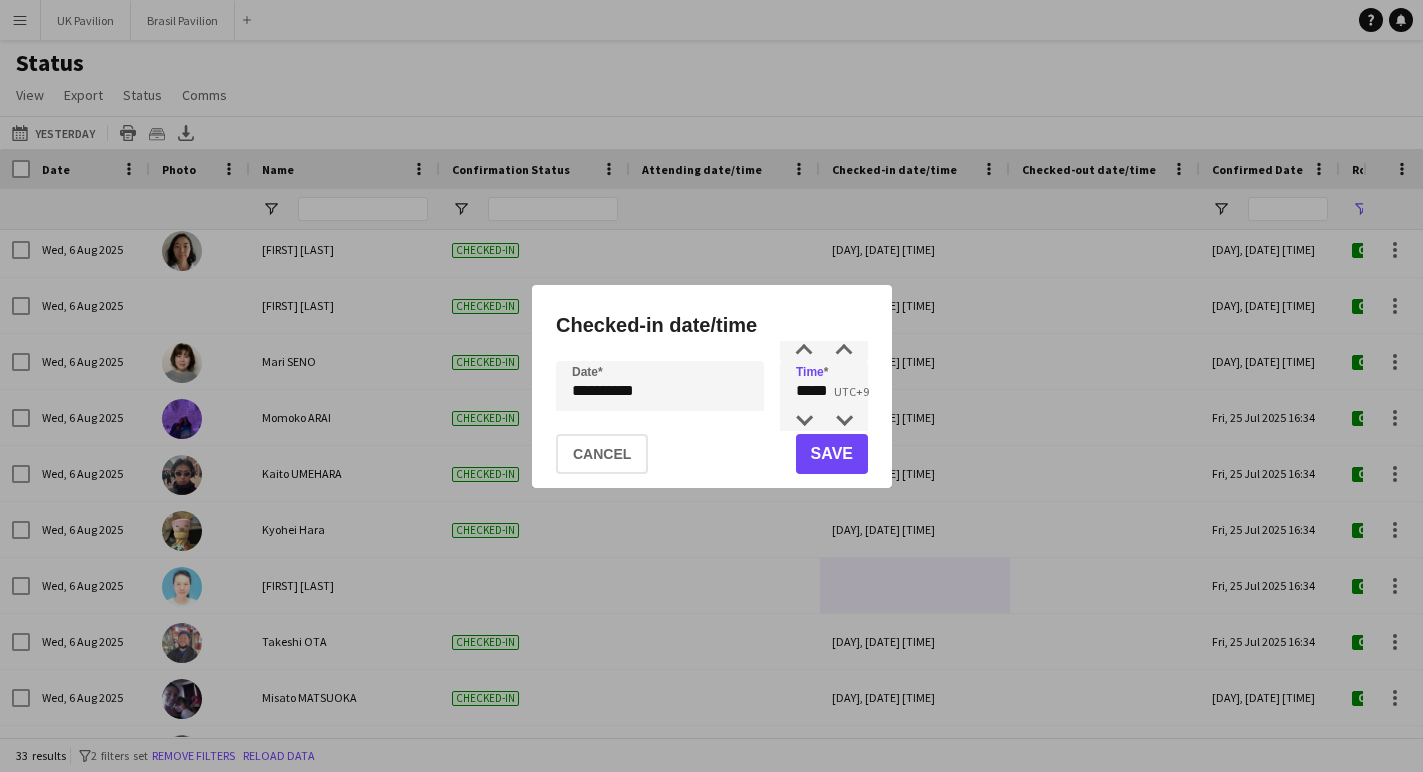 click on "**********" at bounding box center (711, 386) 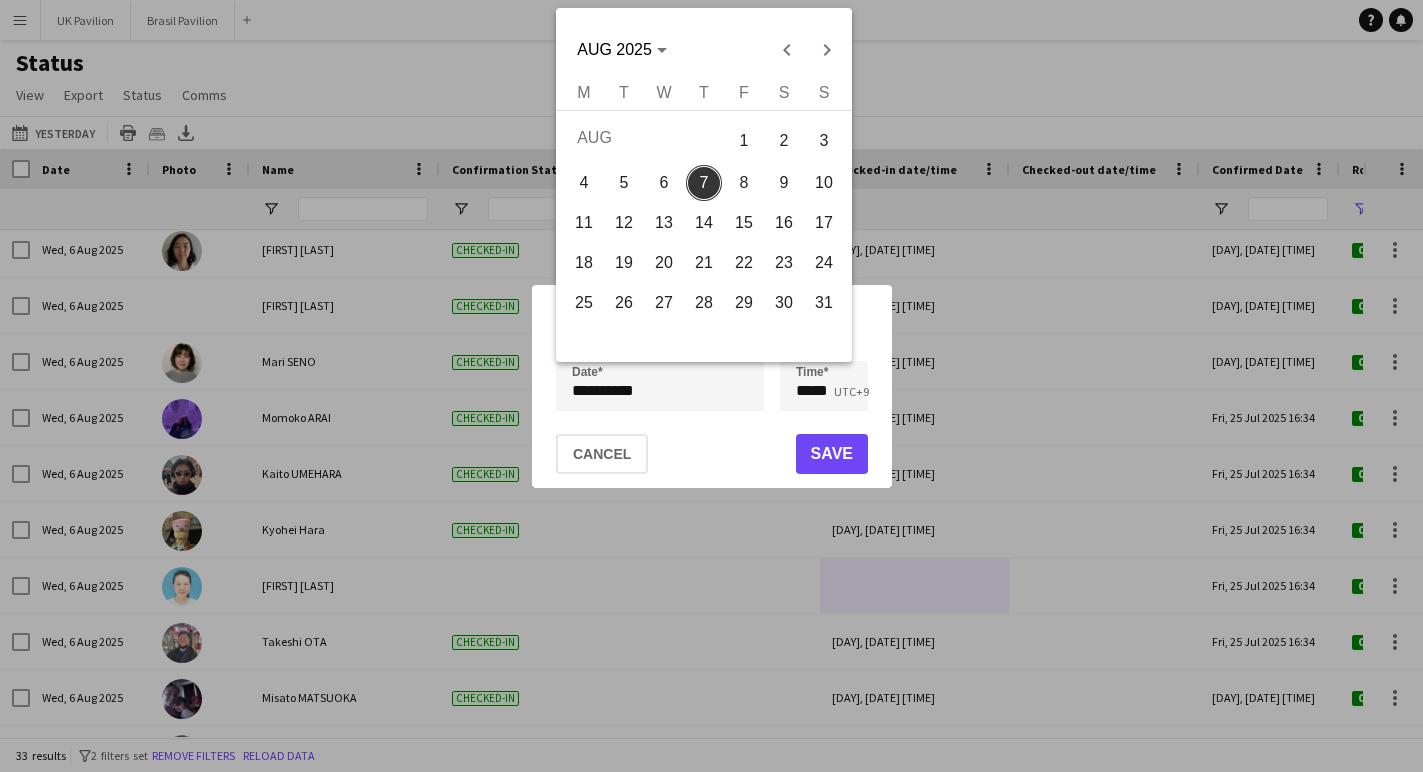 click on "6" at bounding box center [664, 183] 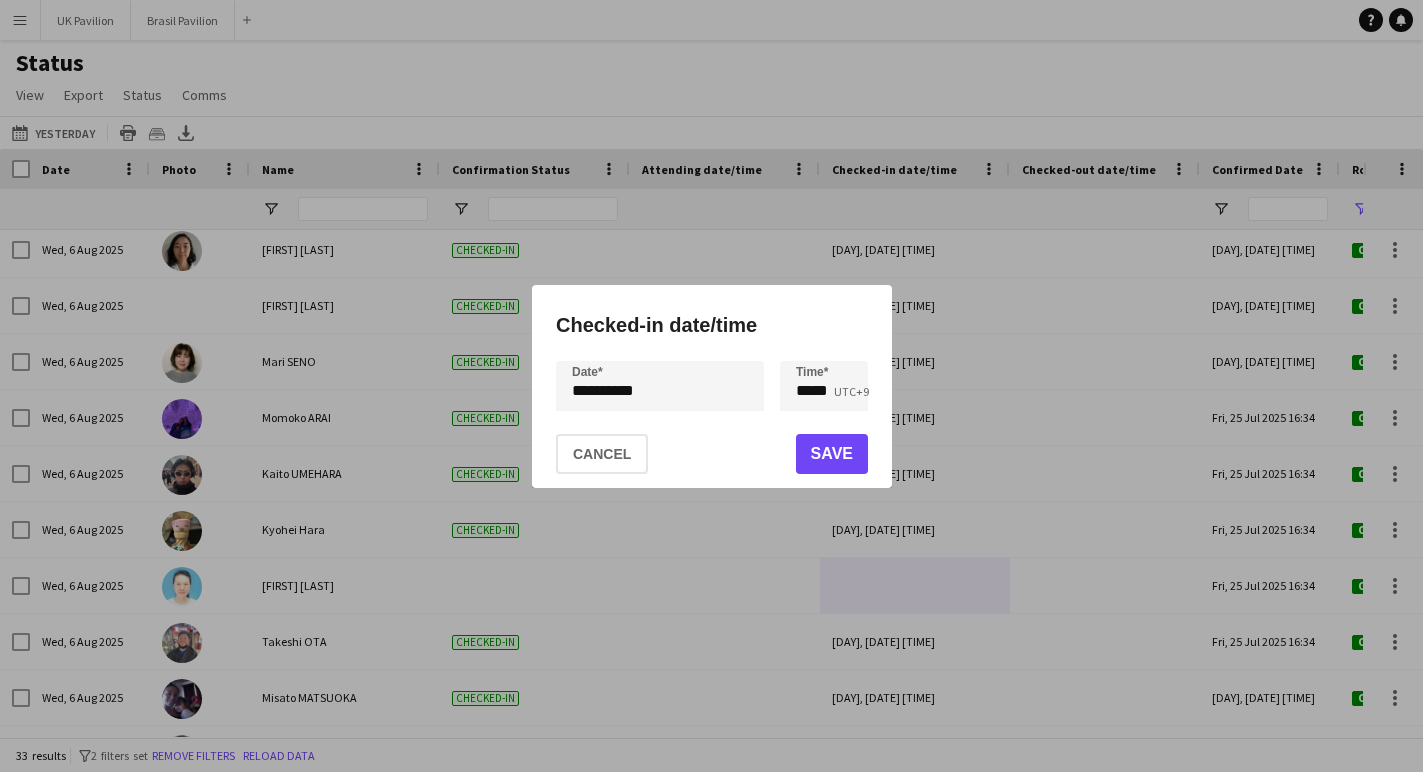 click on "Save" 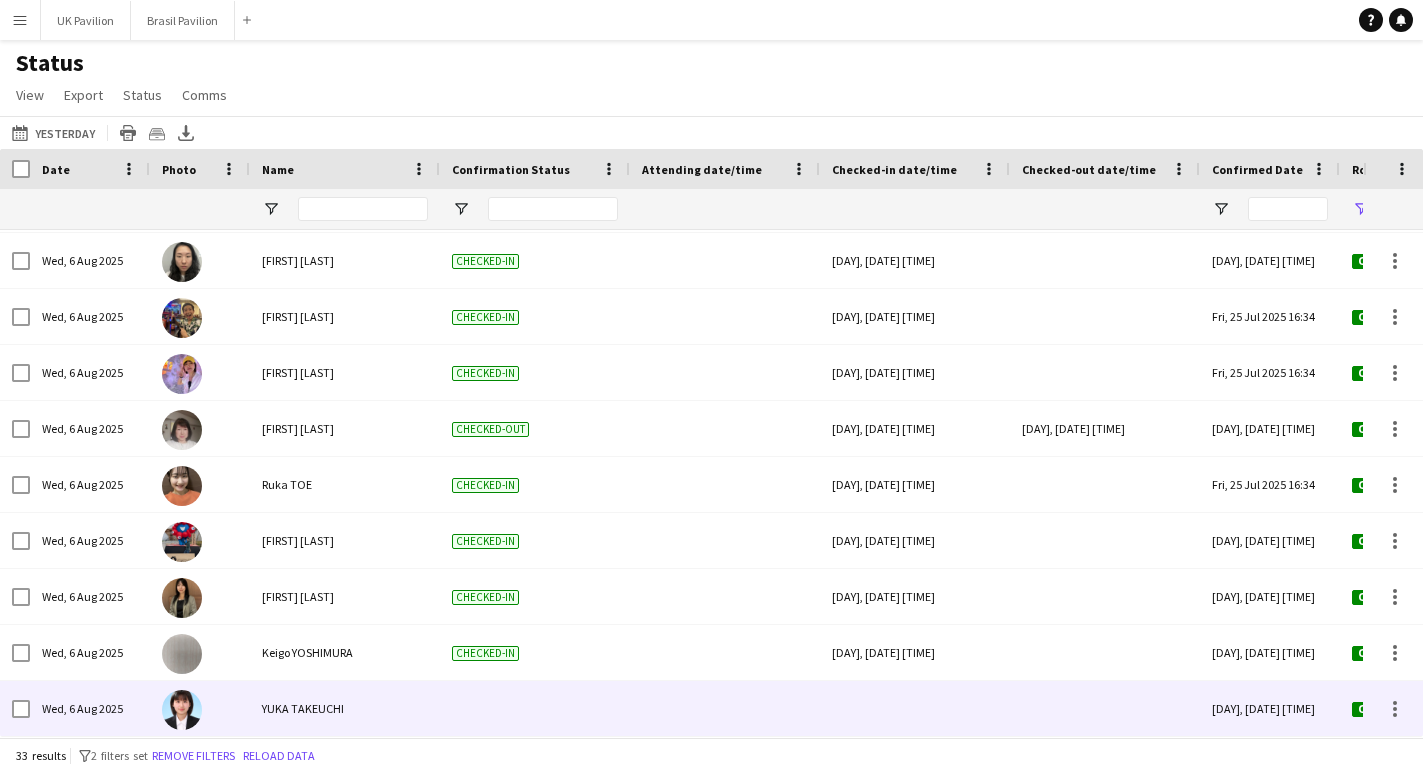 click at bounding box center (915, 708) 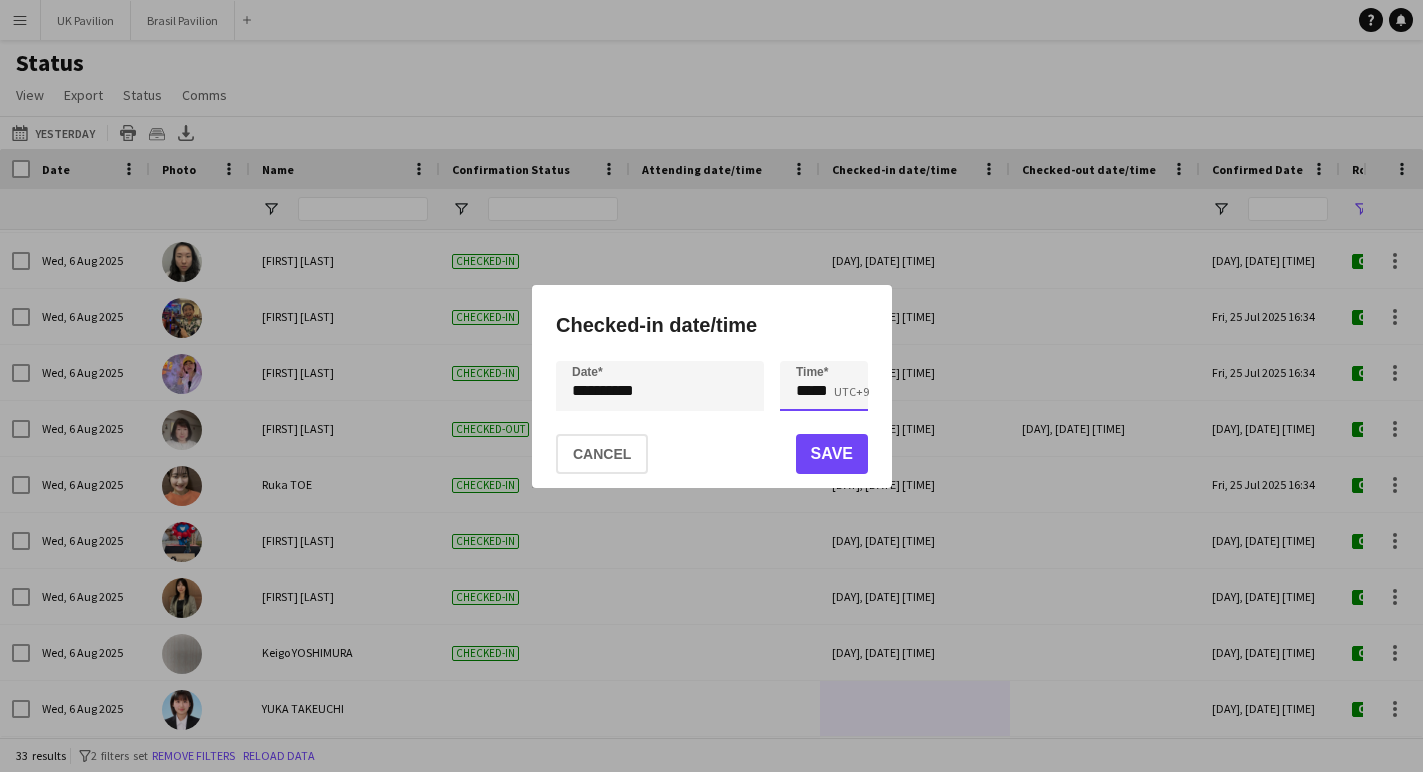 click on "*****" at bounding box center [824, 386] 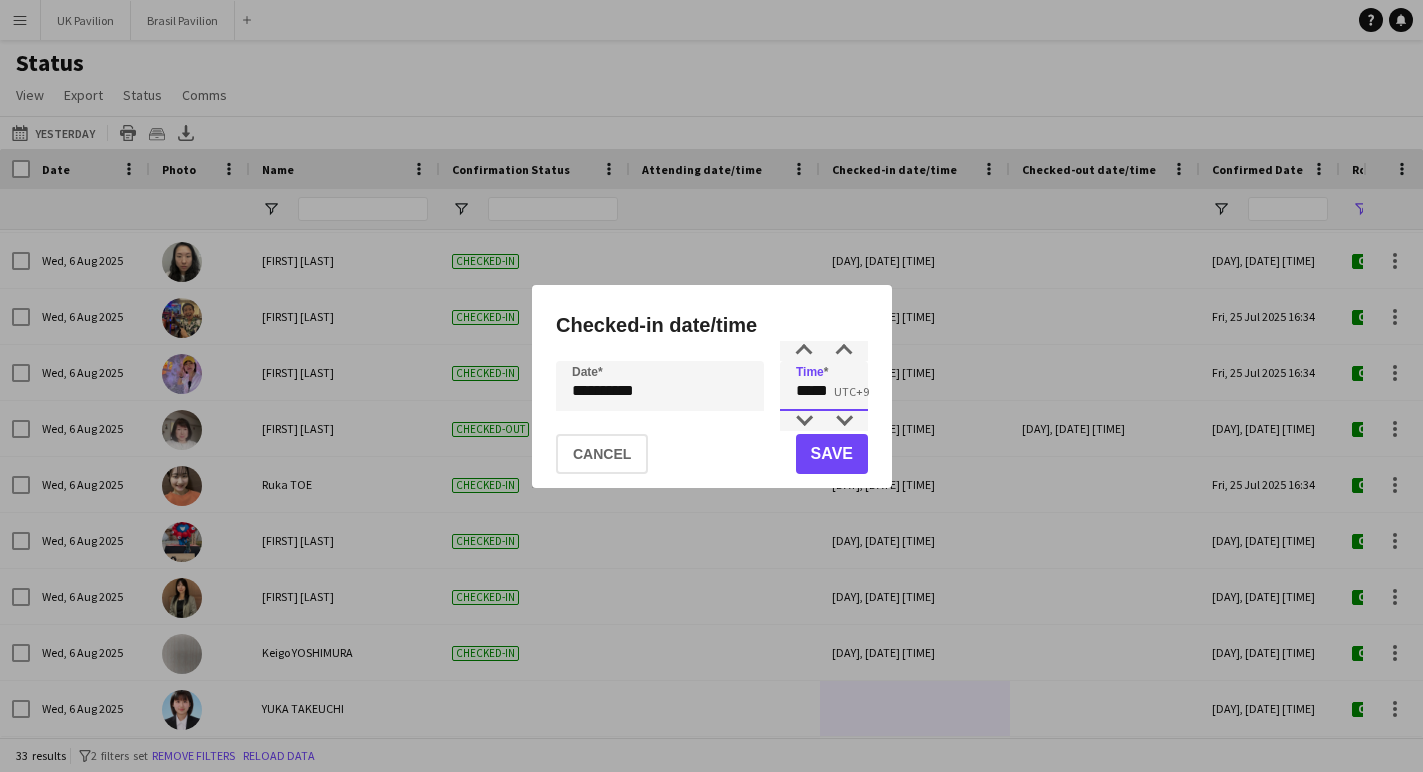 type on "*****" 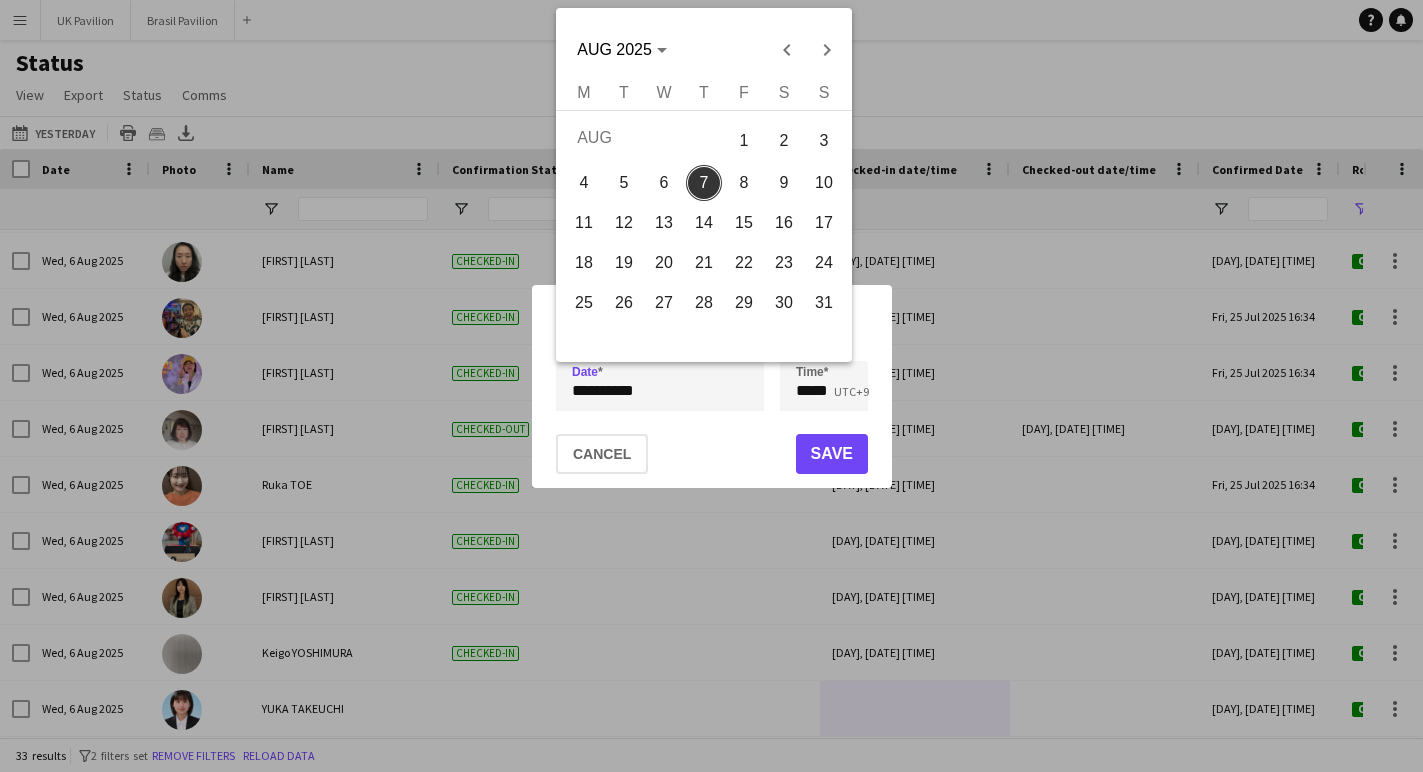 click on "**********" at bounding box center [711, 386] 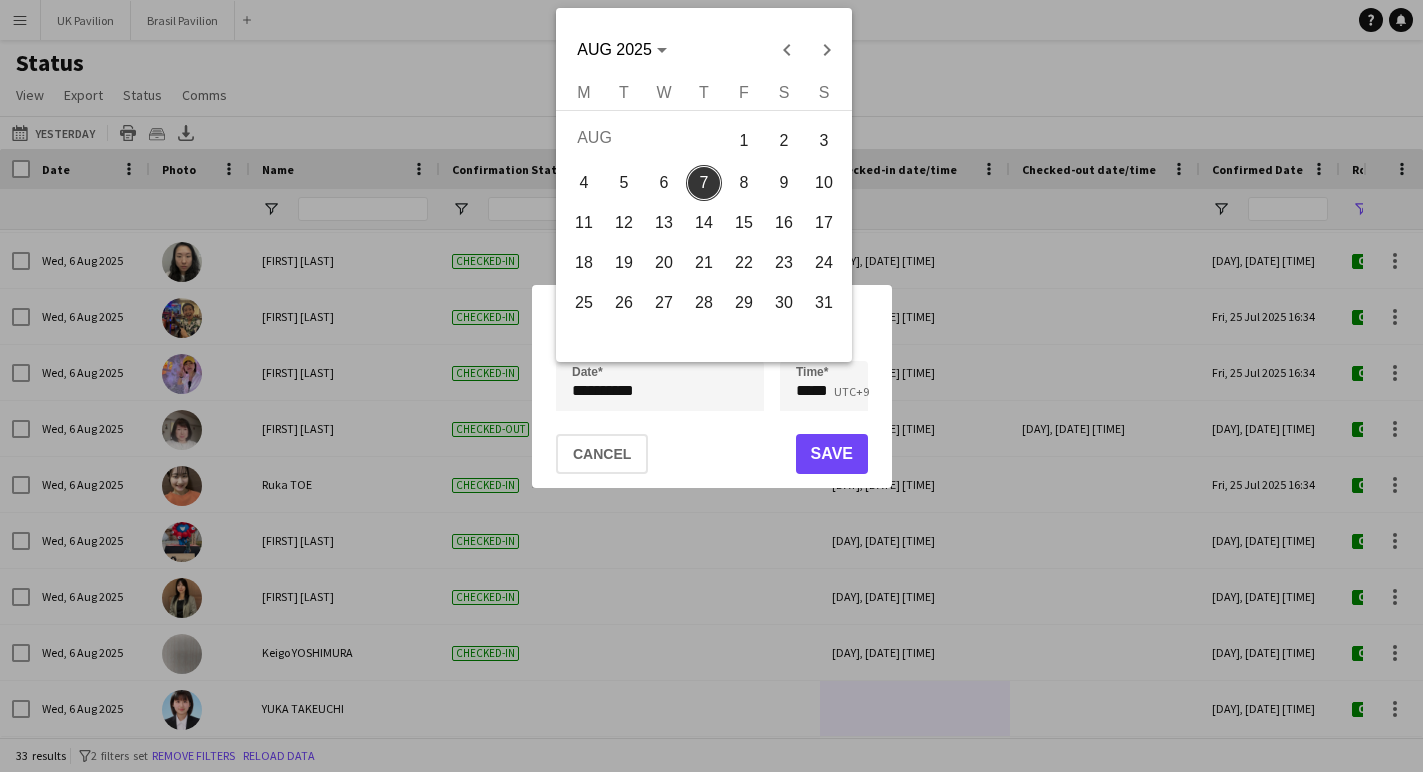 click on "6" at bounding box center [664, 183] 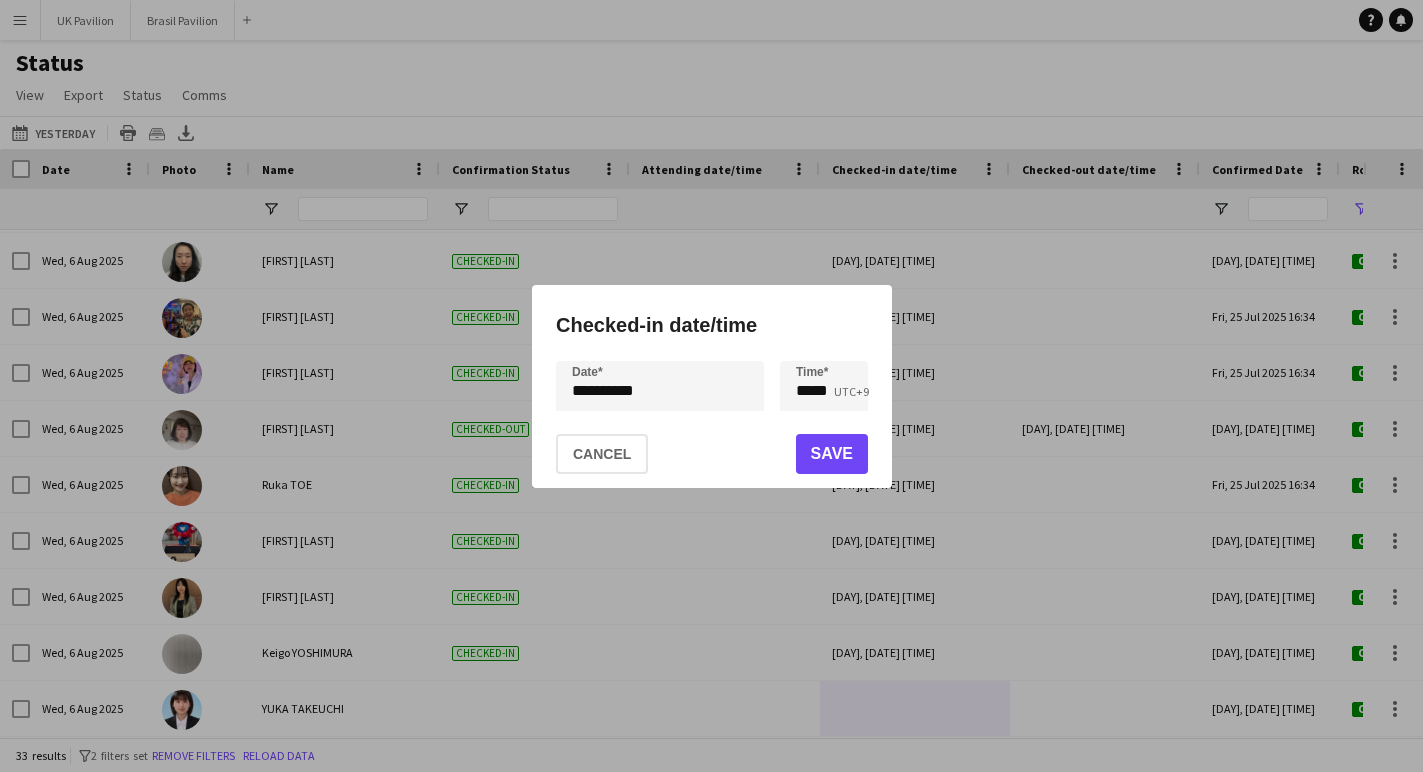 click on "Save" 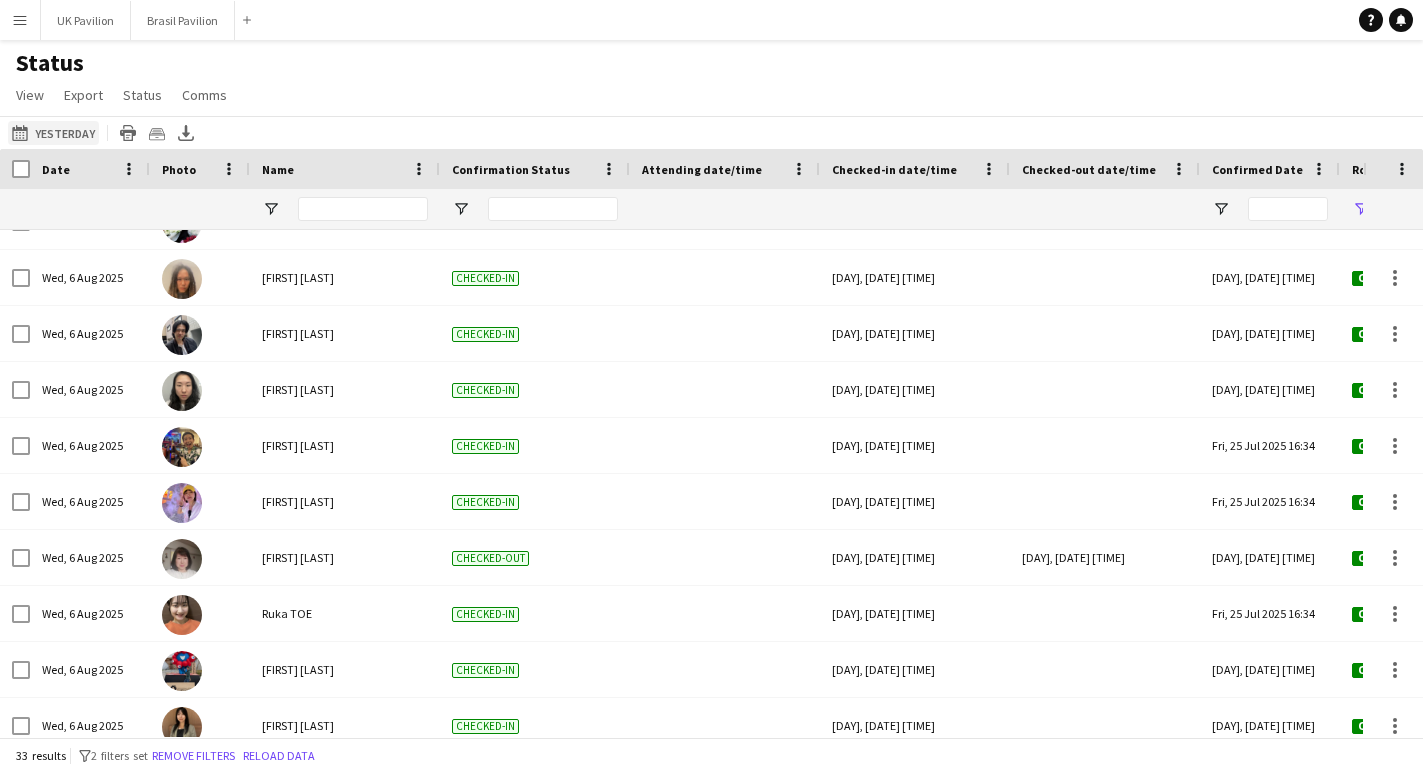 click on "[DATE] to [DATE]
[DAY]" 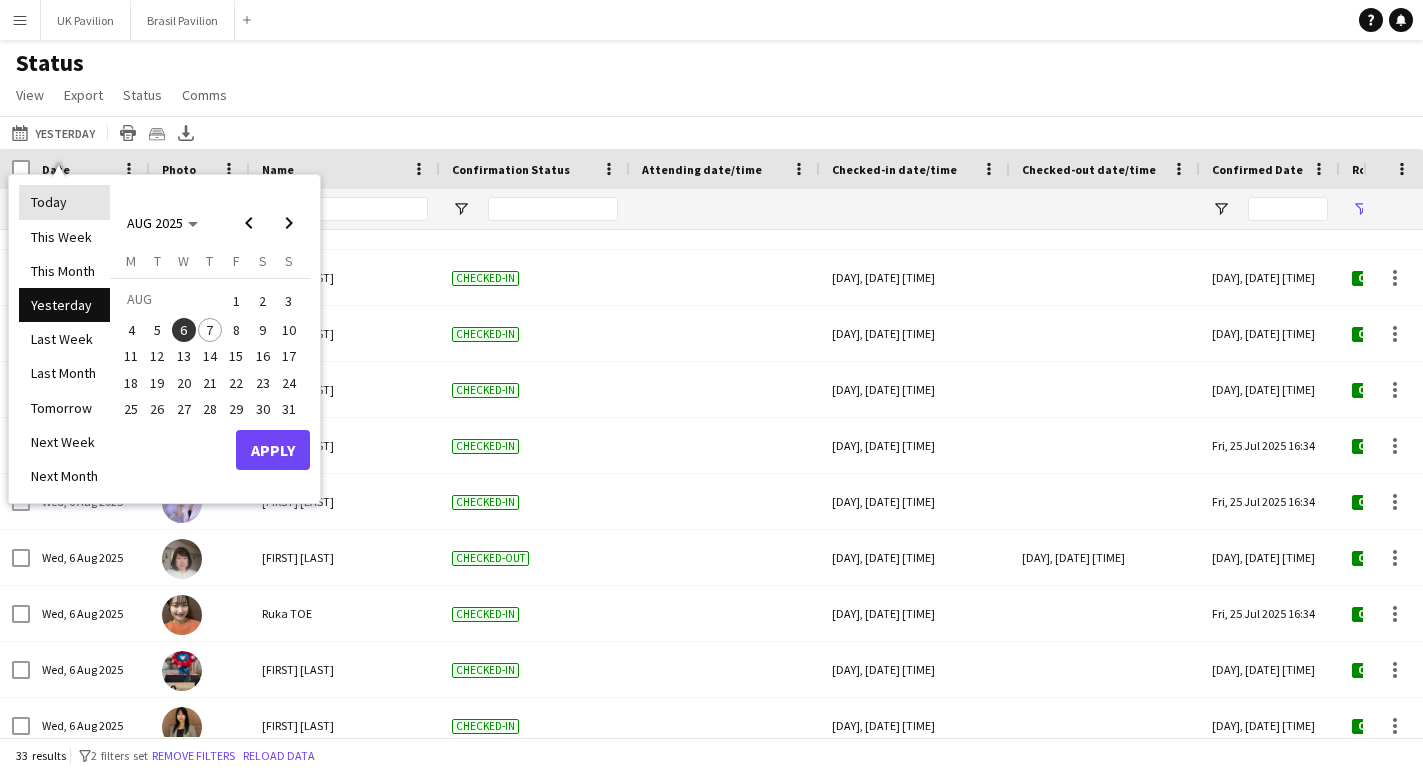 click on "Today" at bounding box center (64, 202) 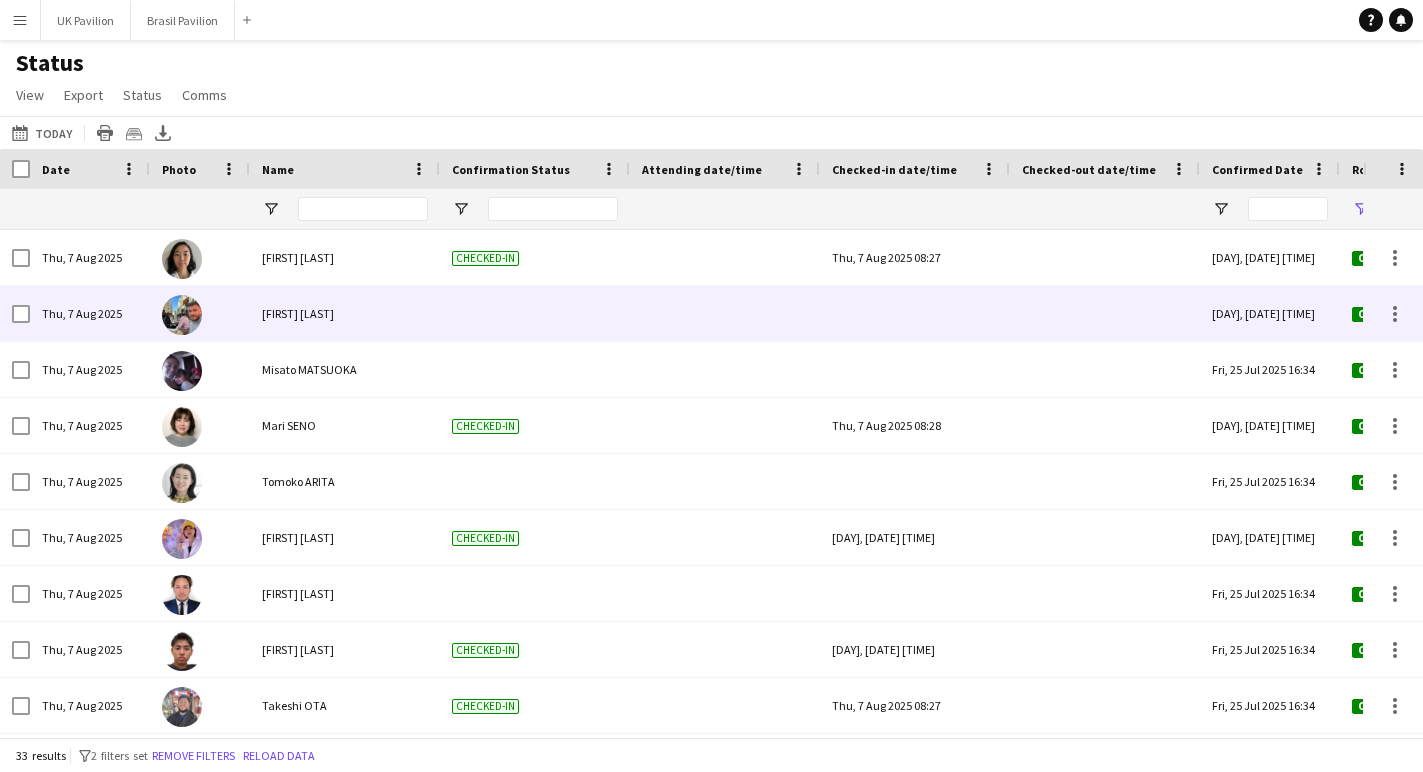 click at bounding box center [915, 313] 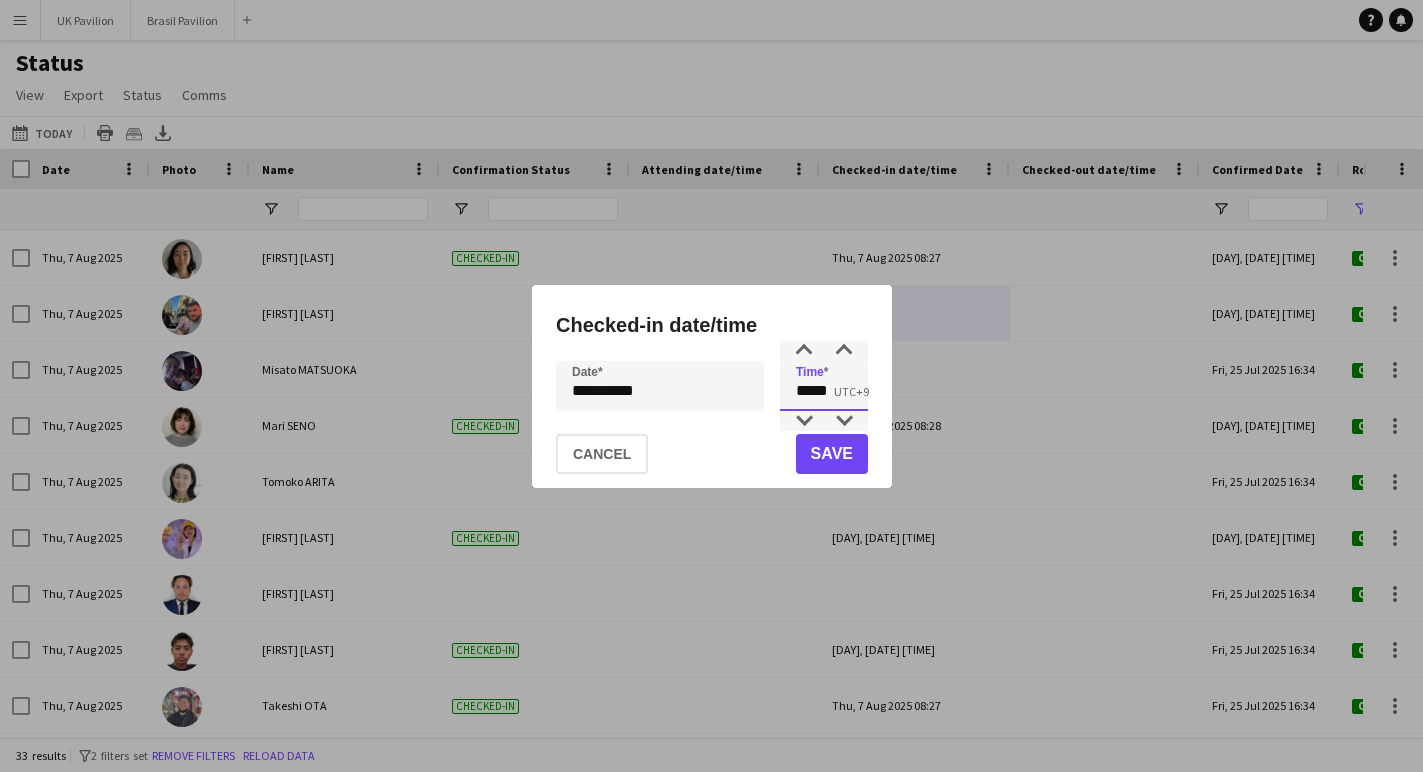 drag, startPoint x: 819, startPoint y: 395, endPoint x: 722, endPoint y: 392, distance: 97.04638 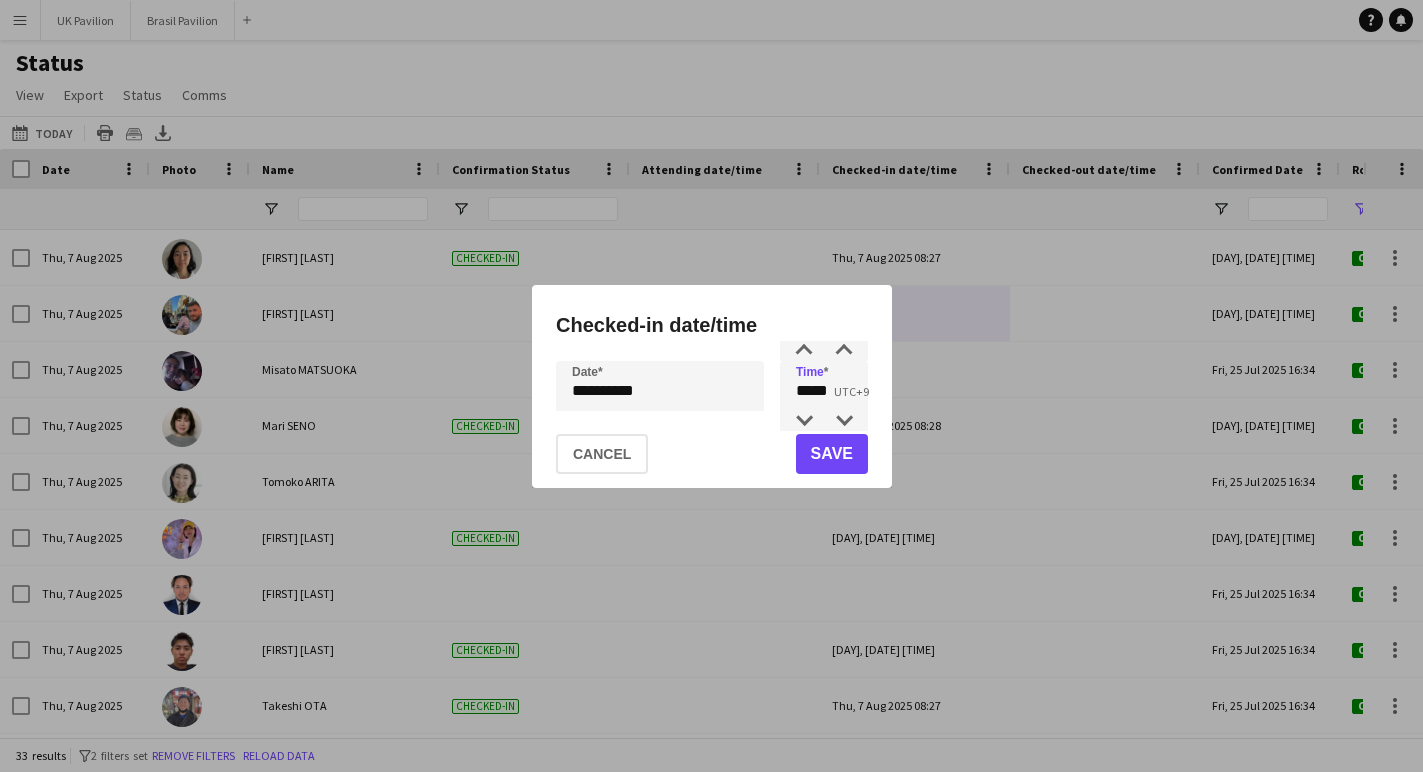 click on "Save" 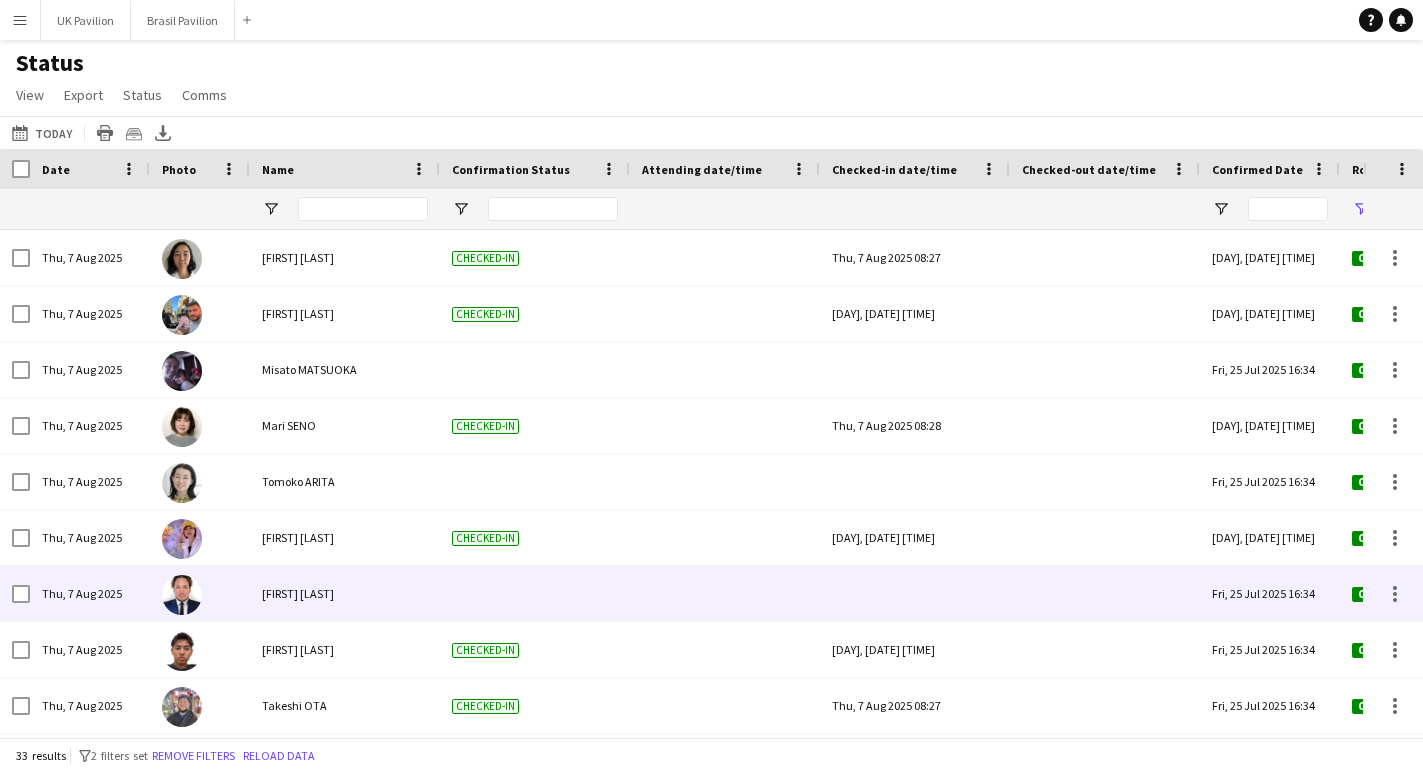click at bounding box center (915, 593) 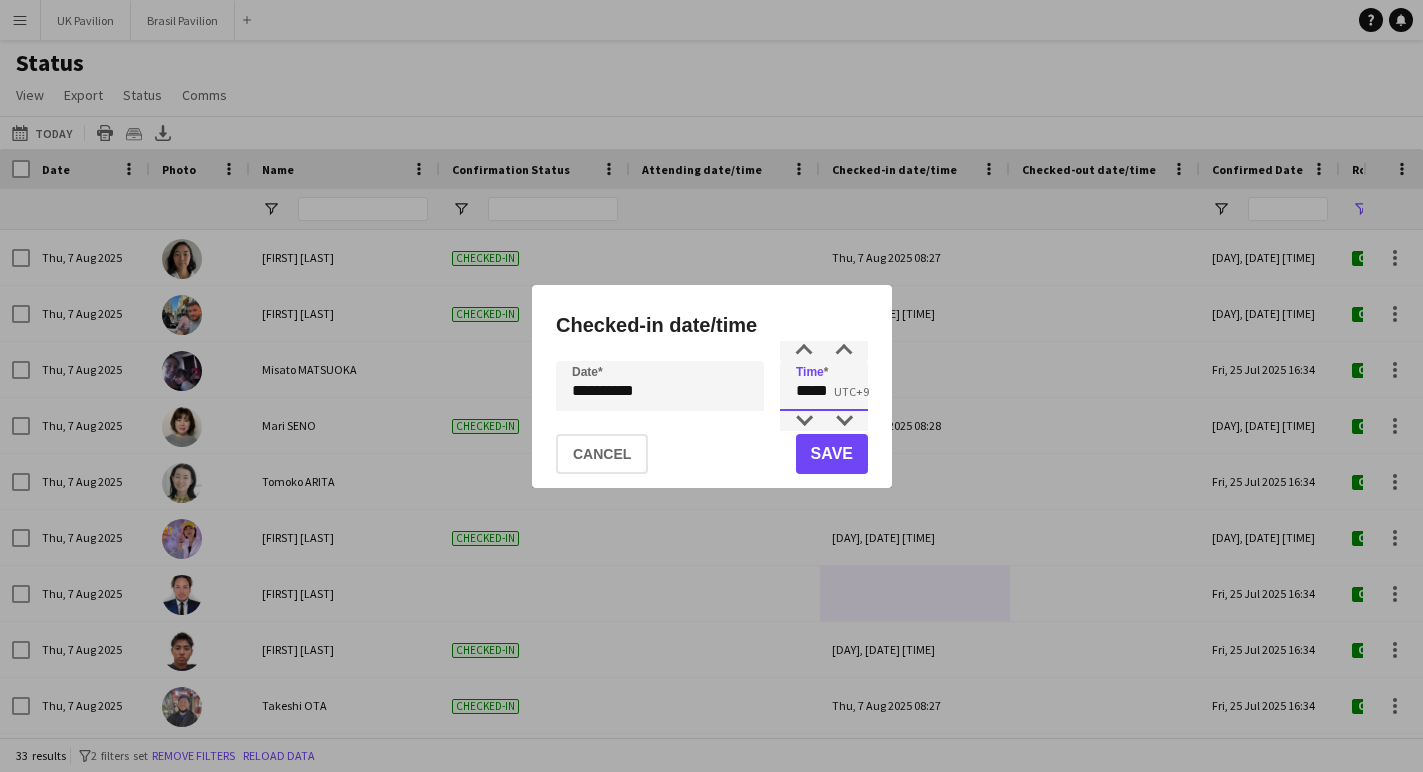 drag, startPoint x: 837, startPoint y: 397, endPoint x: 762, endPoint y: 390, distance: 75.32596 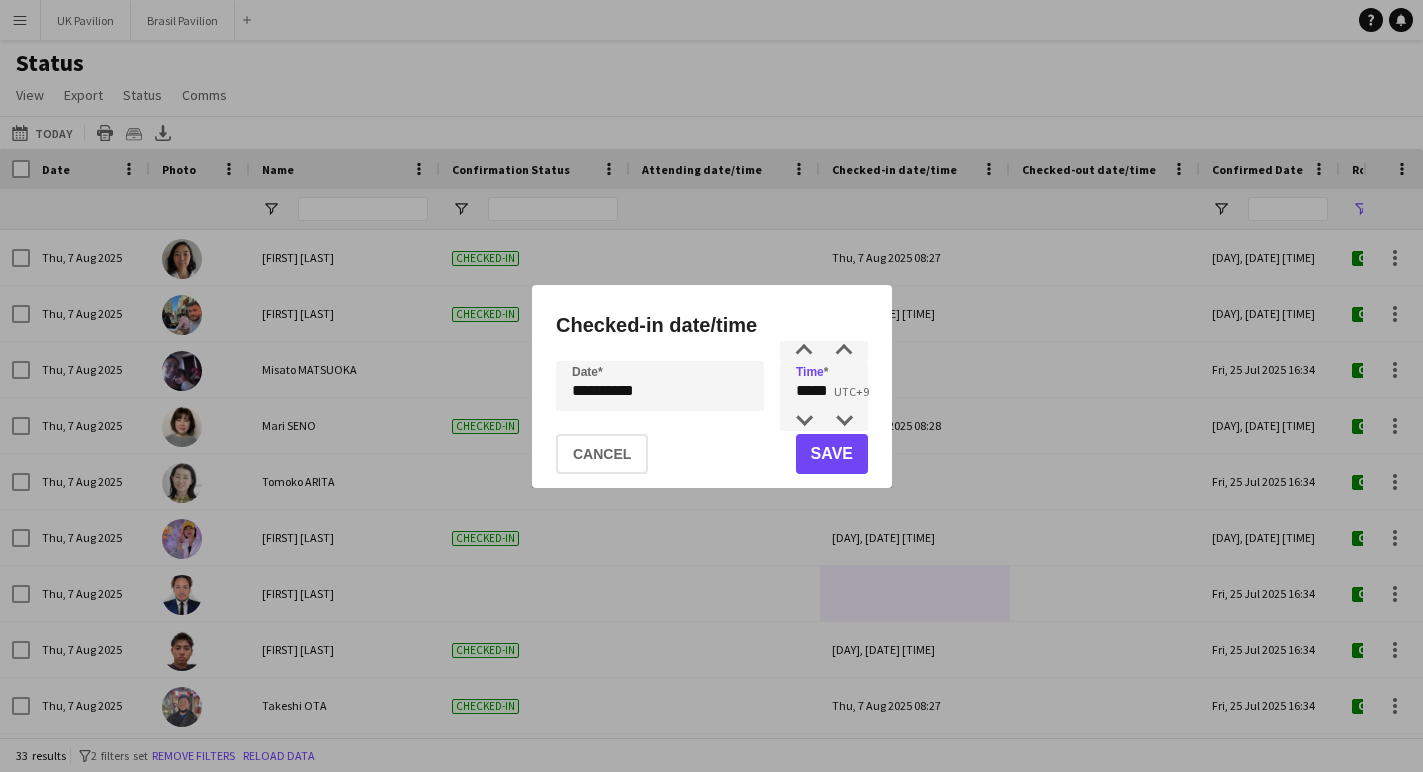 click on "Save" 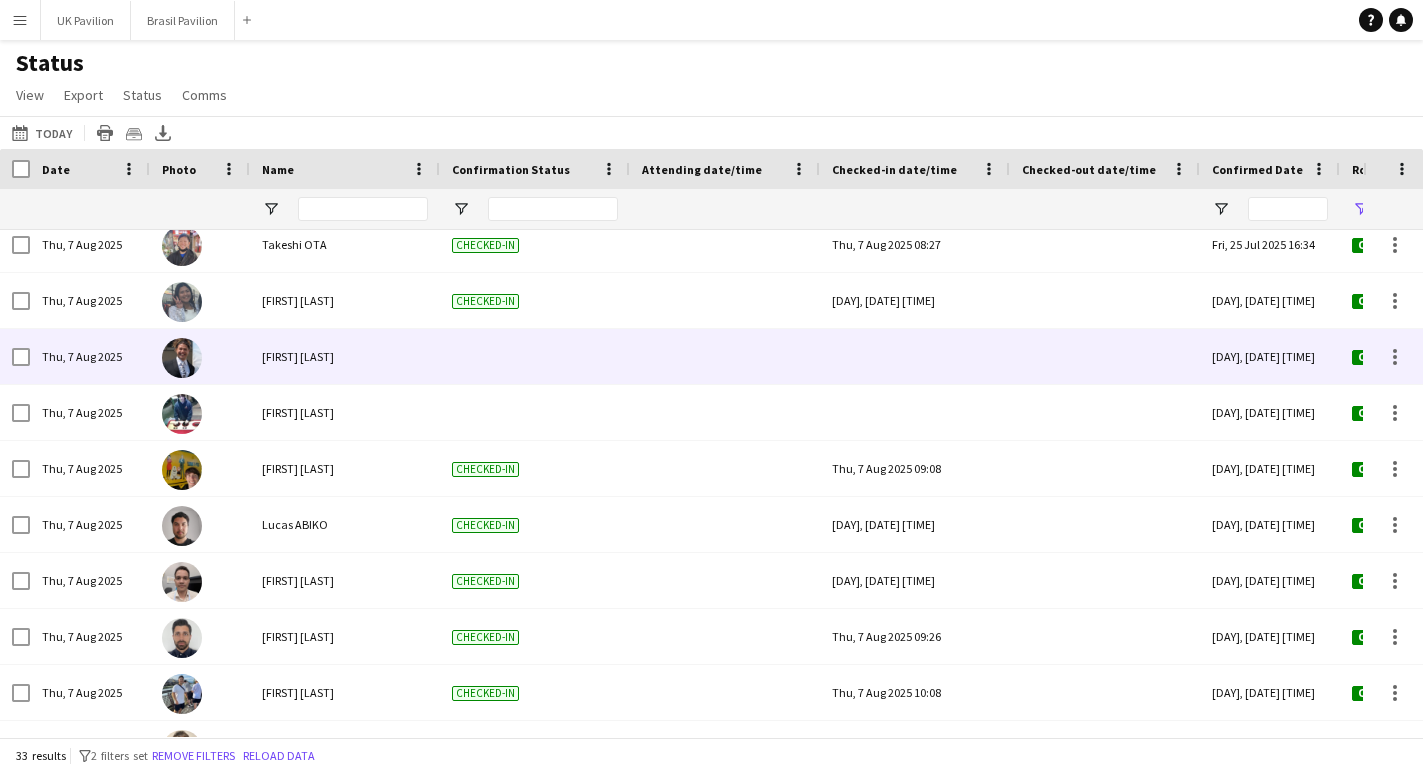 click at bounding box center (915, 356) 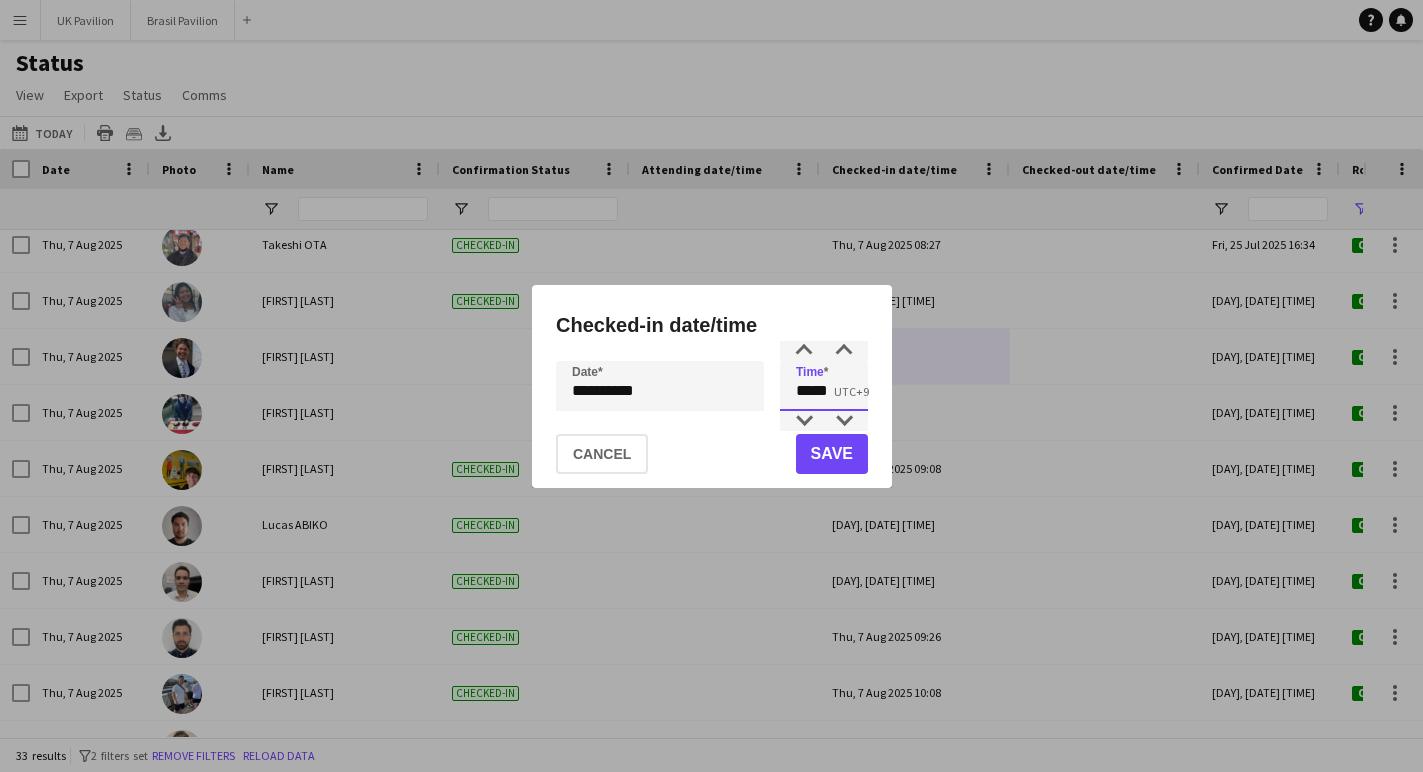 drag, startPoint x: 843, startPoint y: 395, endPoint x: 761, endPoint y: 391, distance: 82.0975 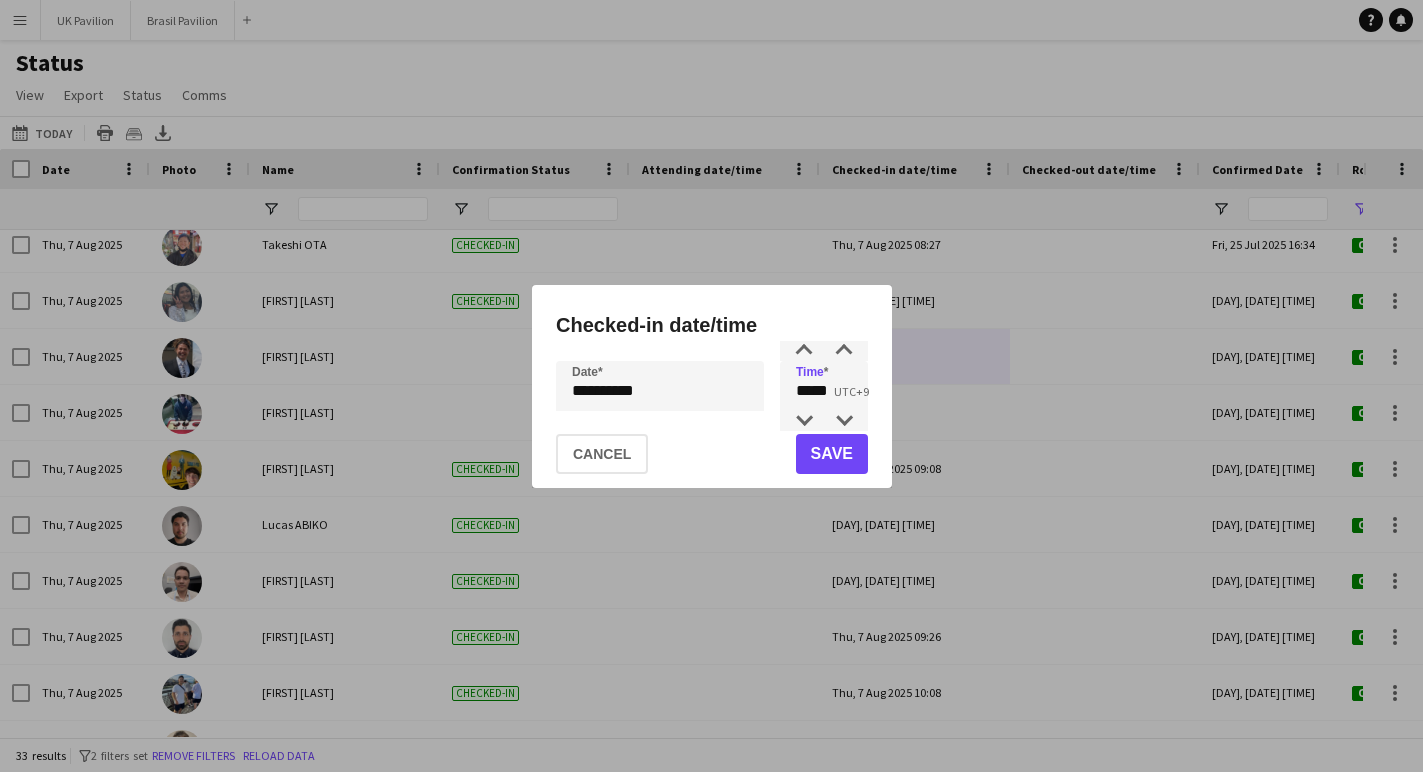 click on "Save" 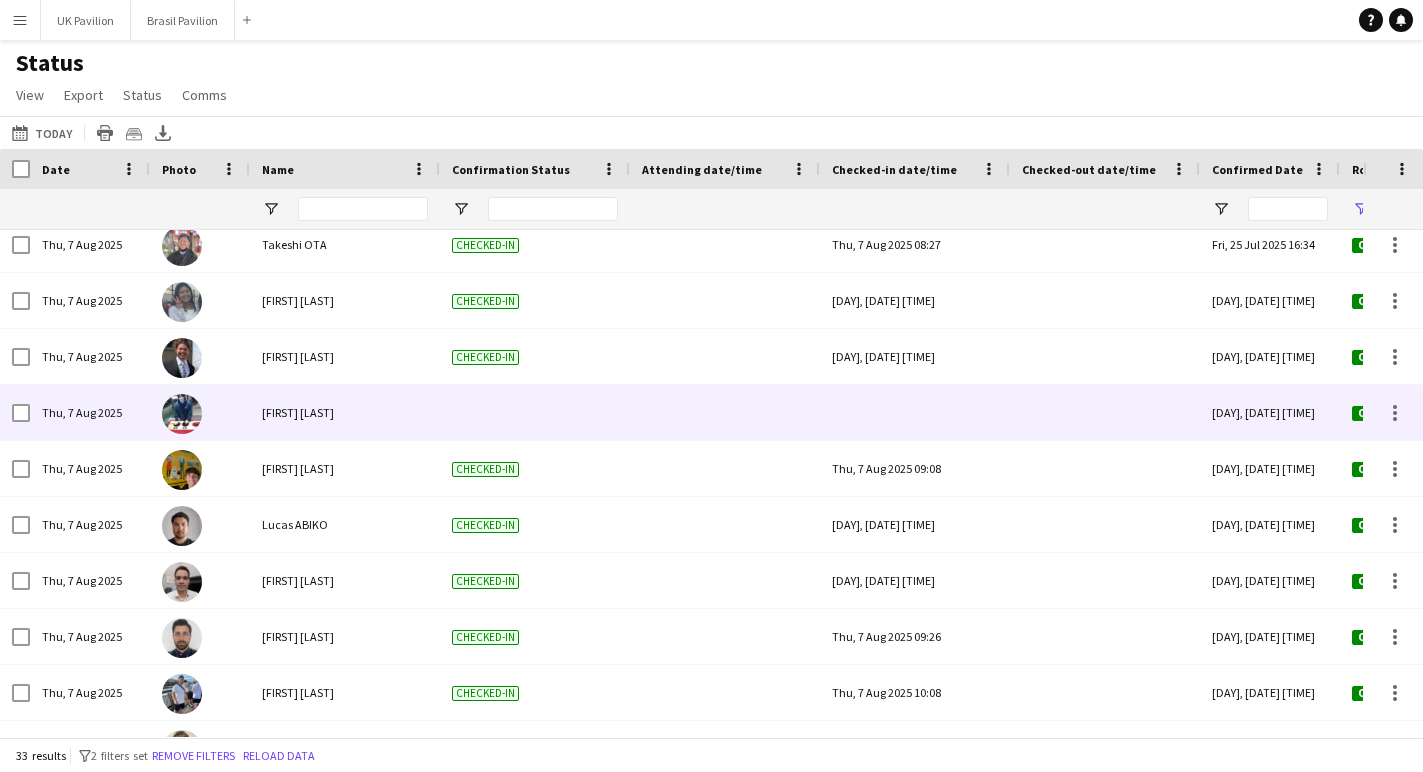 click at bounding box center (915, 412) 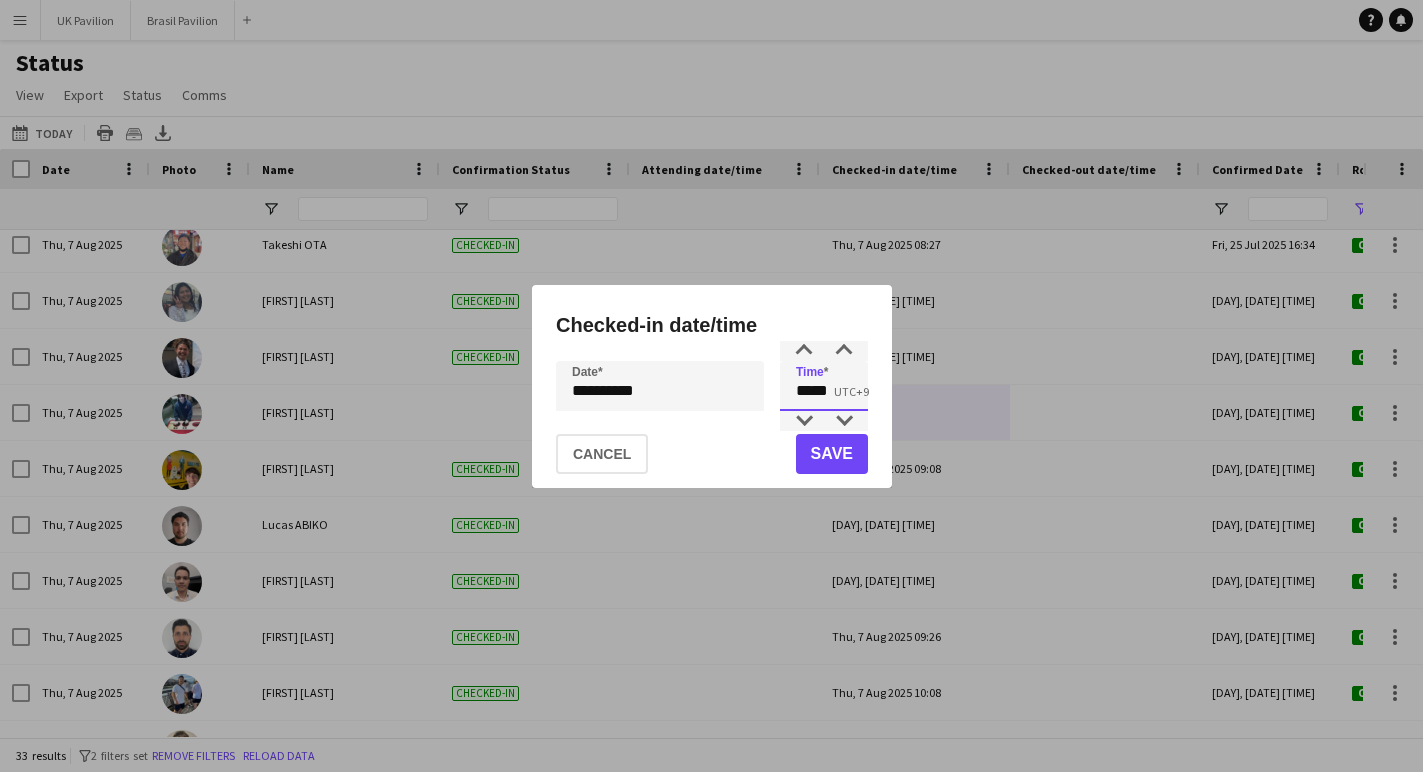 drag, startPoint x: 838, startPoint y: 393, endPoint x: 742, endPoint y: 389, distance: 96.0833 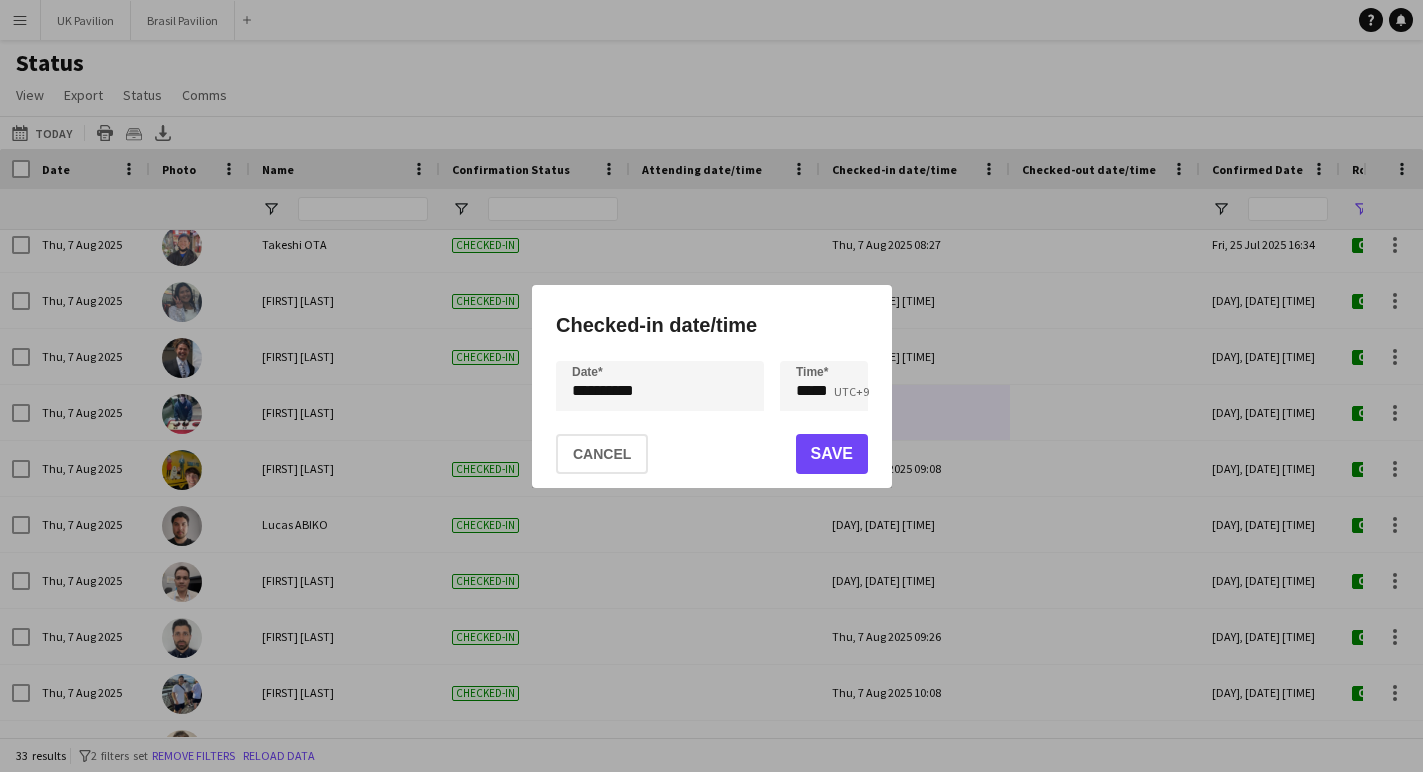 click on "Save" 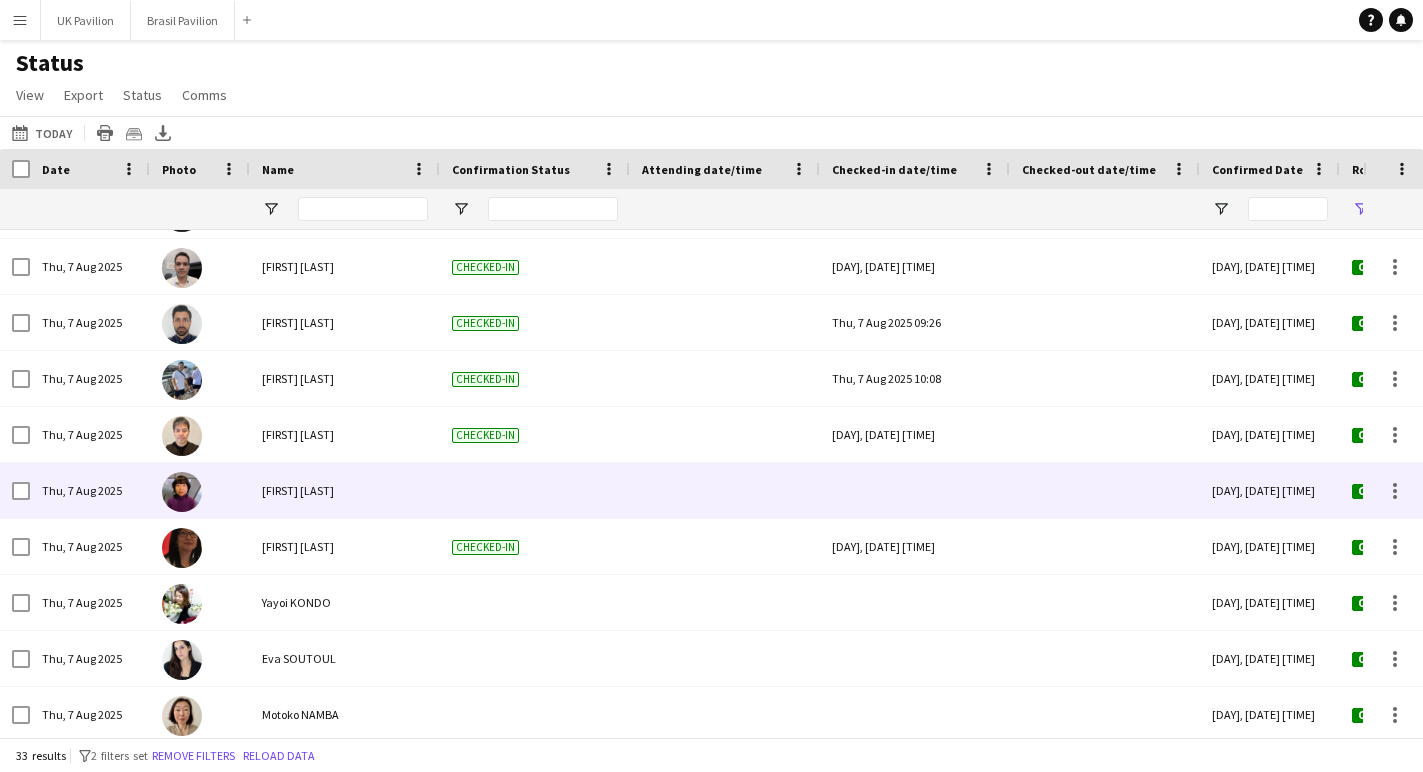 click at bounding box center (915, 490) 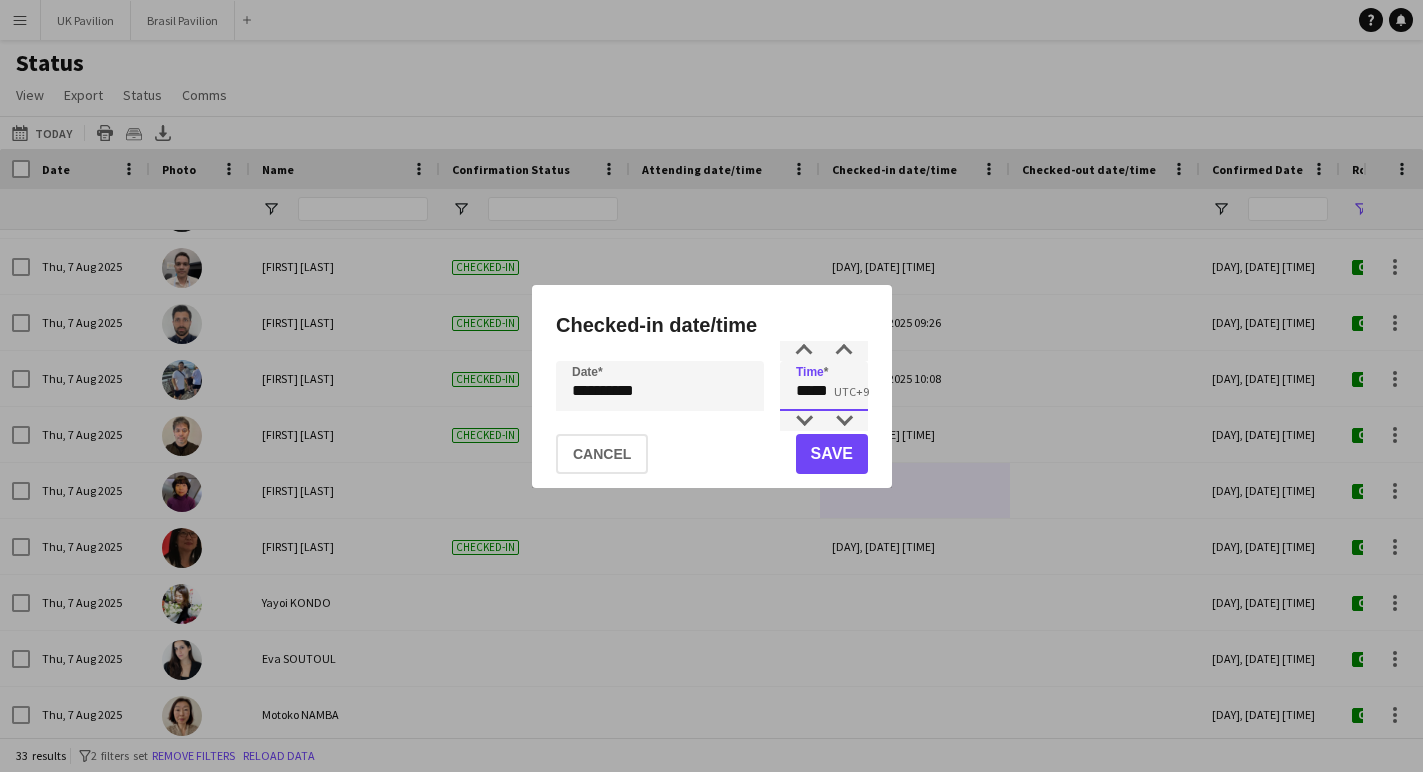 drag, startPoint x: 844, startPoint y: 395, endPoint x: 777, endPoint y: 393, distance: 67.02985 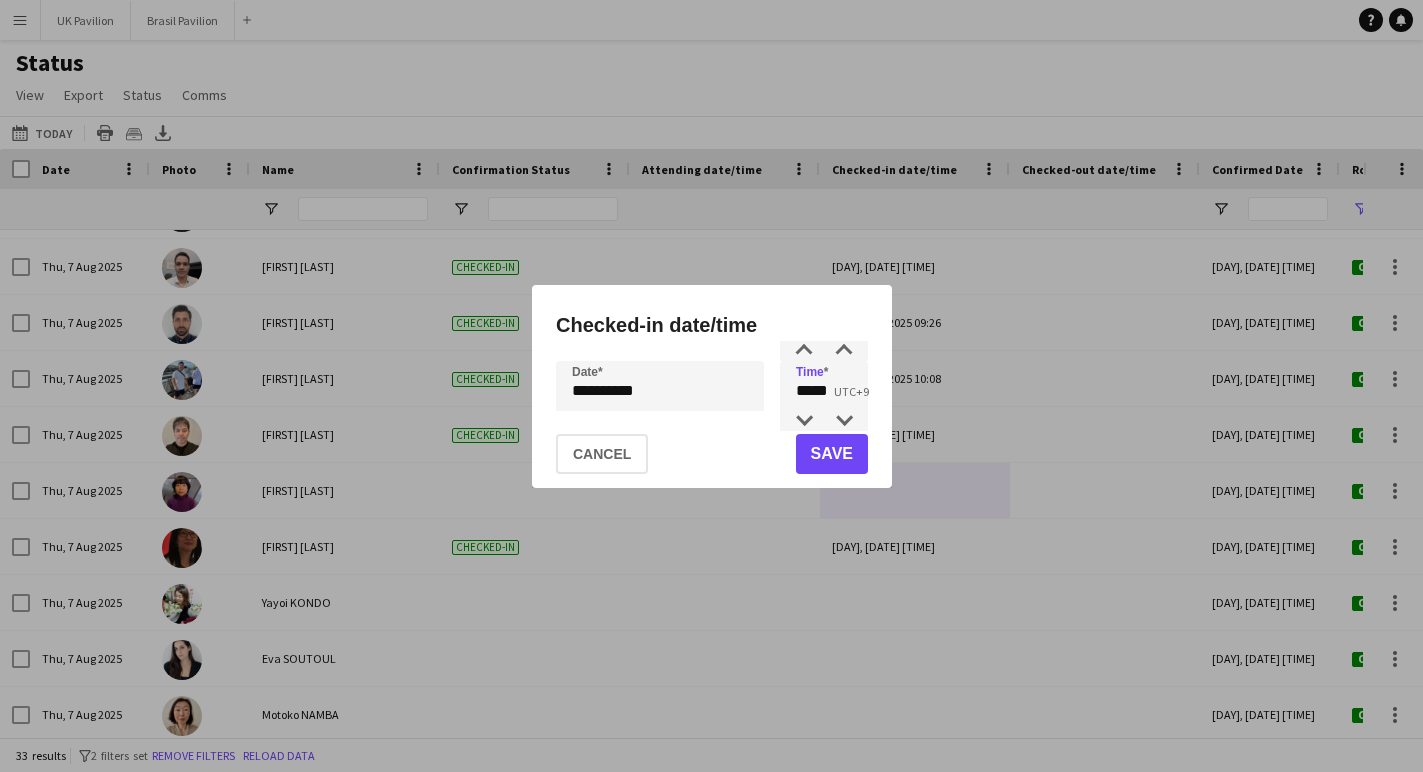 click on "Save" 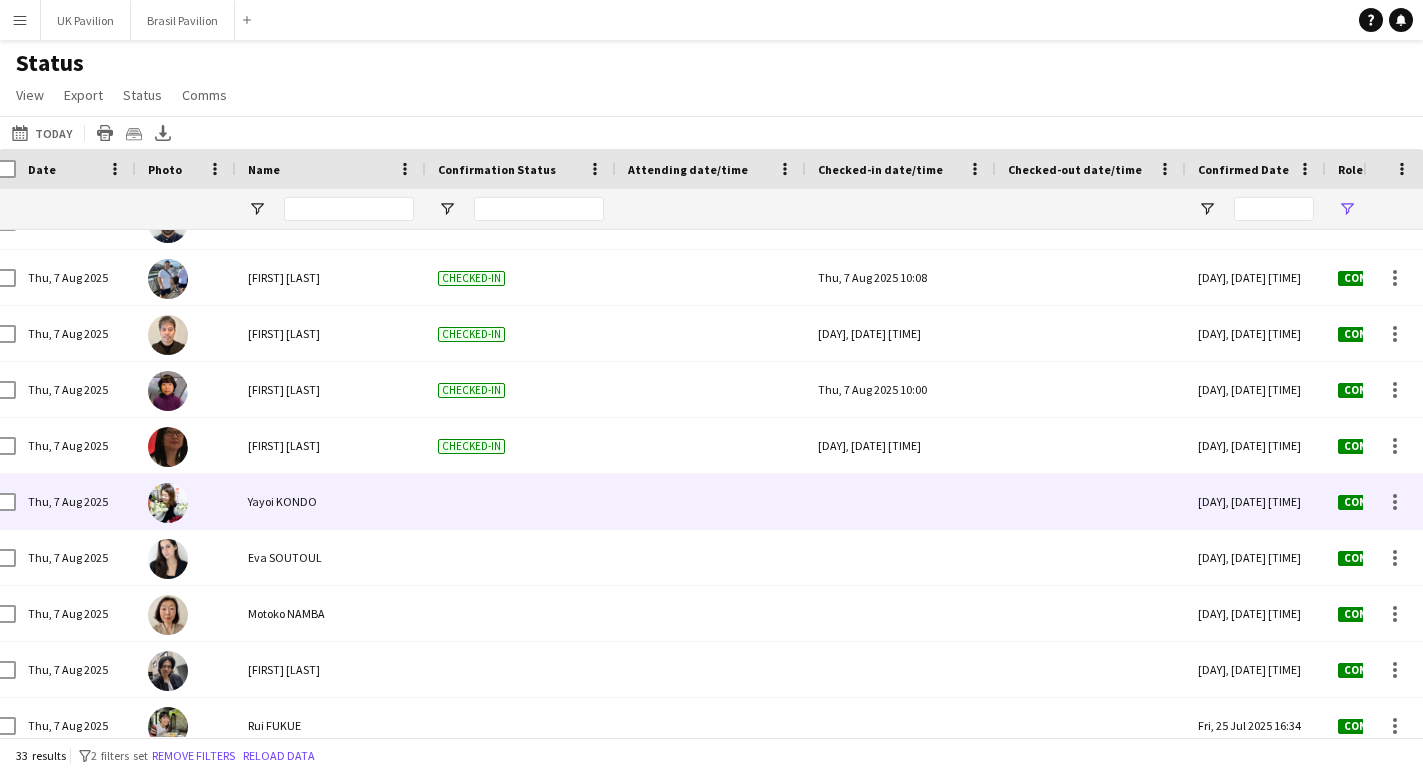 click at bounding box center [901, 501] 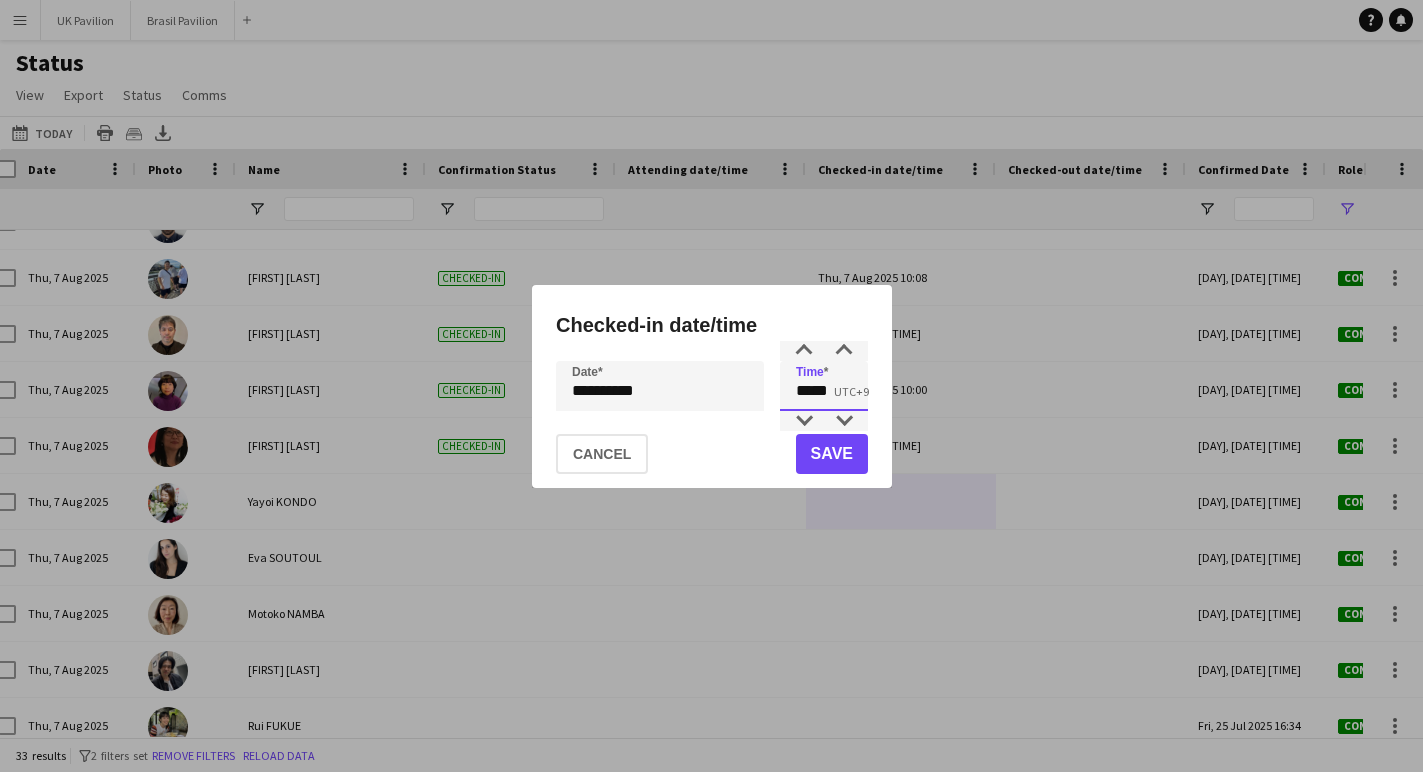 drag, startPoint x: 852, startPoint y: 391, endPoint x: 752, endPoint y: 385, distance: 100.17984 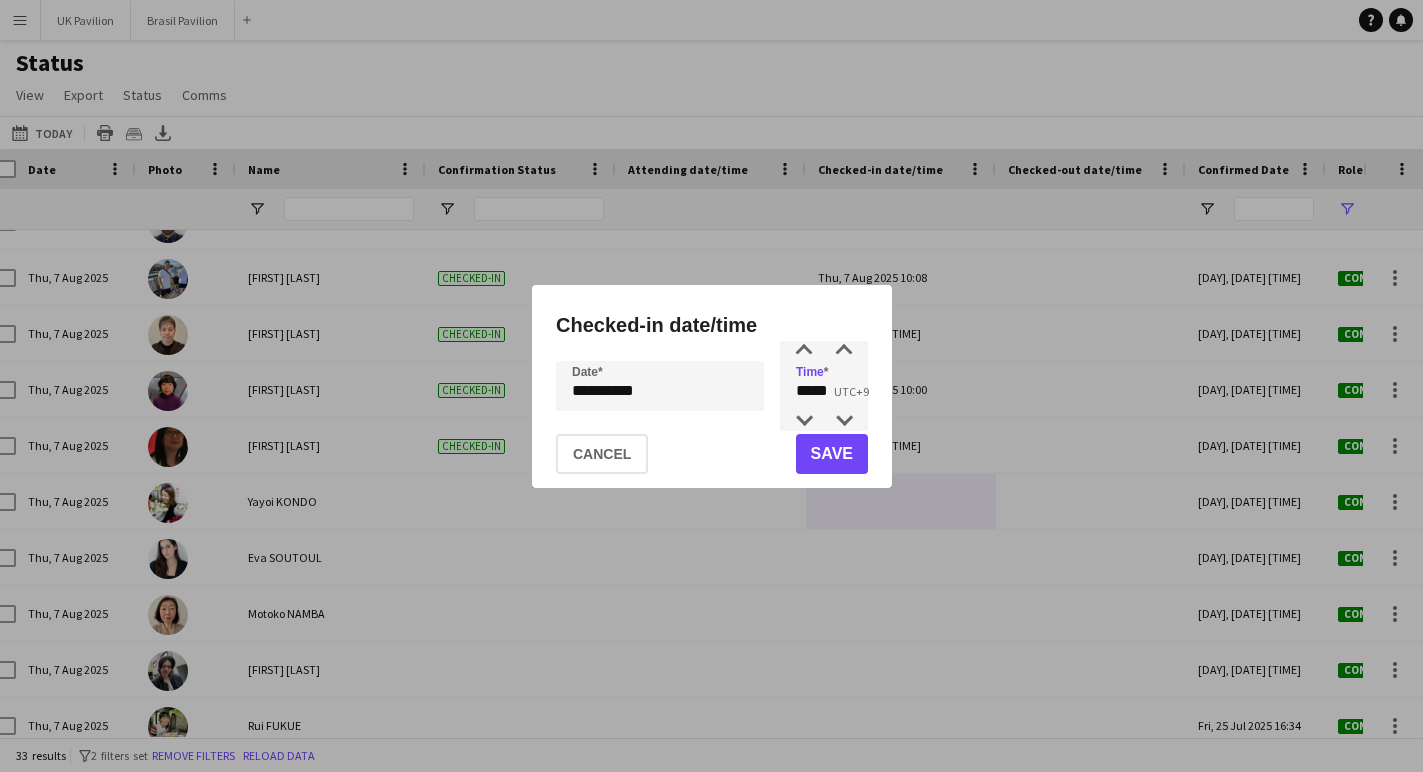 click on "Save" 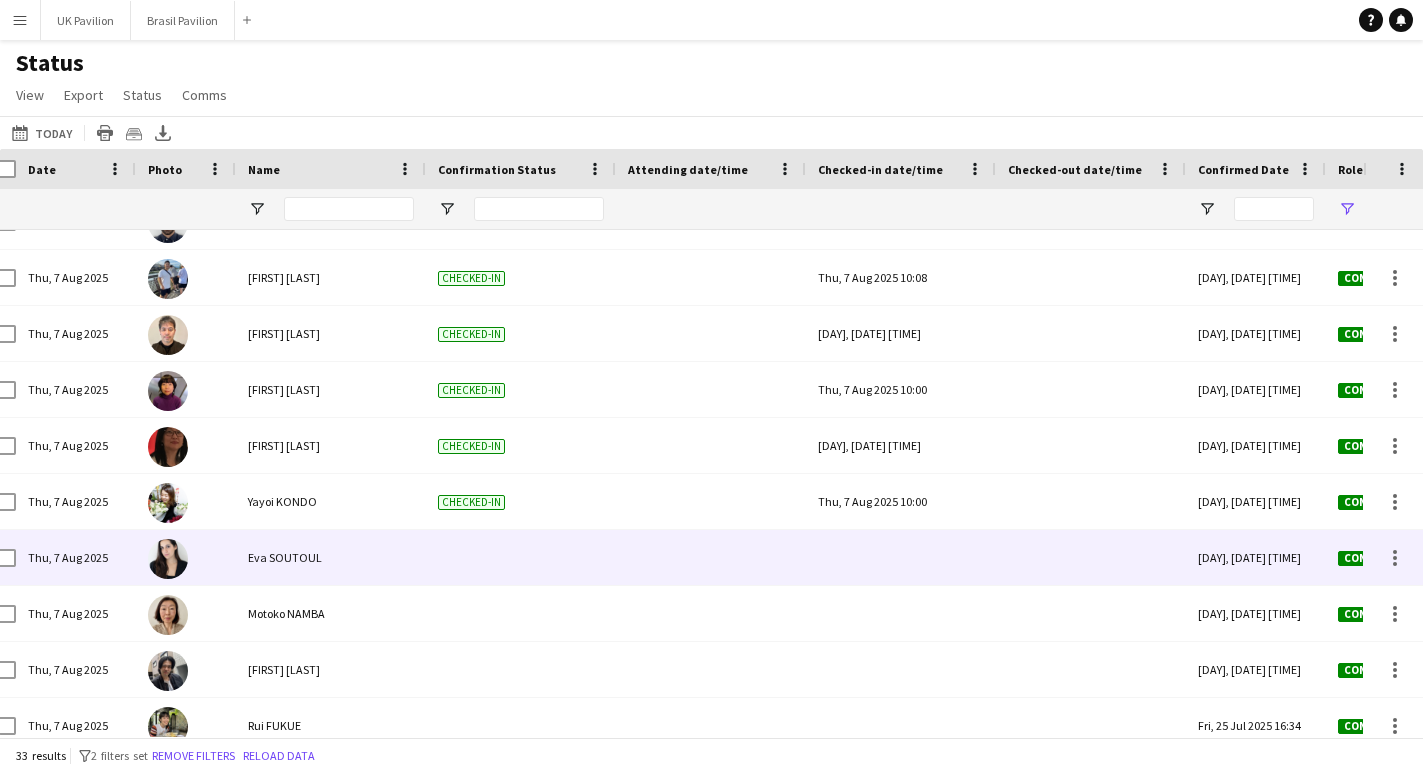 click at bounding box center [901, 557] 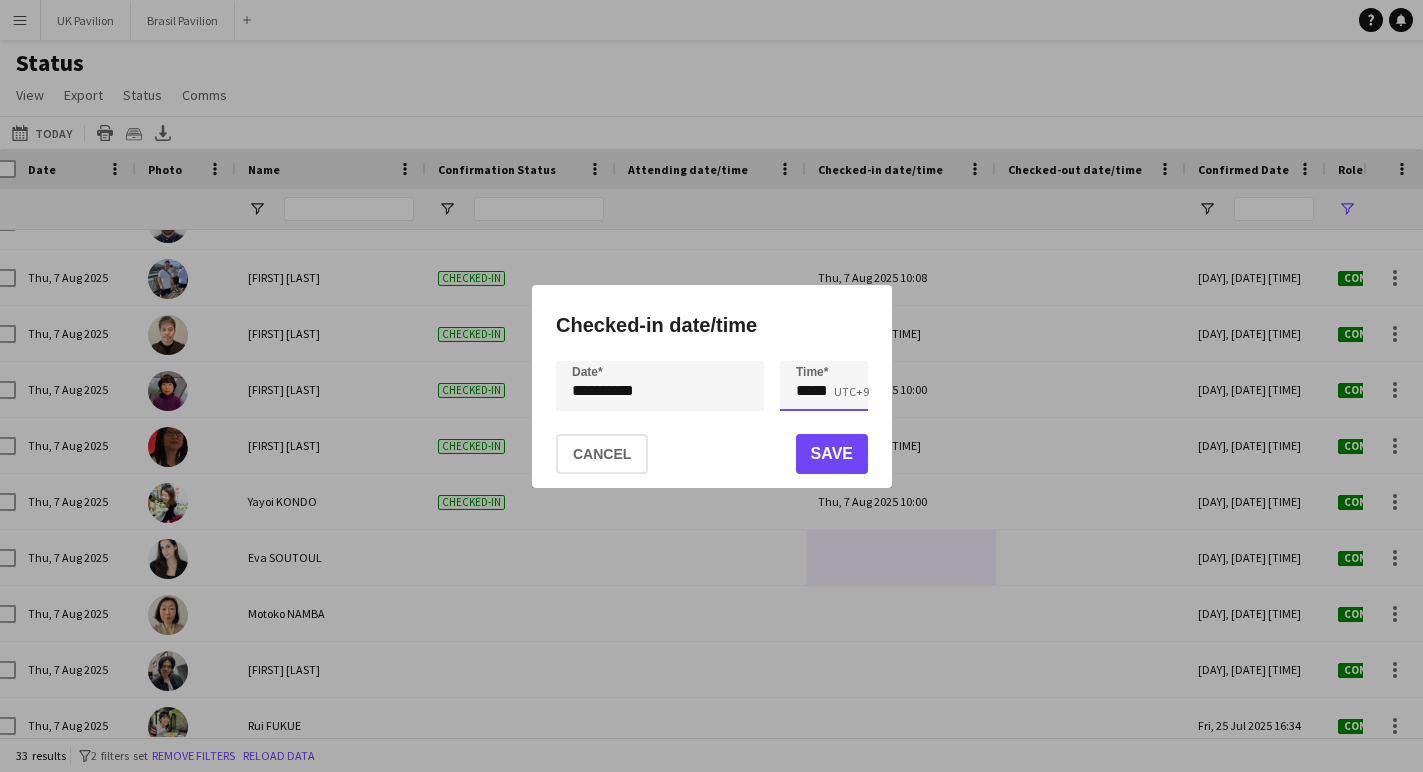 click on "*****" at bounding box center [824, 386] 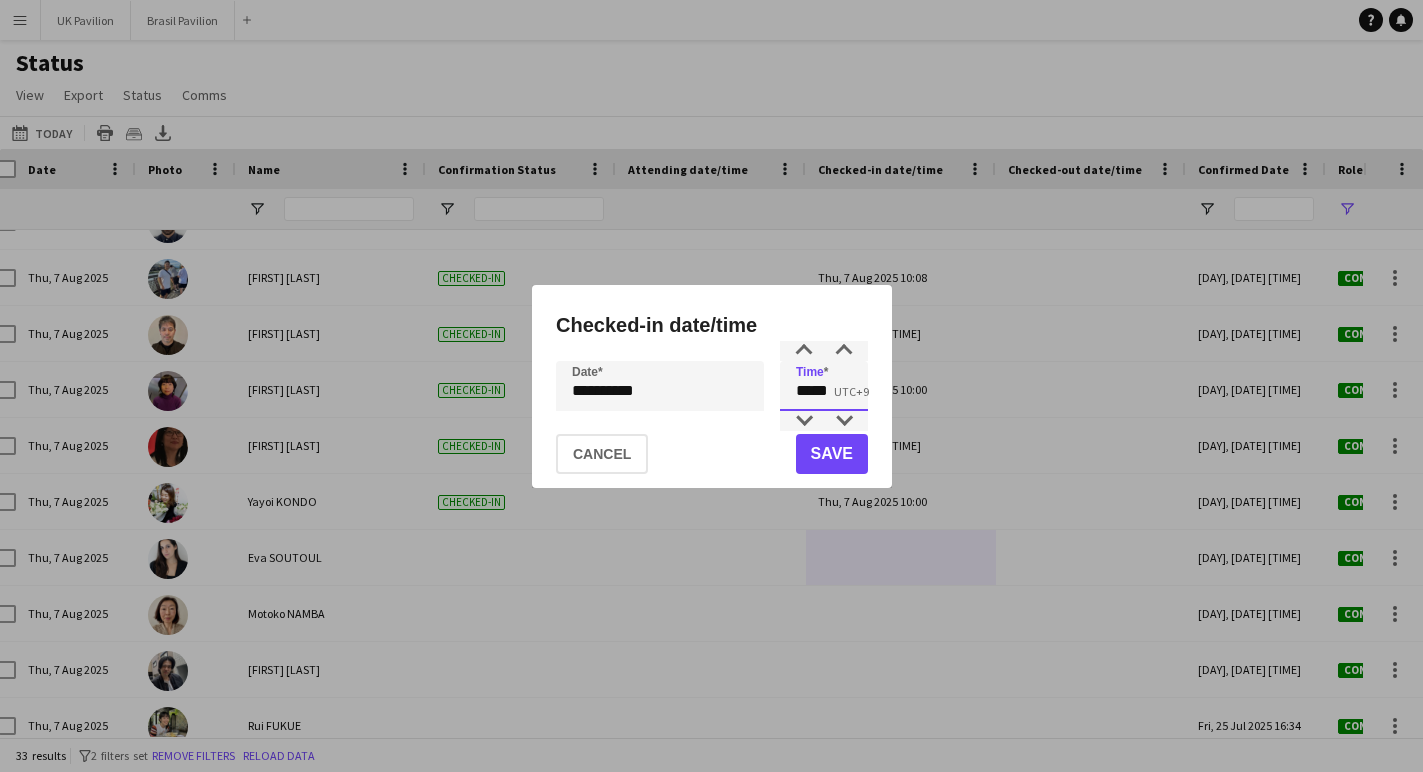type on "*****" 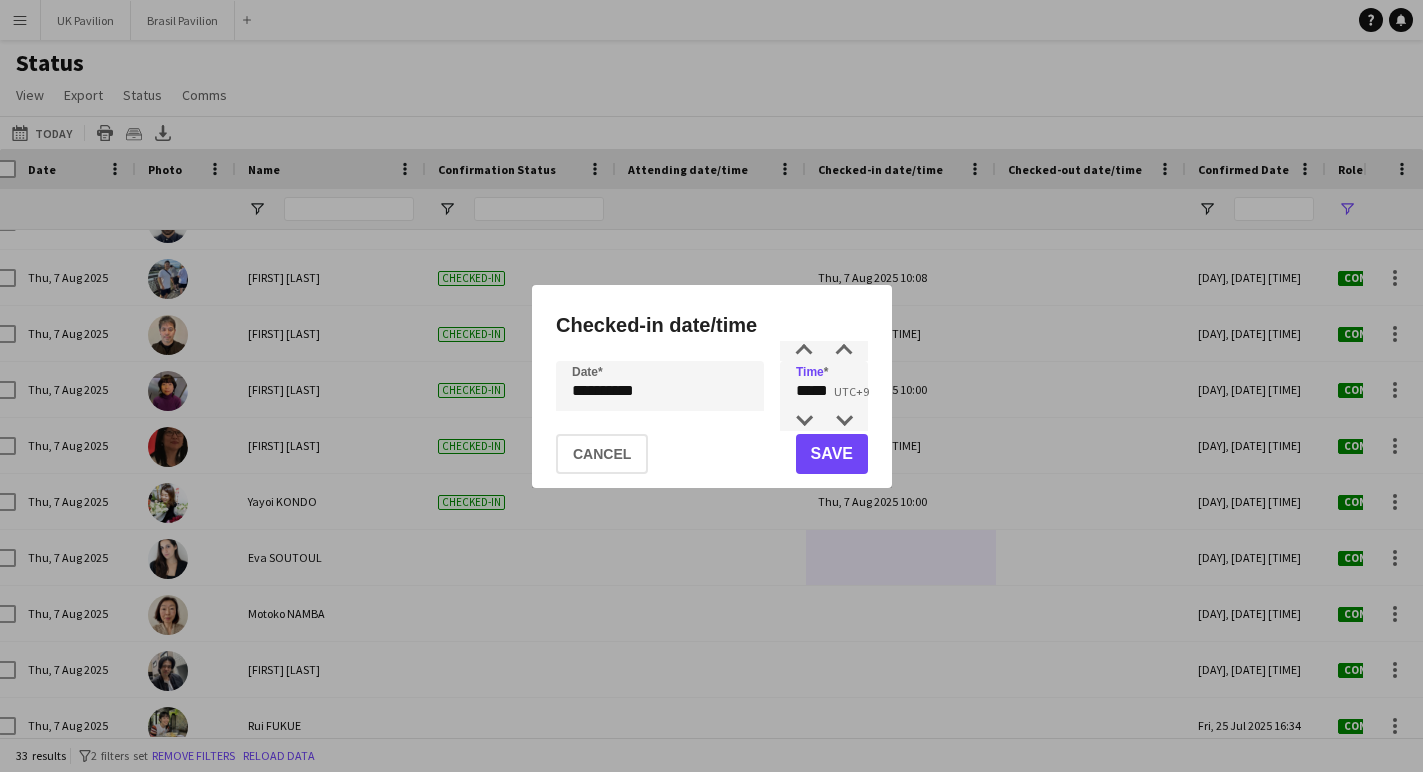 click on "Save" 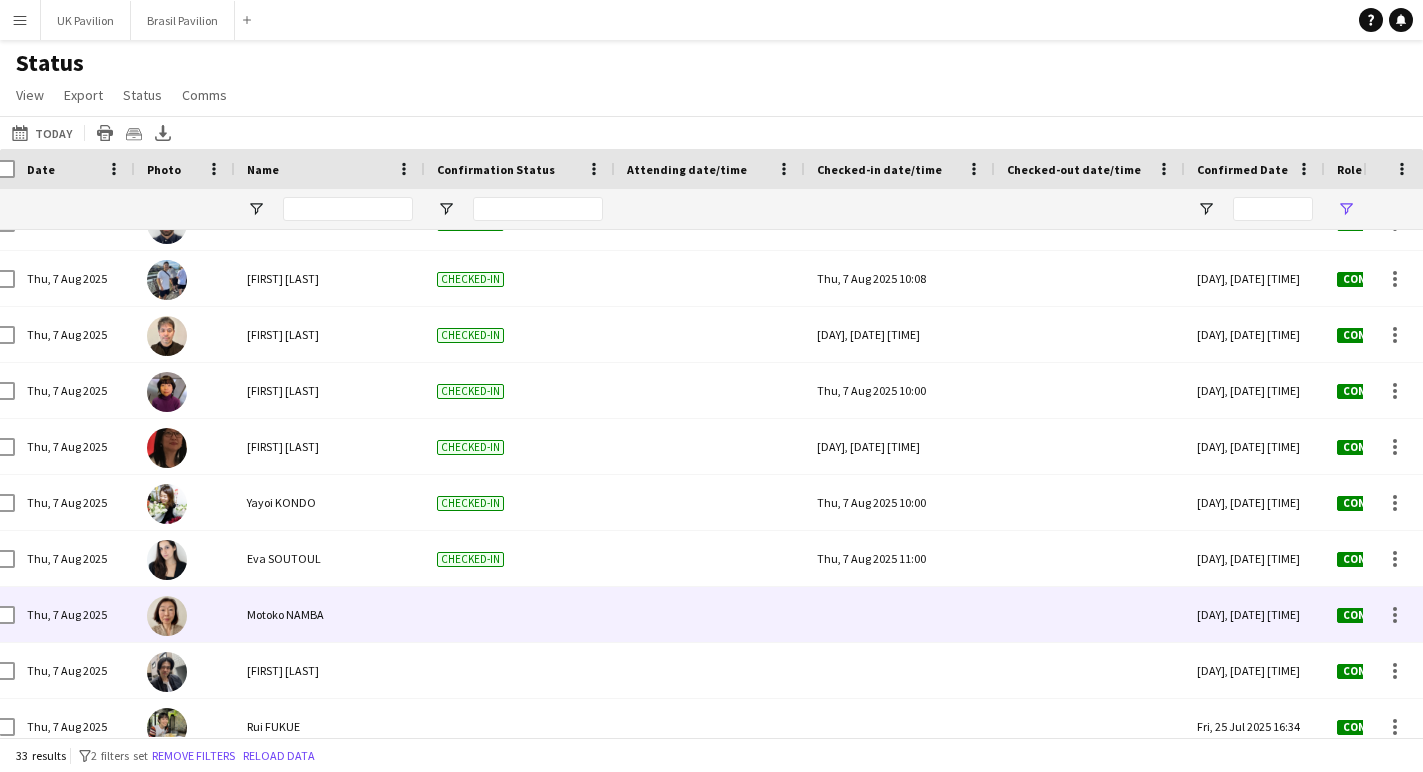 click at bounding box center [900, 614] 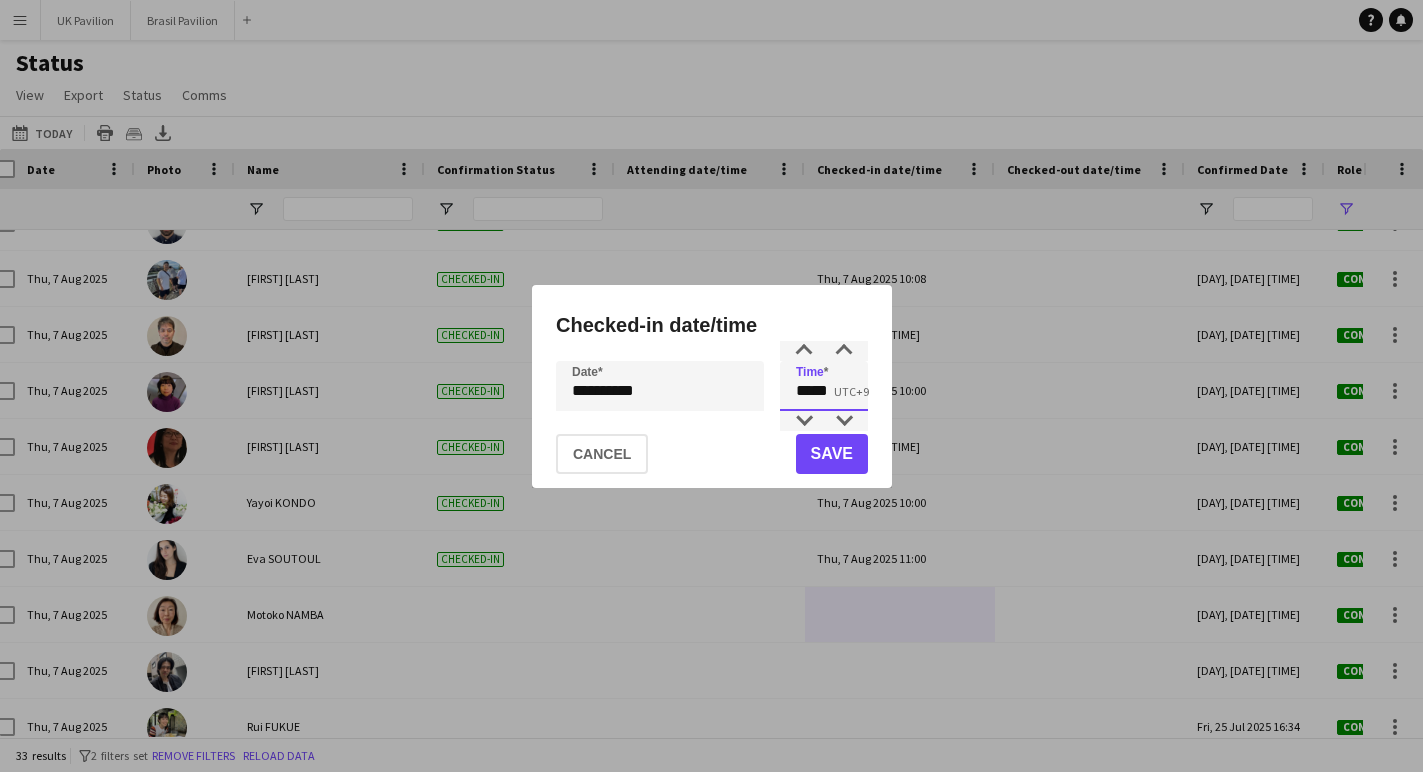 drag, startPoint x: 832, startPoint y: 393, endPoint x: 807, endPoint y: 392, distance: 25.019993 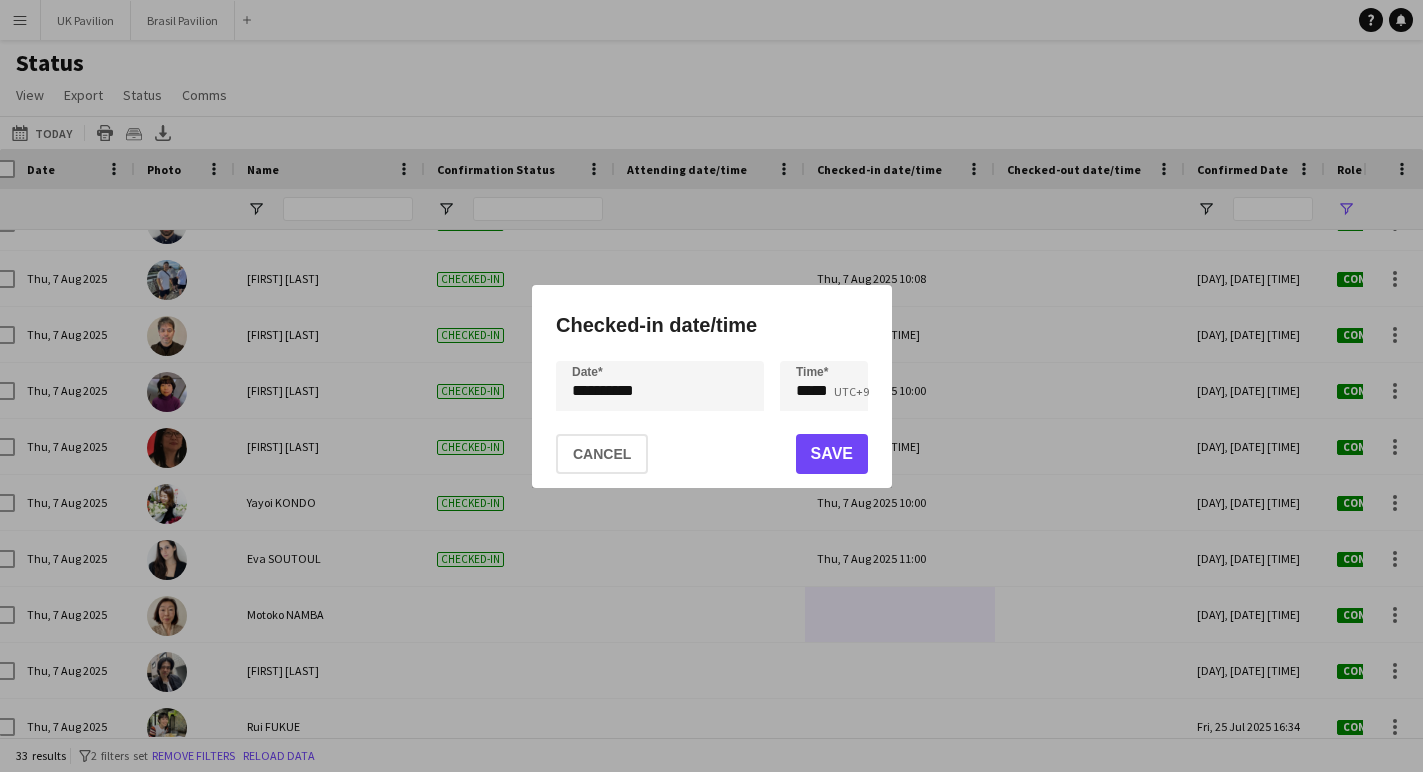 click on "Save" 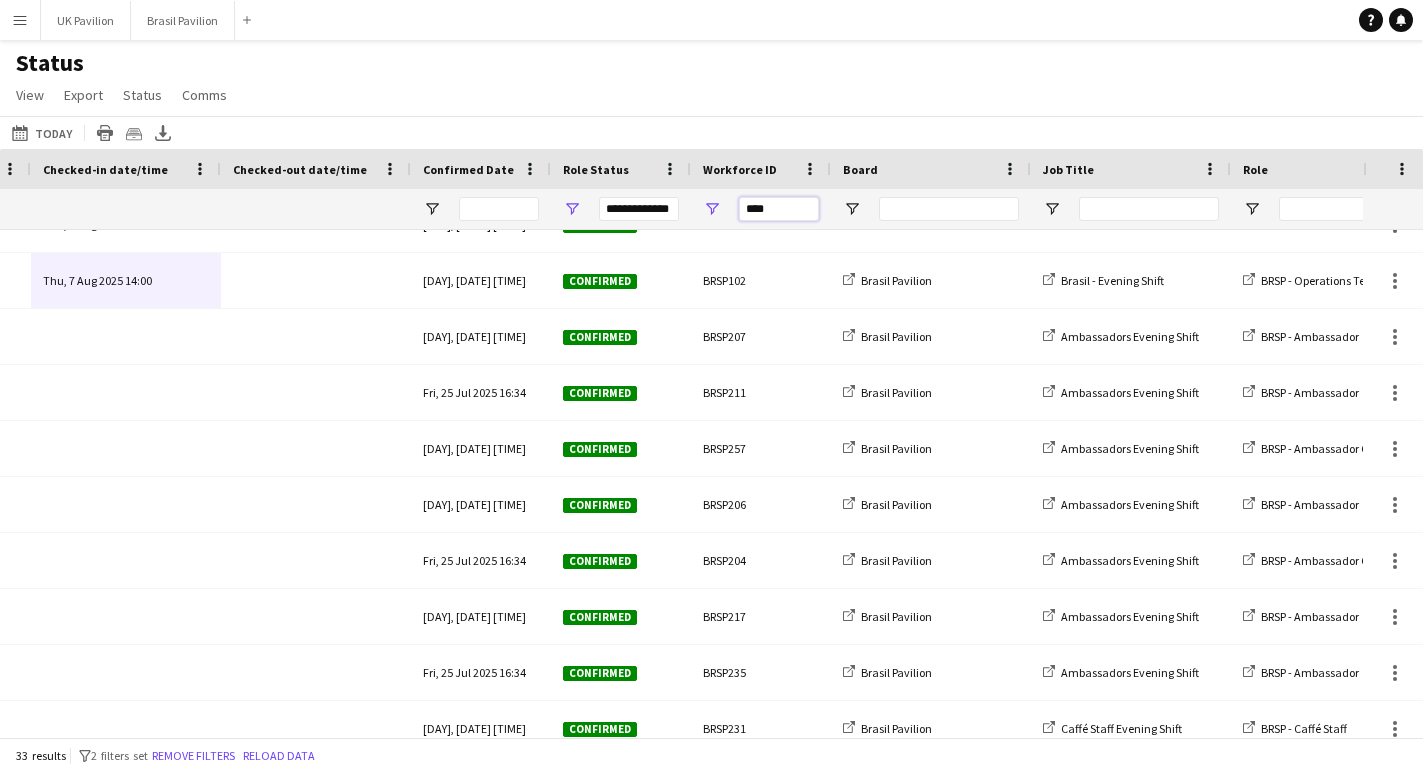 drag, startPoint x: 788, startPoint y: 220, endPoint x: 691, endPoint y: 214, distance: 97.18539 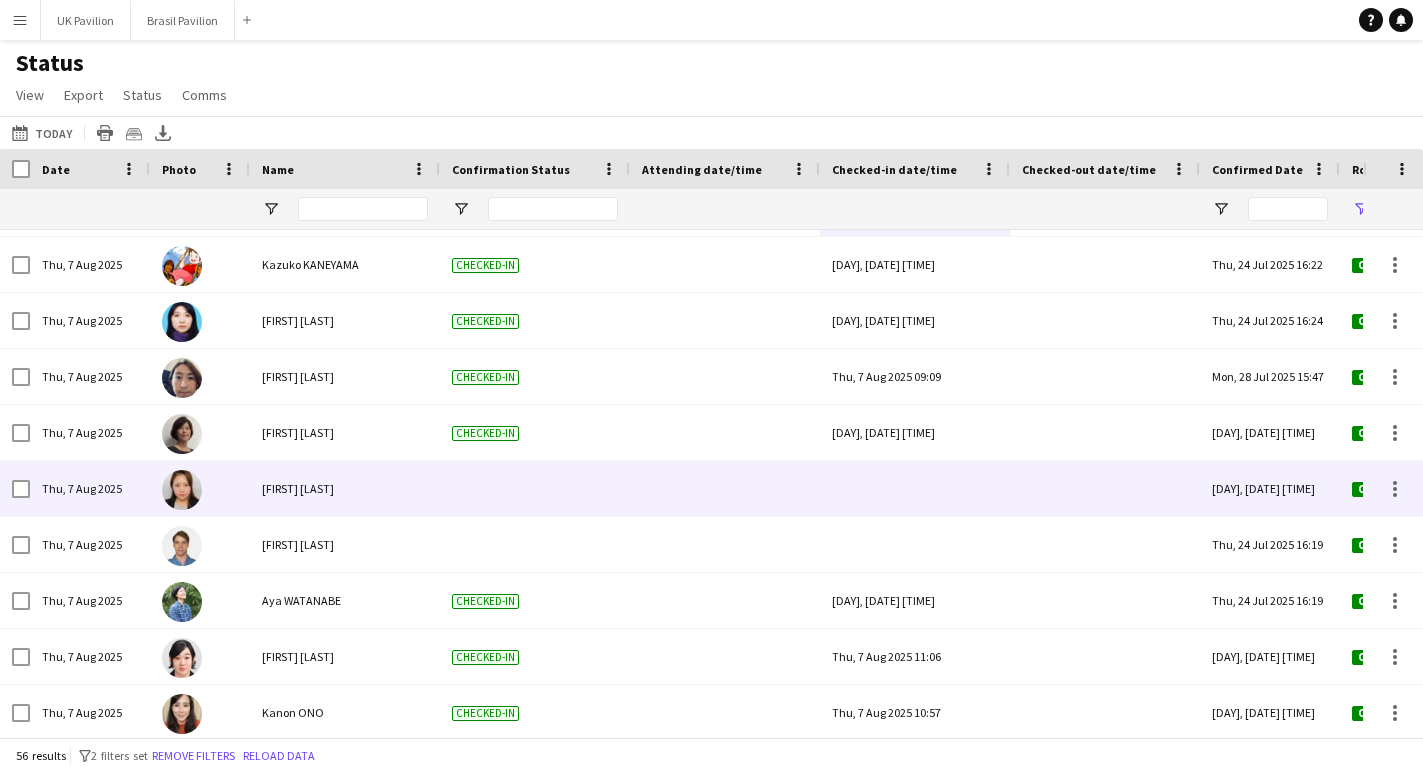 type on "***" 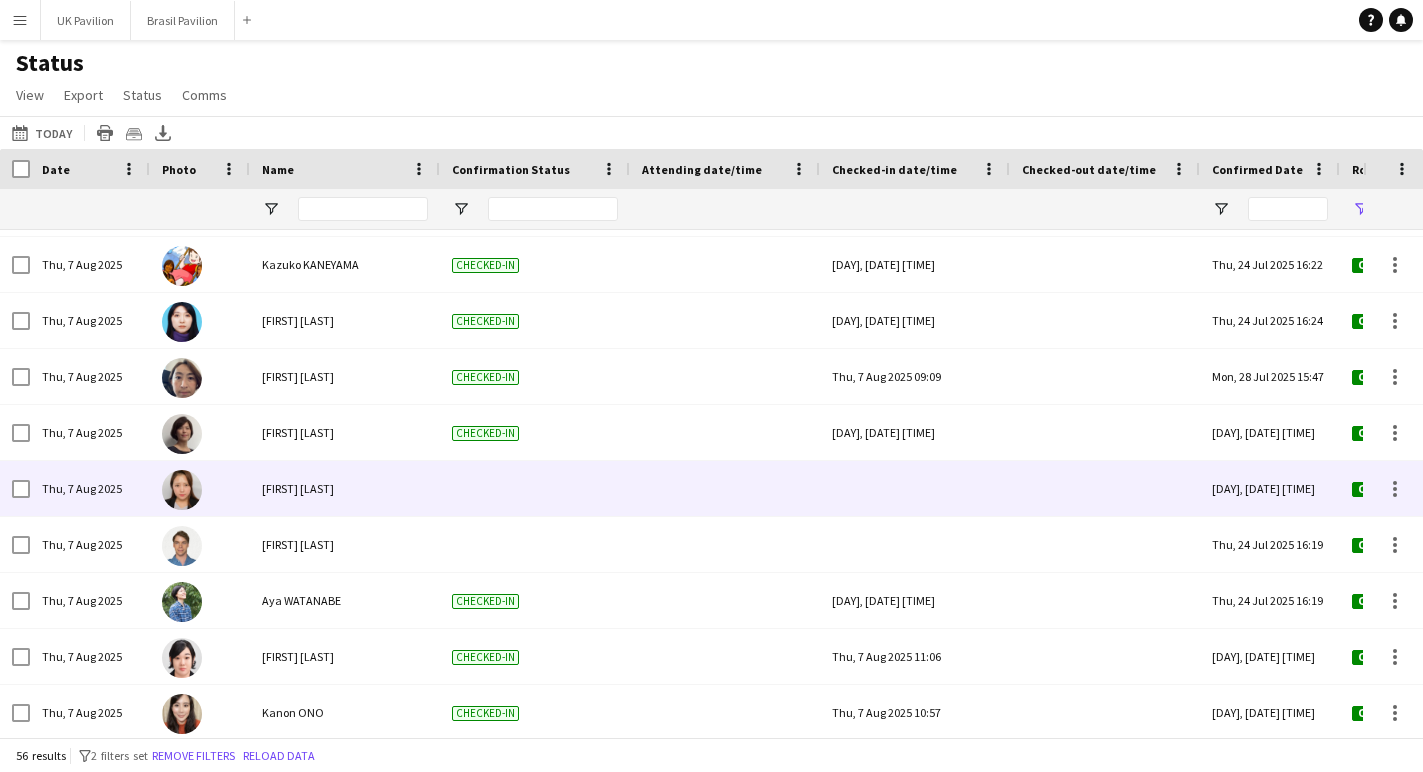 click at bounding box center (915, 488) 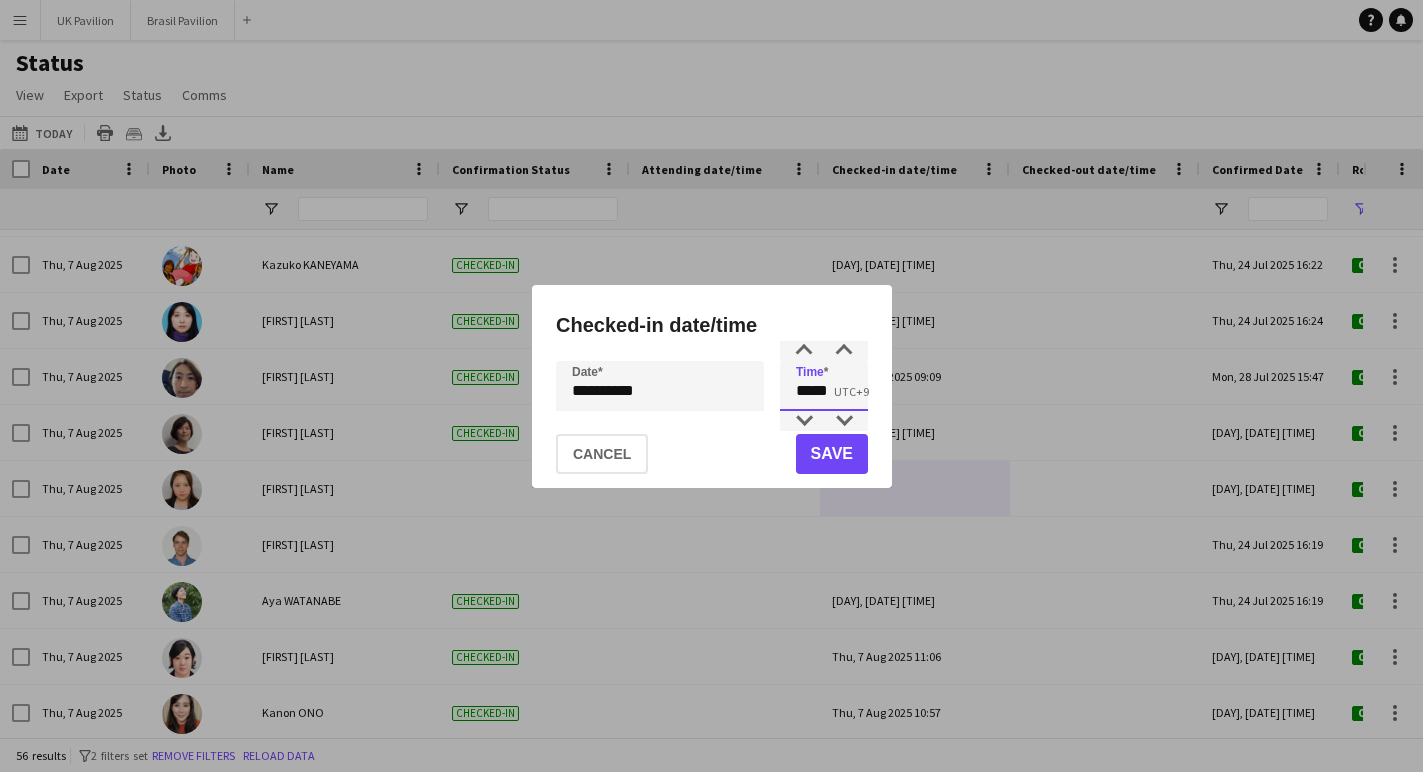drag, startPoint x: 850, startPoint y: 396, endPoint x: 767, endPoint y: 390, distance: 83.21658 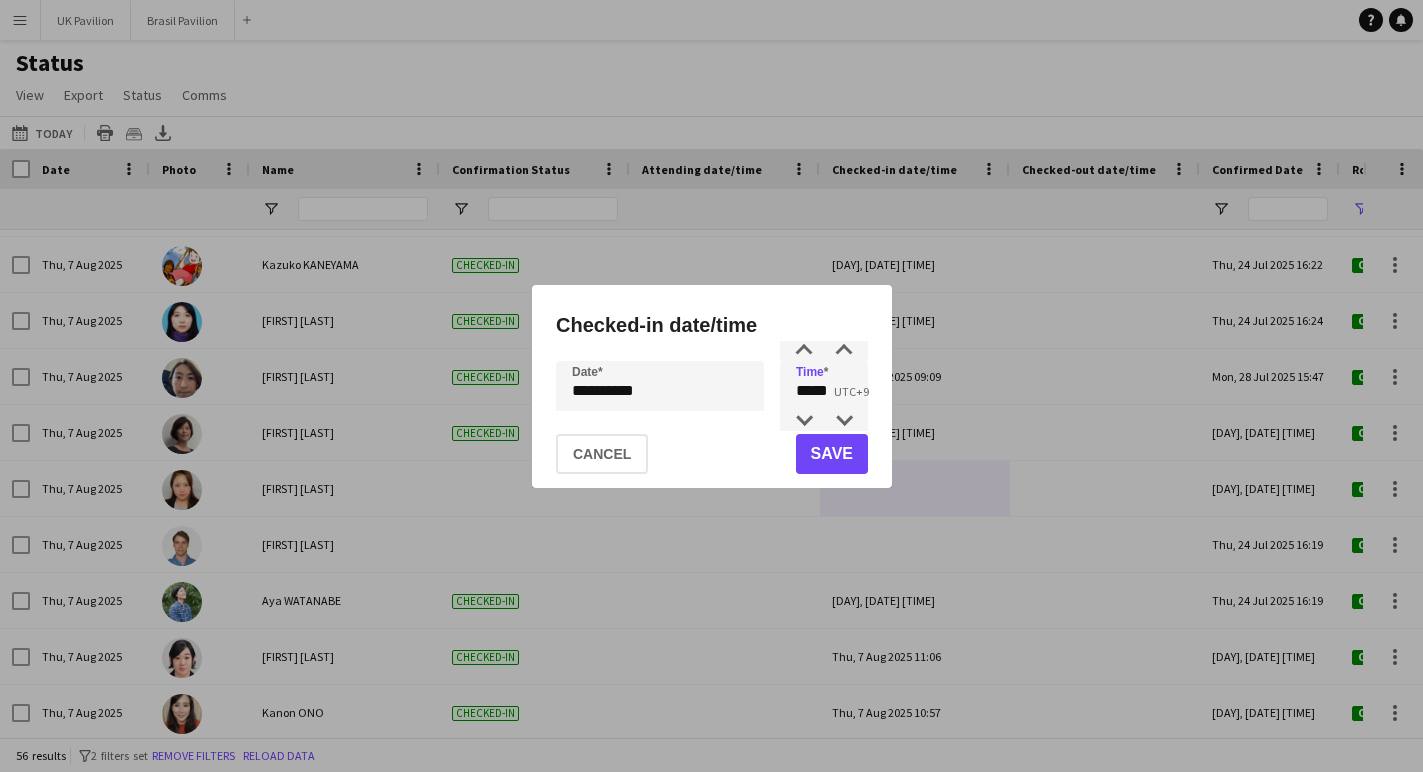 click on "Save" 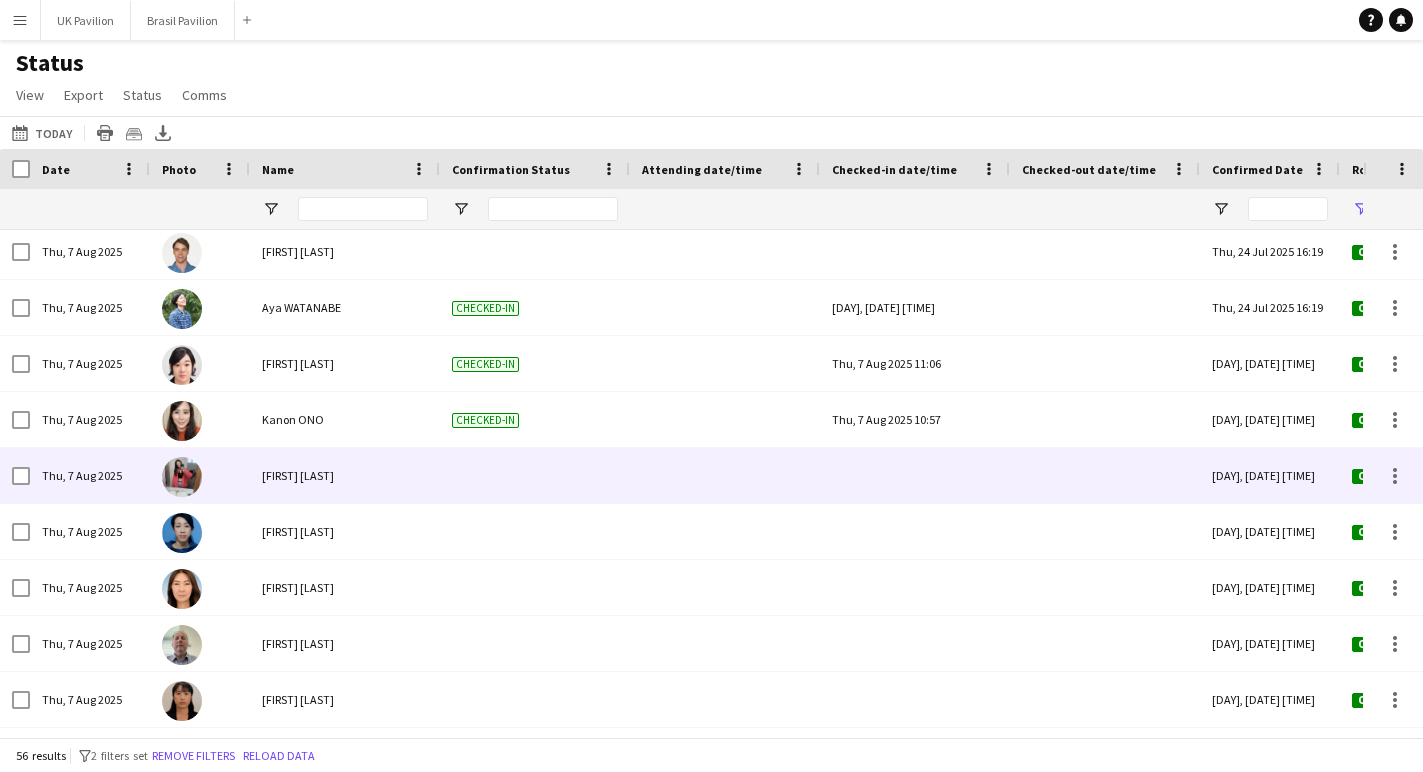 click at bounding box center (915, 475) 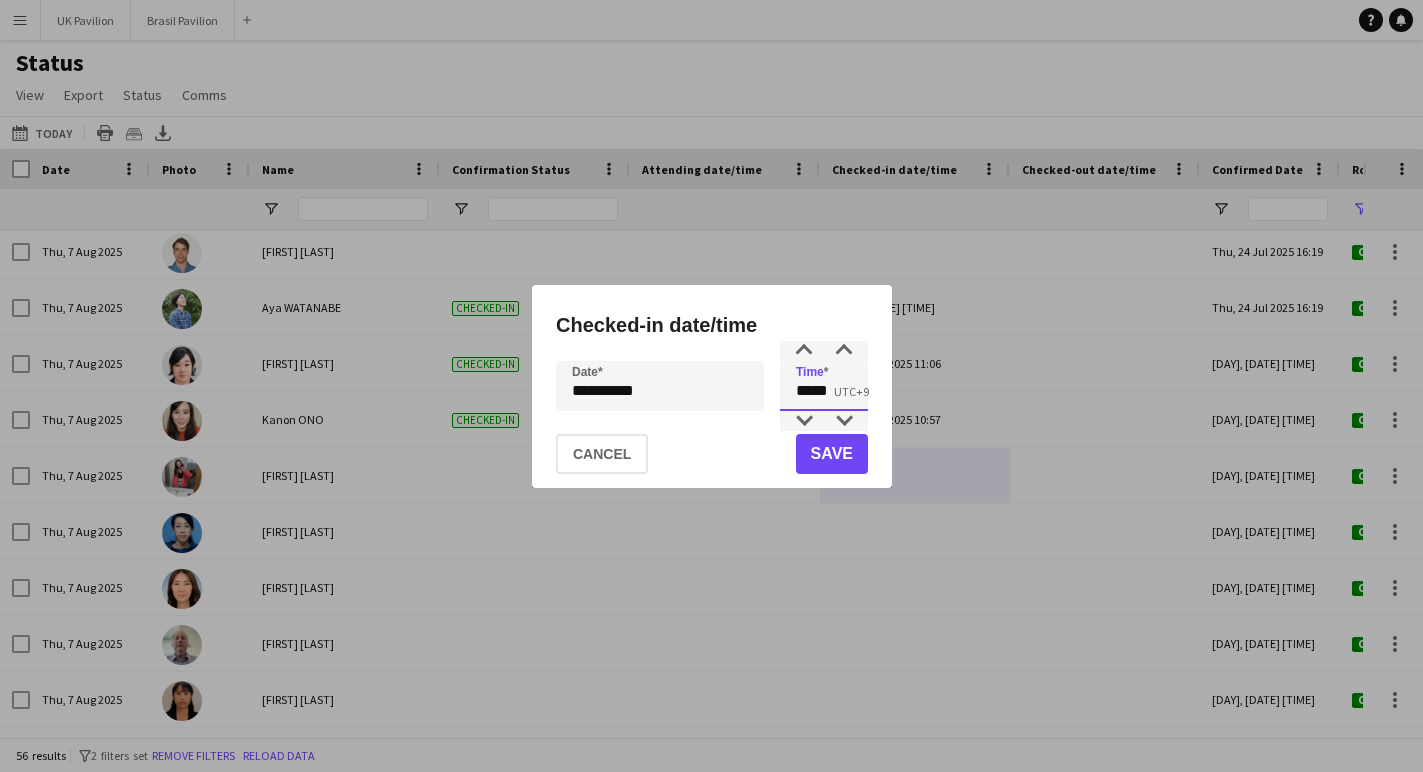 drag, startPoint x: 844, startPoint y: 396, endPoint x: 791, endPoint y: 393, distance: 53.08484 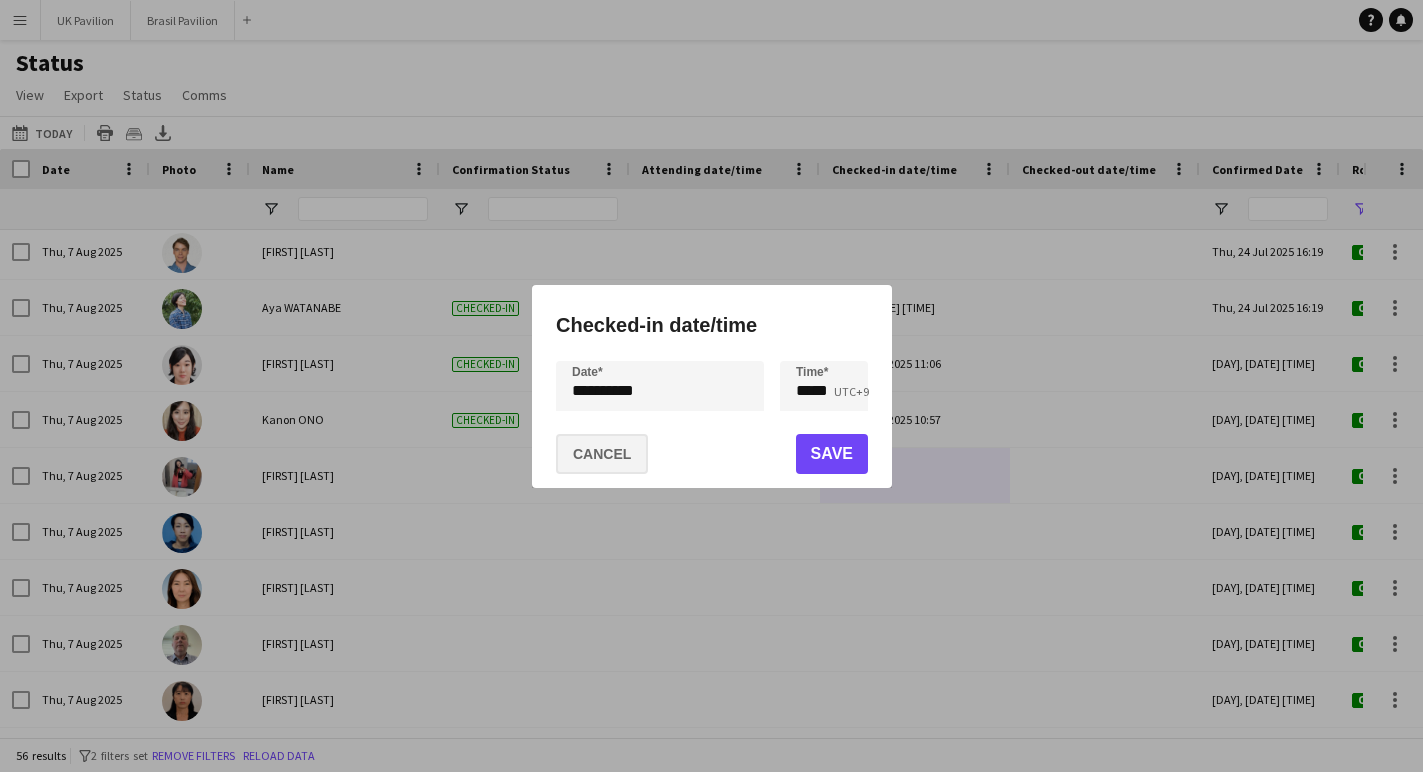 click on "Cancel" 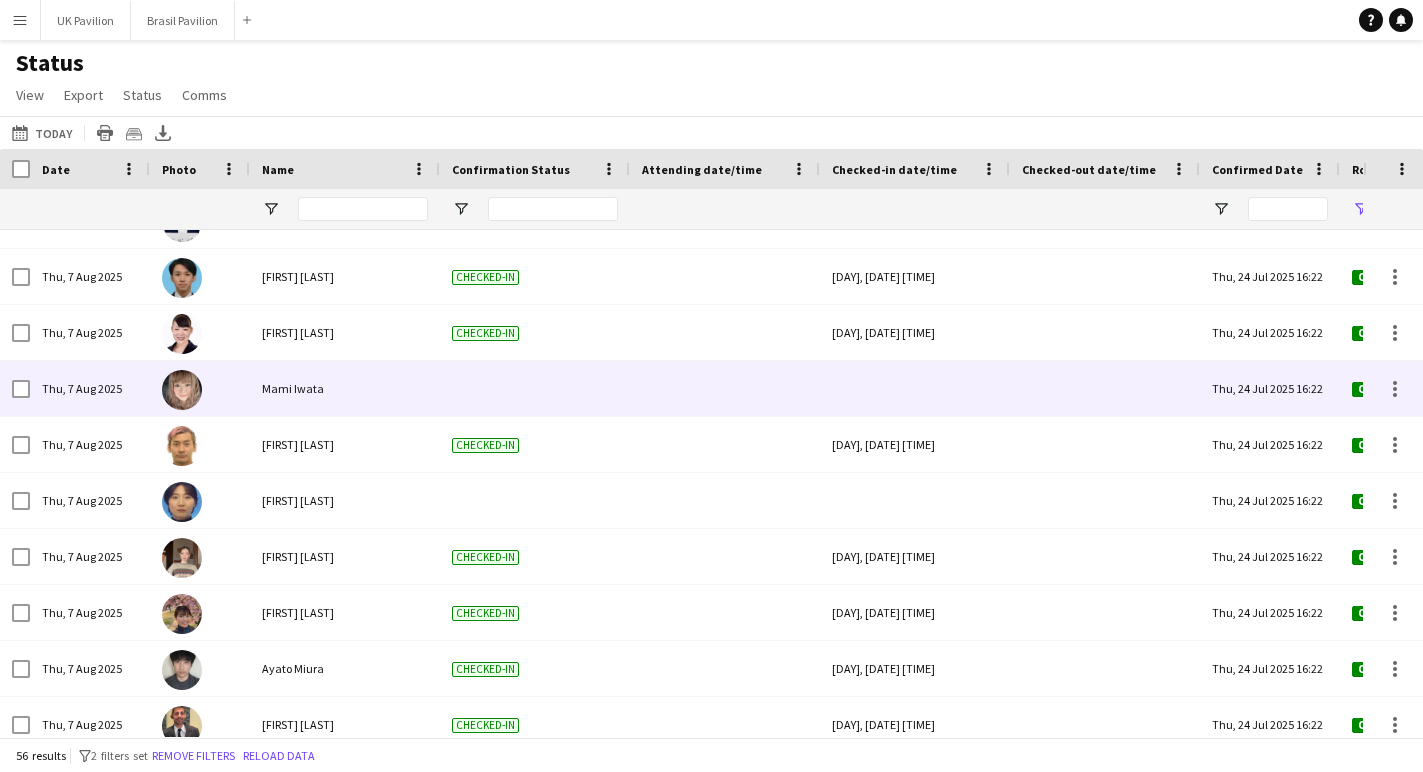 click at bounding box center [725, 388] 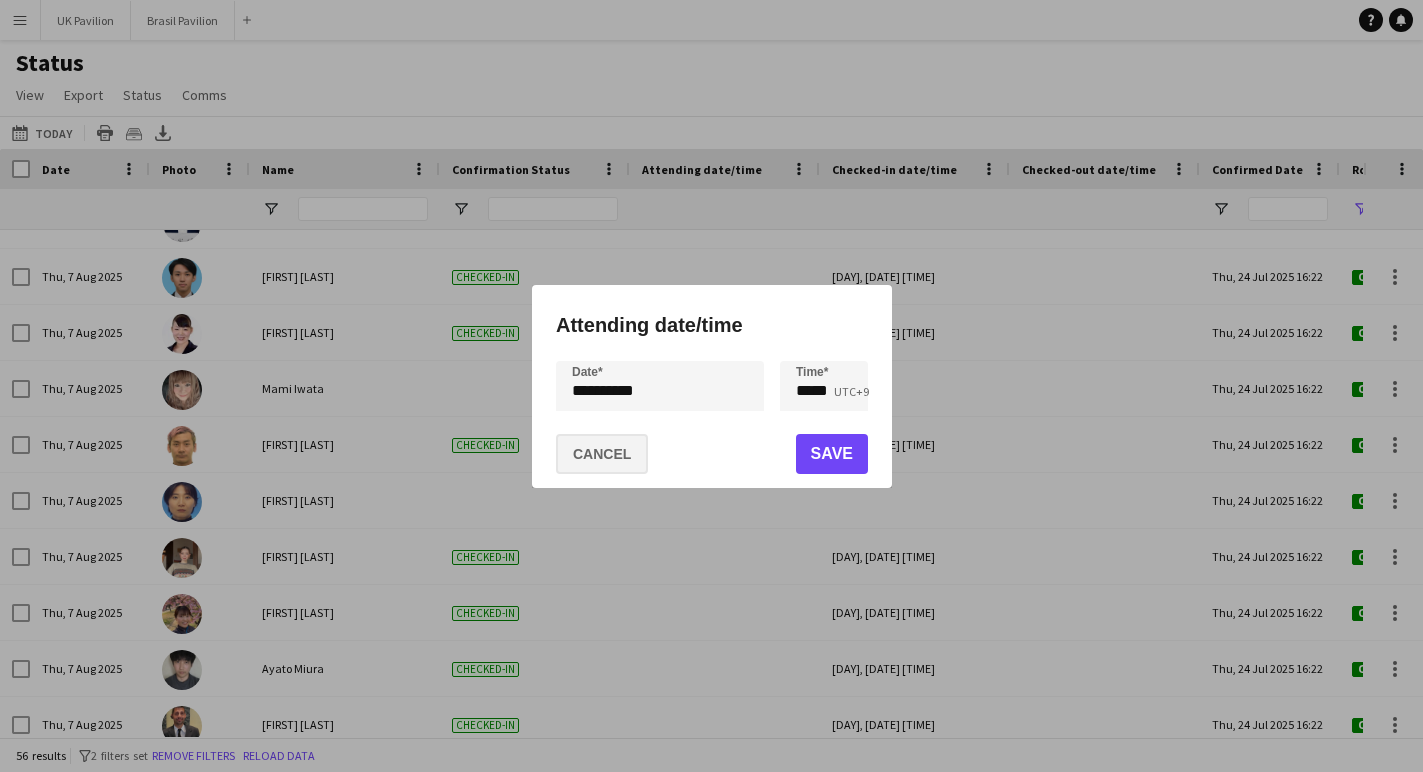 click on "Cancel" 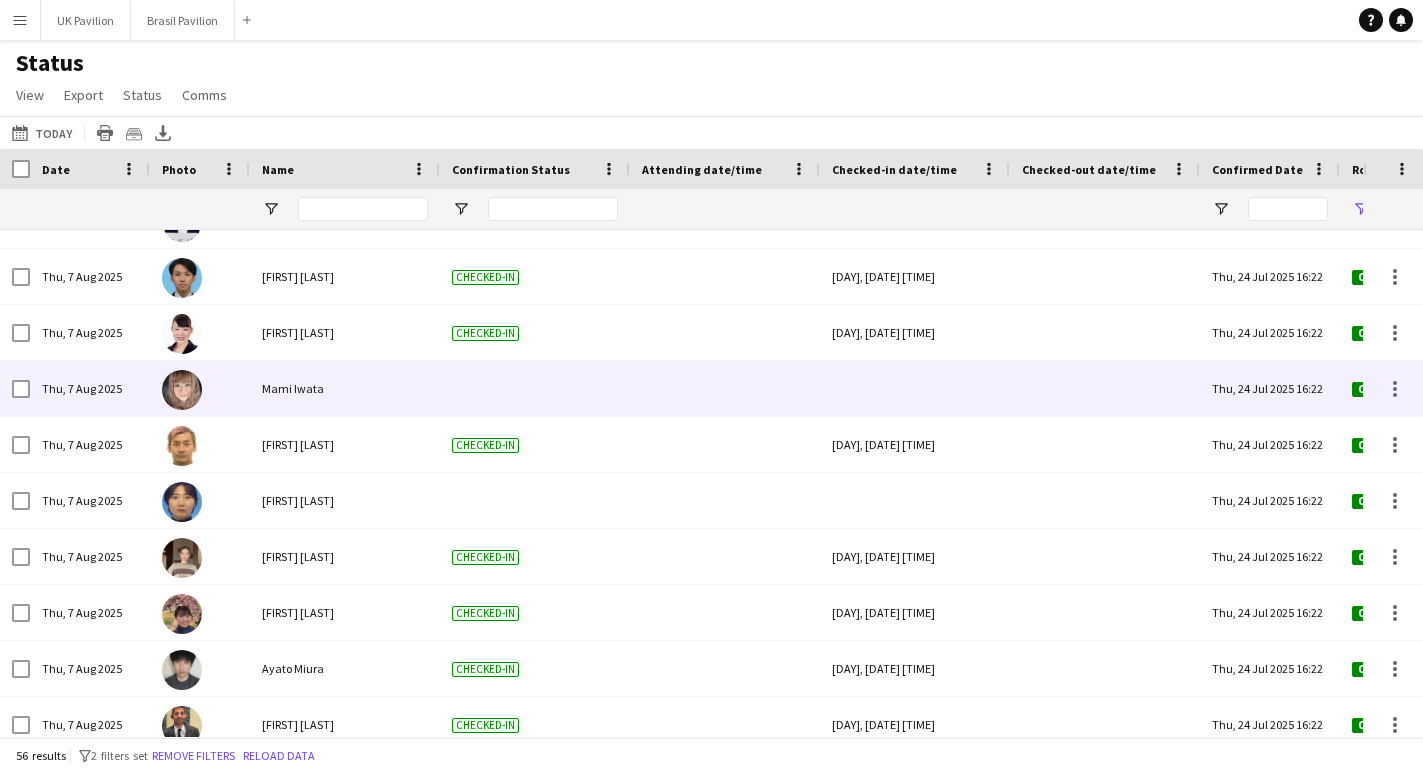 scroll, scrollTop: 350, scrollLeft: 0, axis: vertical 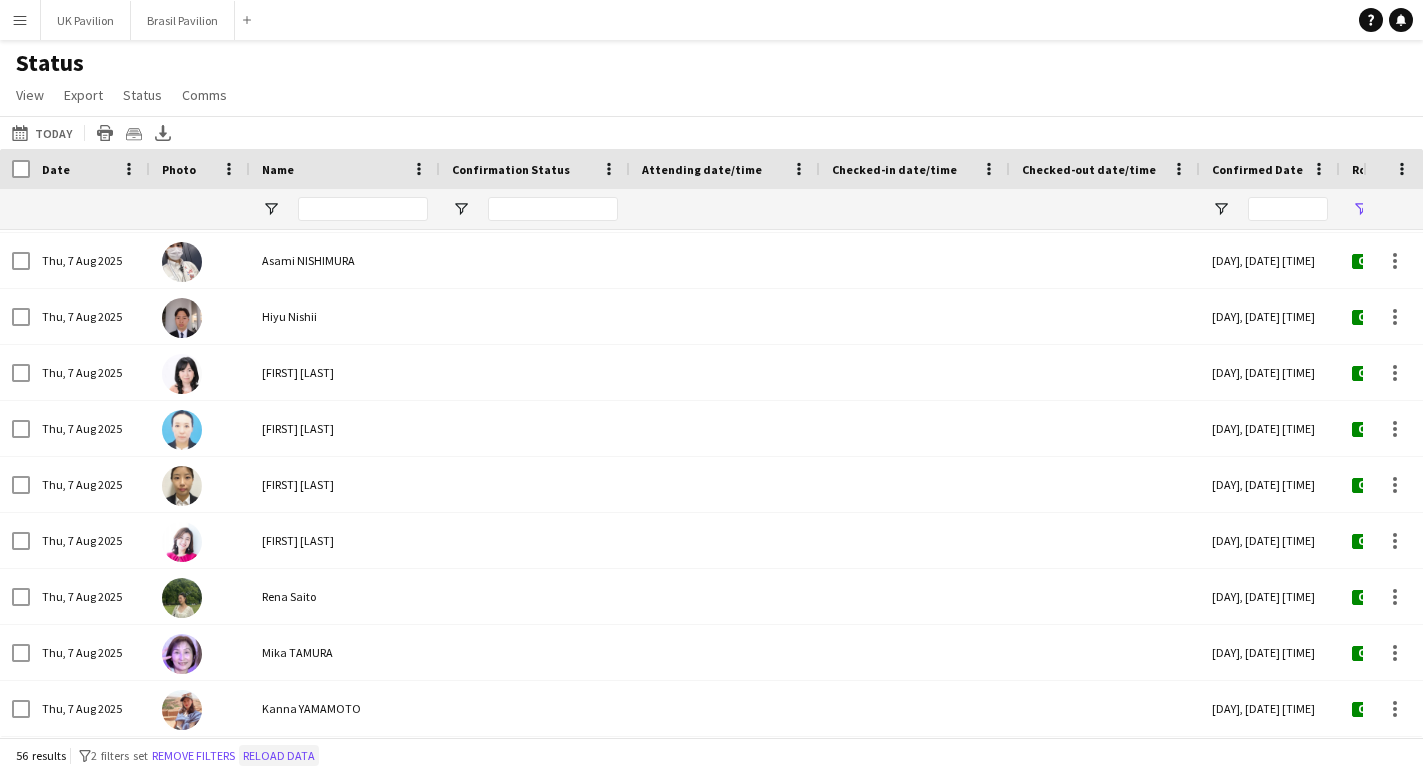 click on "Reload data" 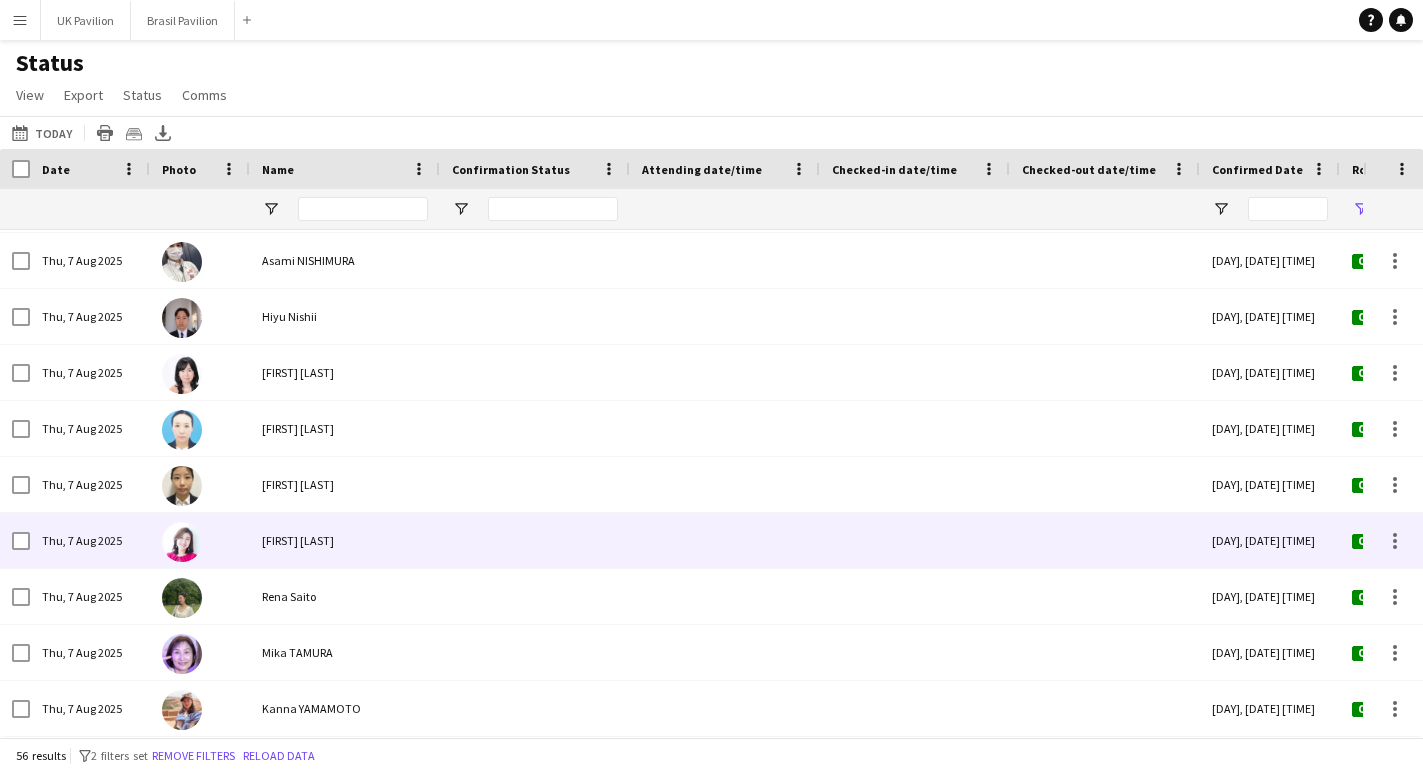 scroll, scrollTop: 2360, scrollLeft: 0, axis: vertical 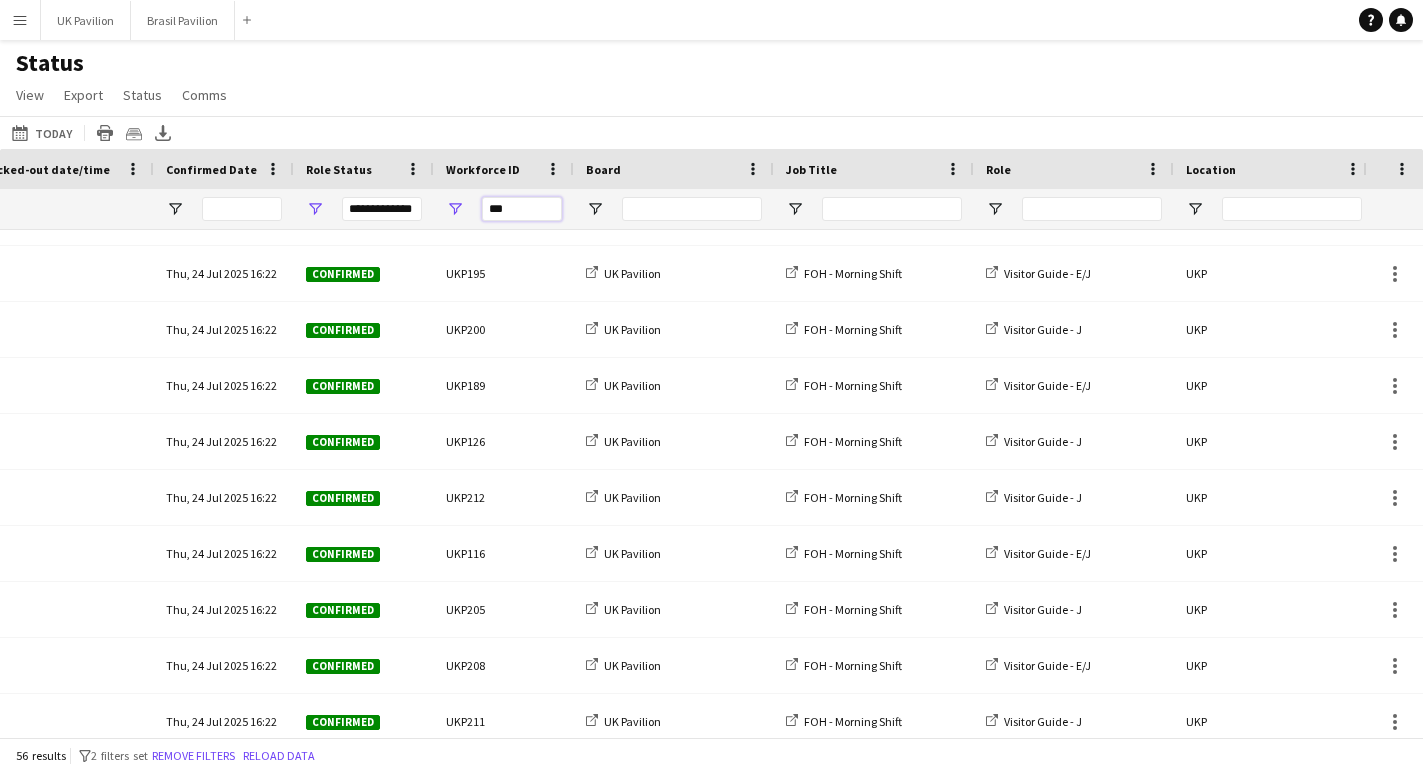 click on "***" at bounding box center (522, 209) 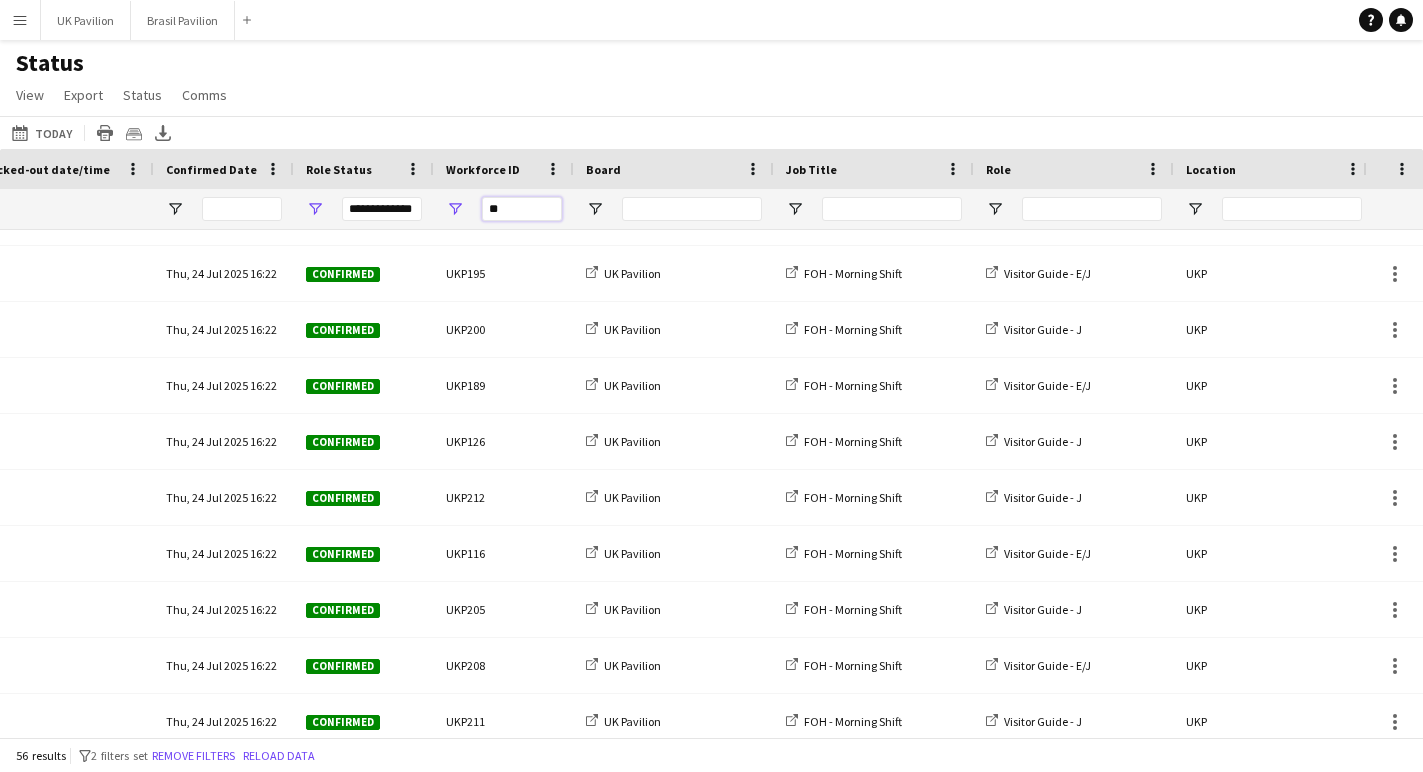 type on "*" 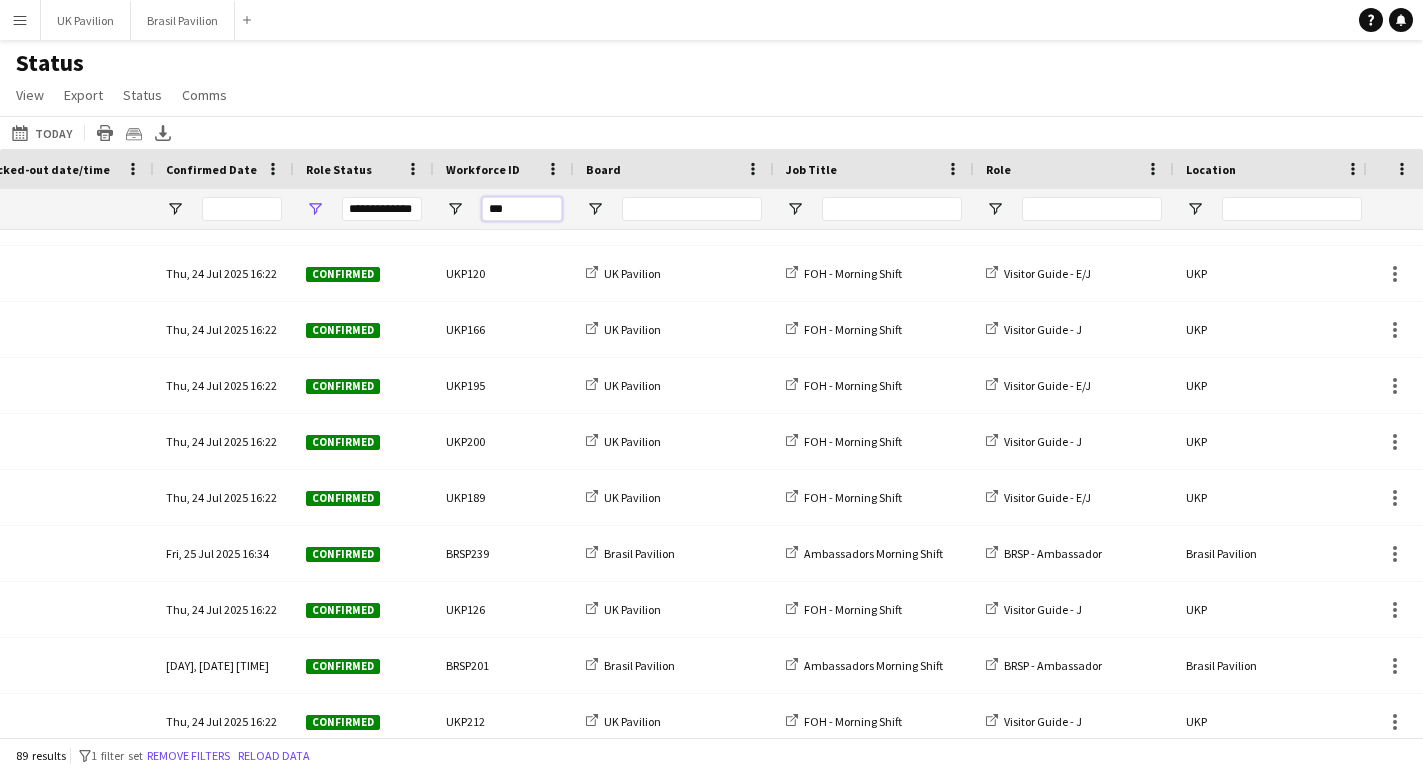 type on "****" 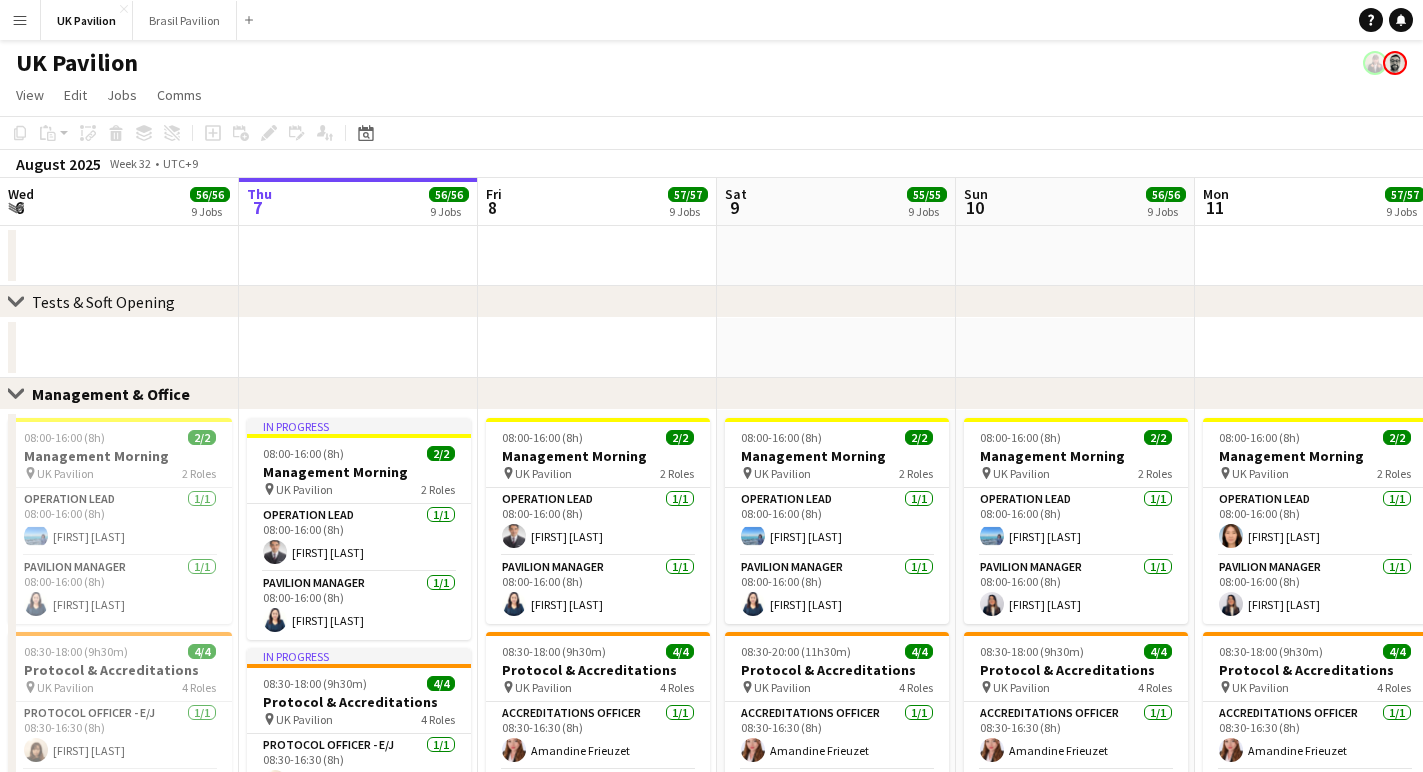 click on "Menu" at bounding box center (20, 20) 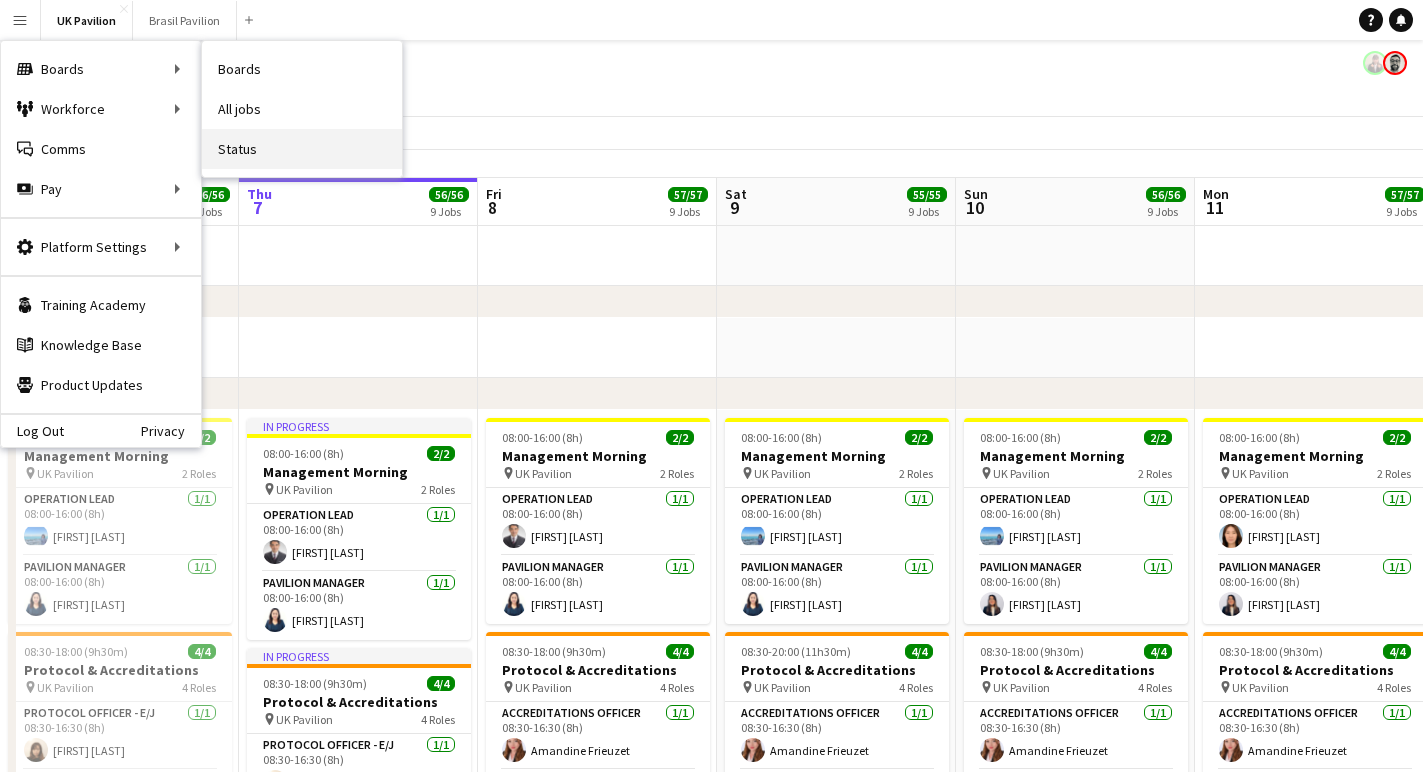 click on "Status" at bounding box center (302, 149) 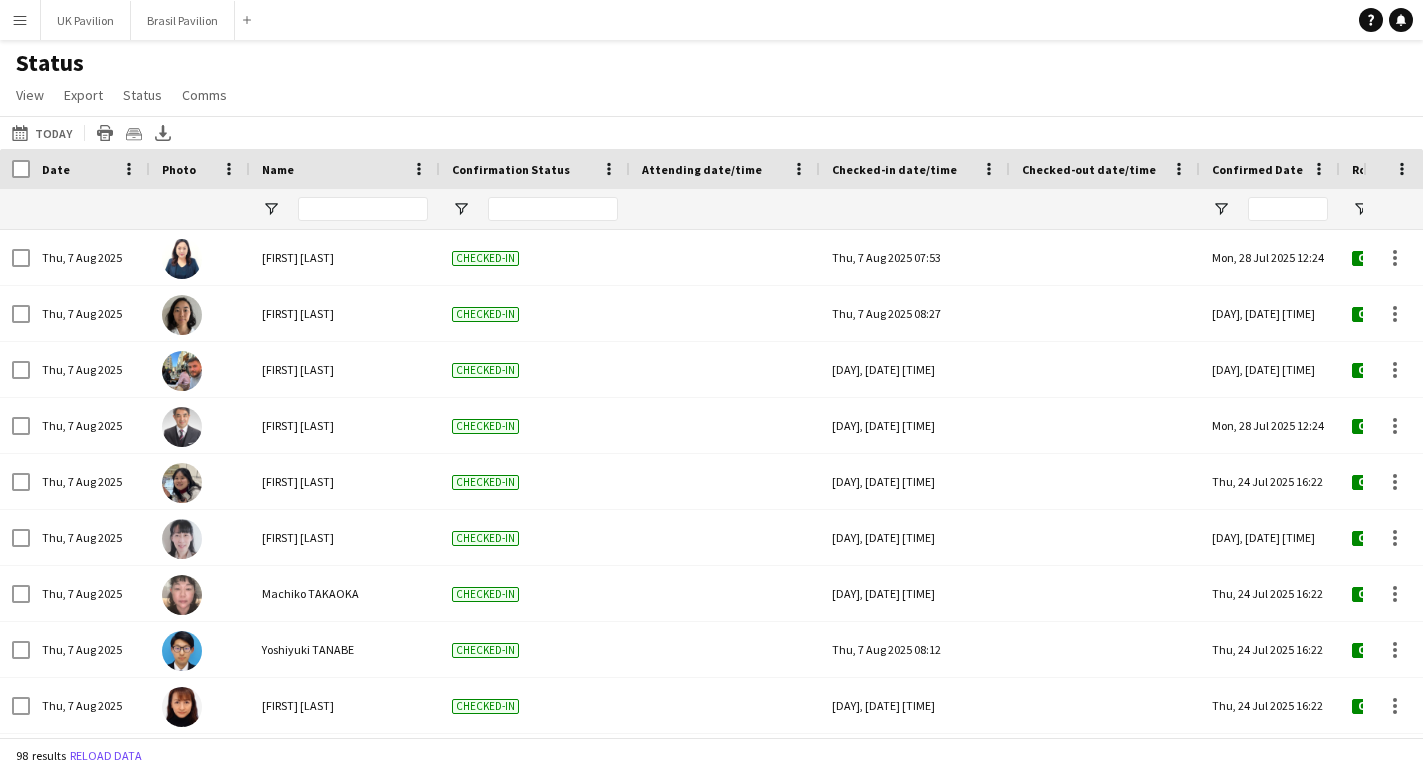 type on "**********" 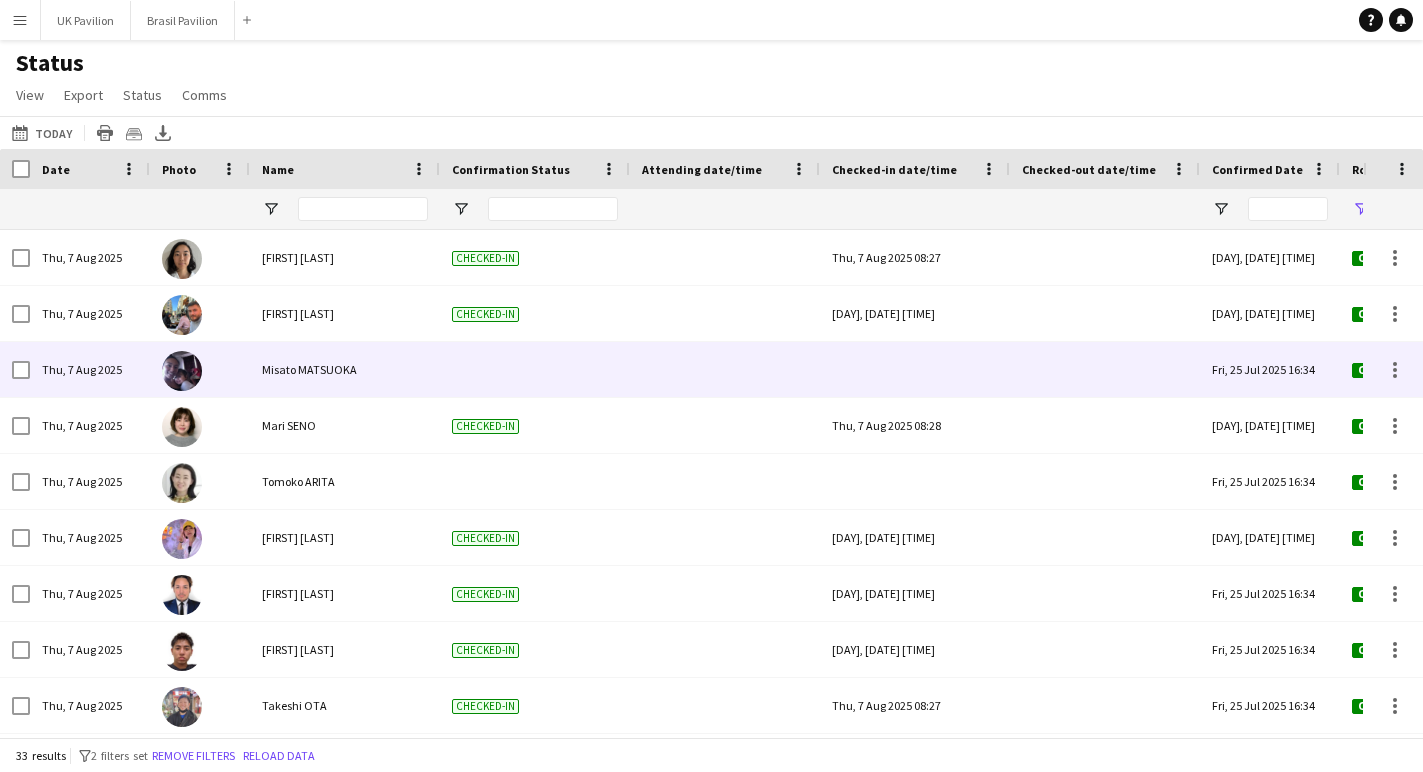 click at bounding box center [915, 369] 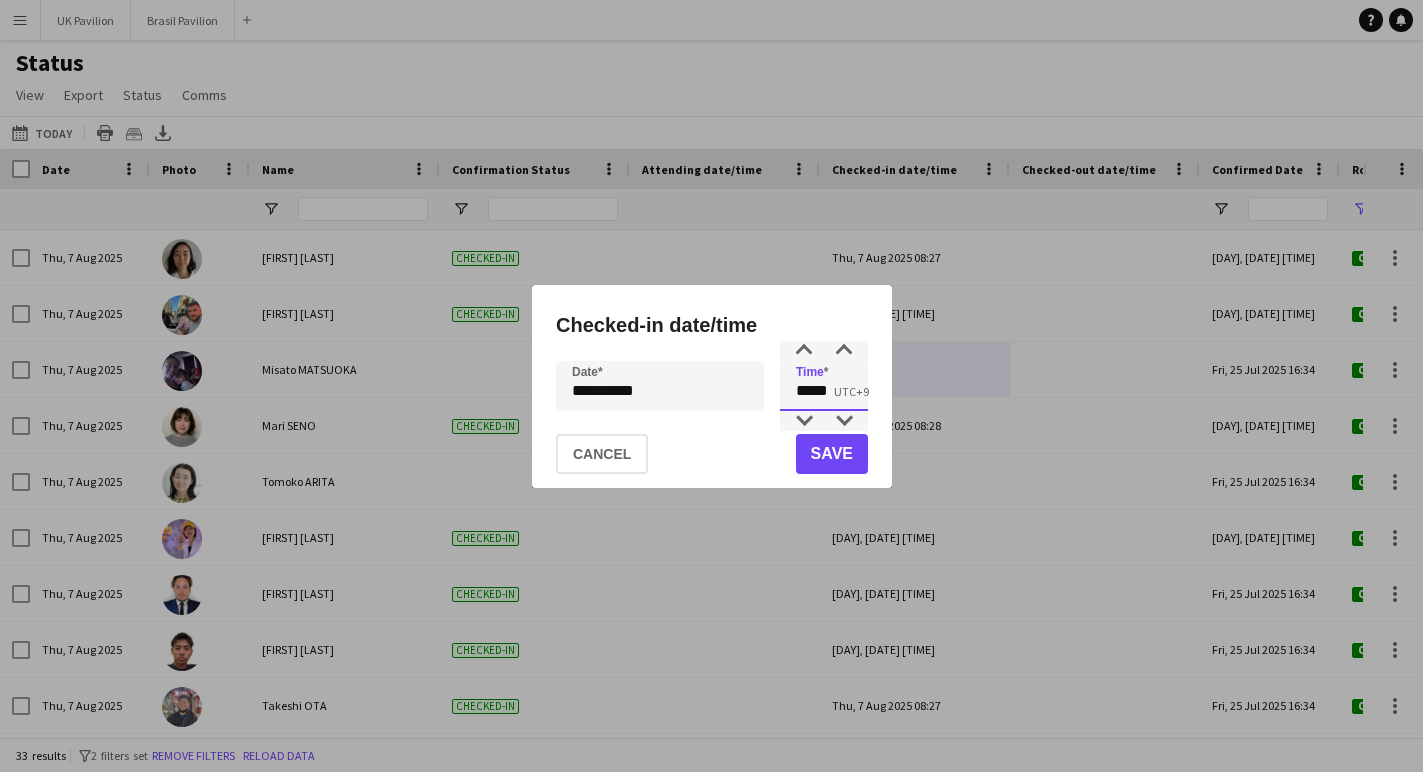 click on "*****" at bounding box center [824, 386] 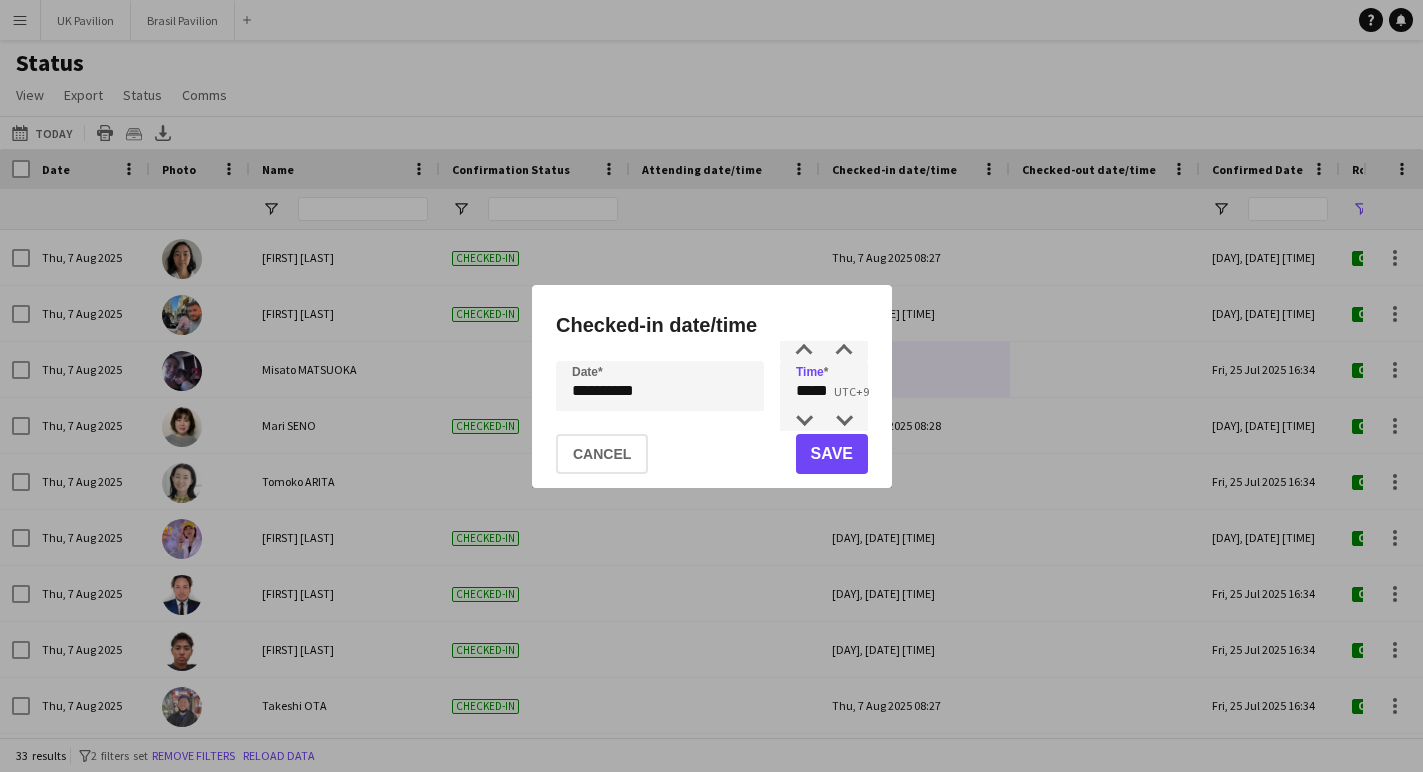 click on "Save" 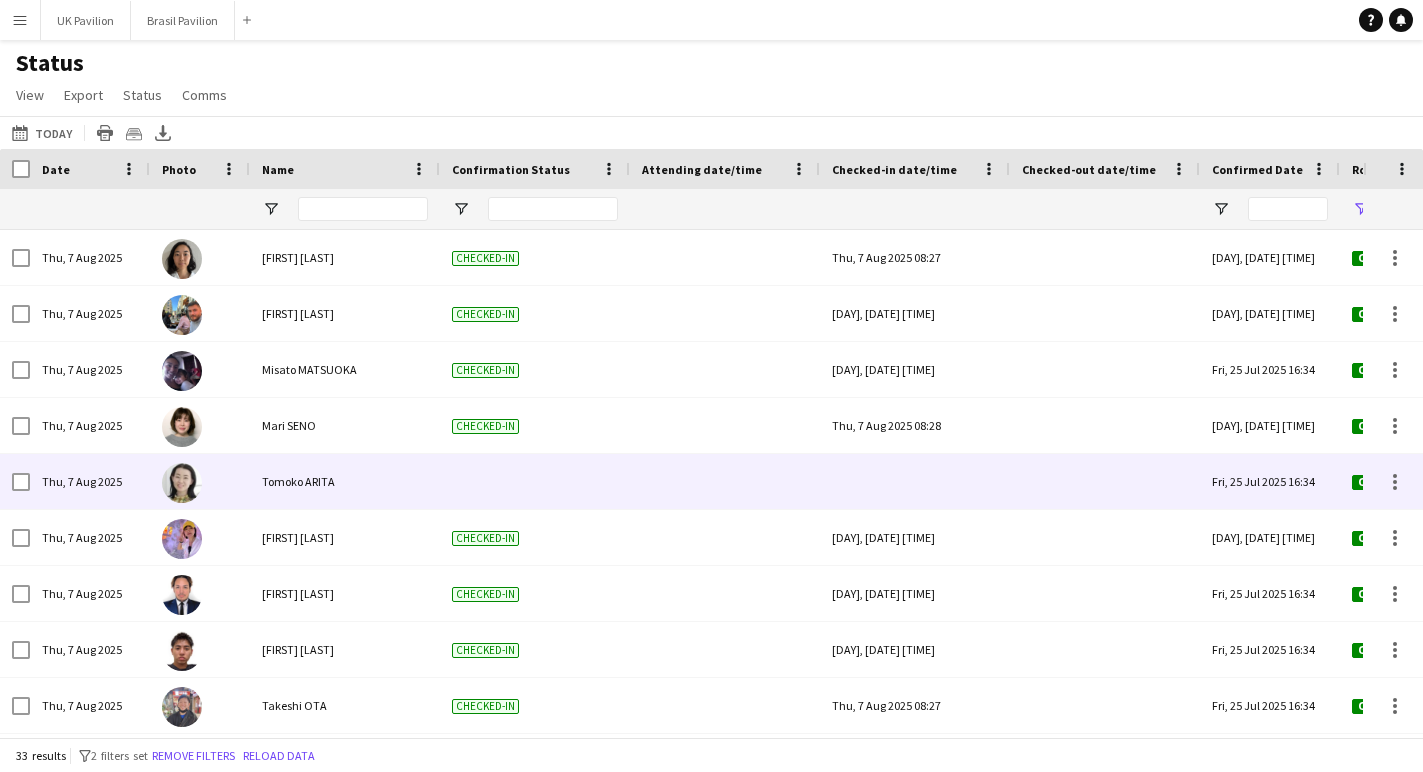 click at bounding box center (915, 481) 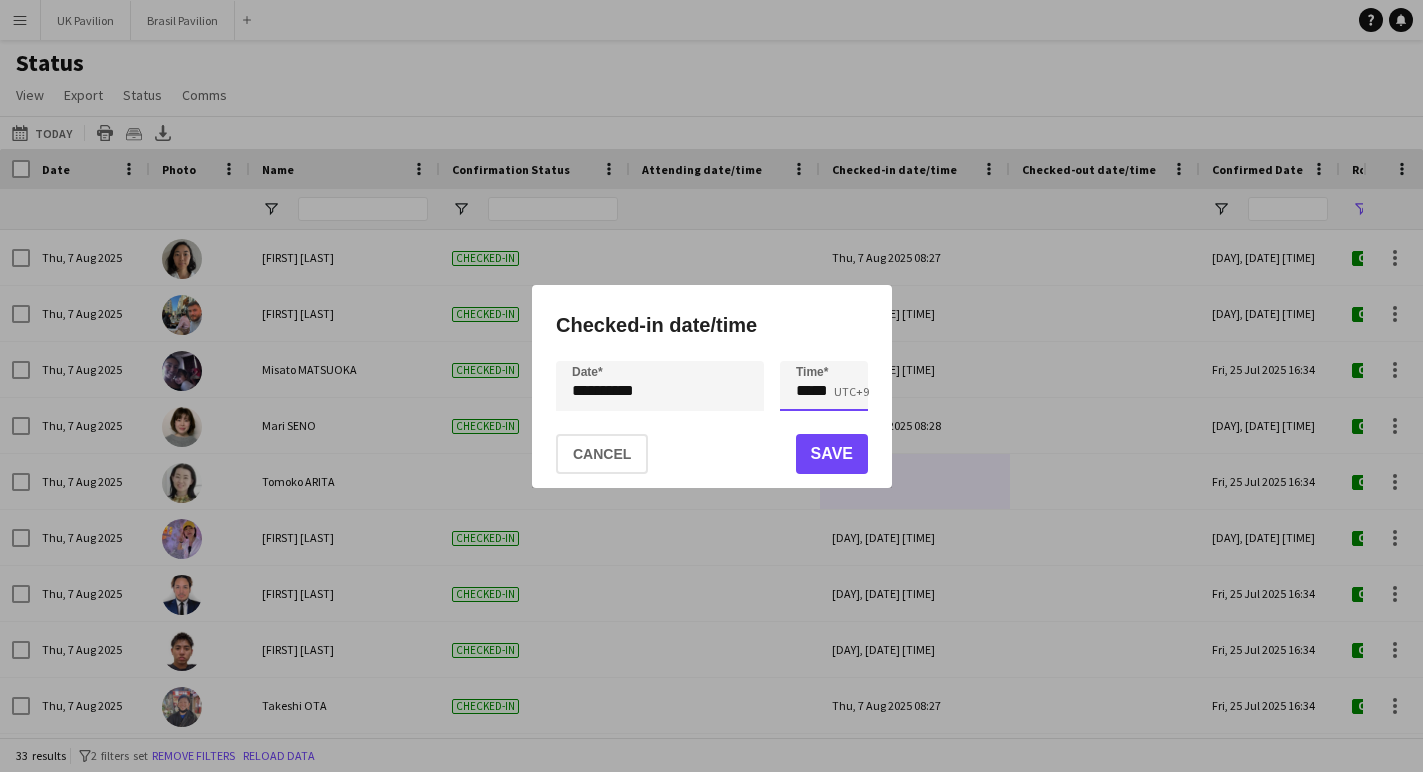 click on "*****" at bounding box center (824, 386) 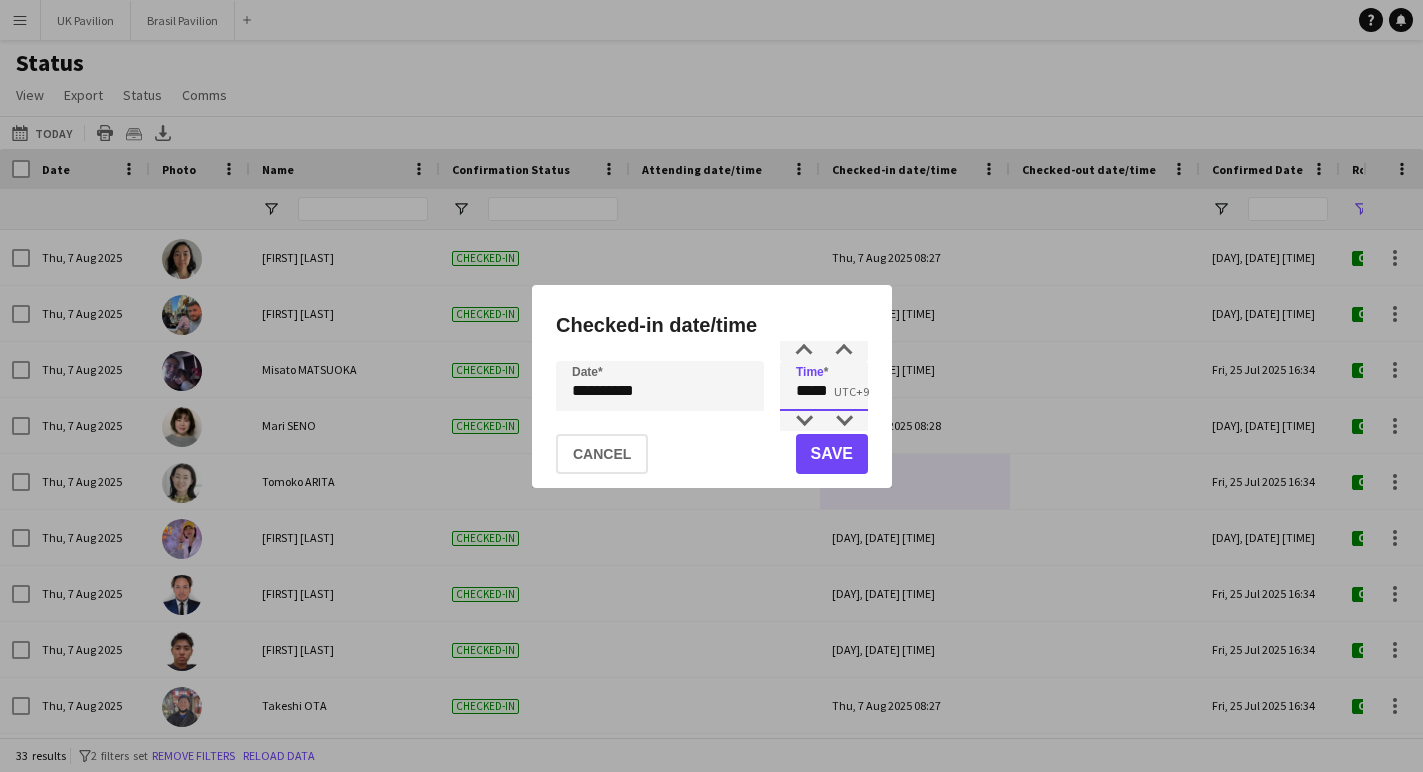 type on "*****" 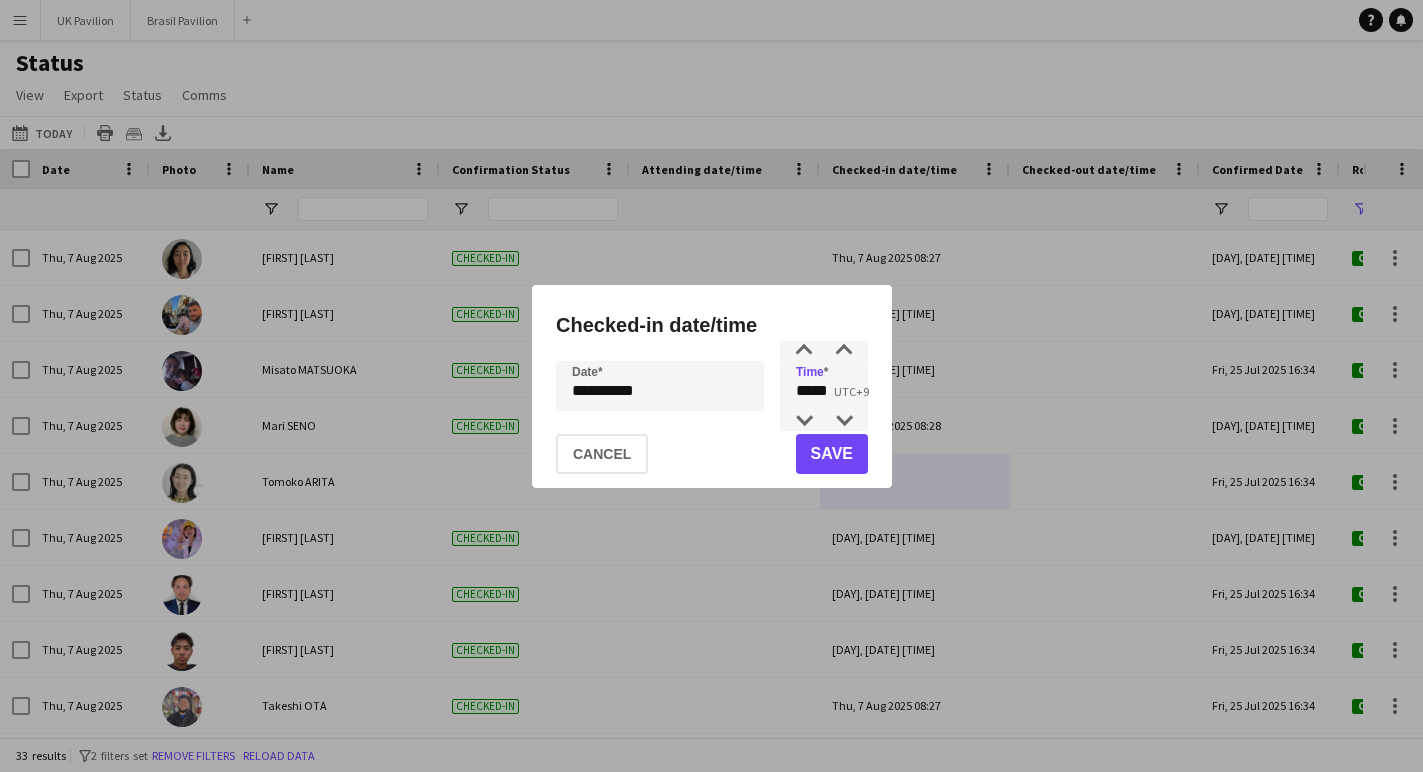 click on "Save" 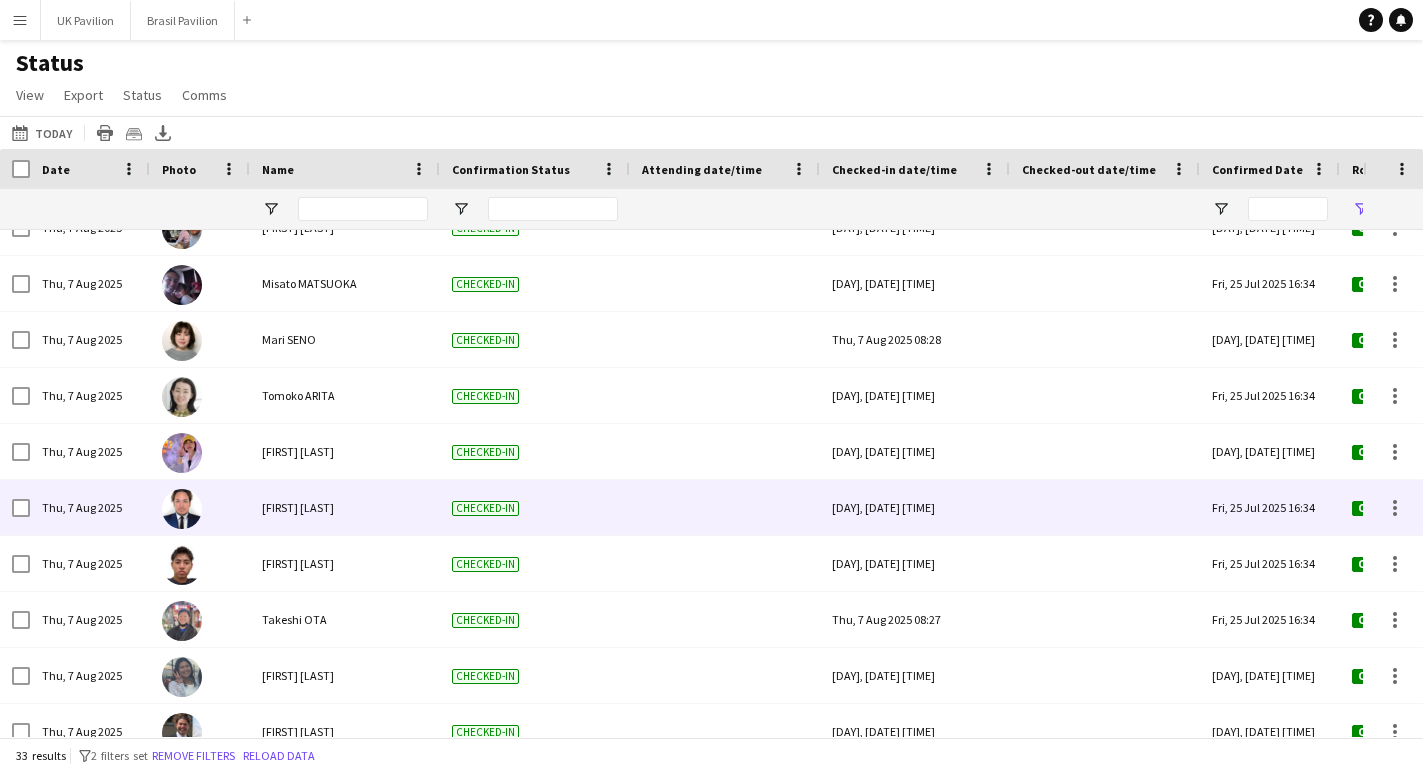scroll, scrollTop: 297, scrollLeft: 0, axis: vertical 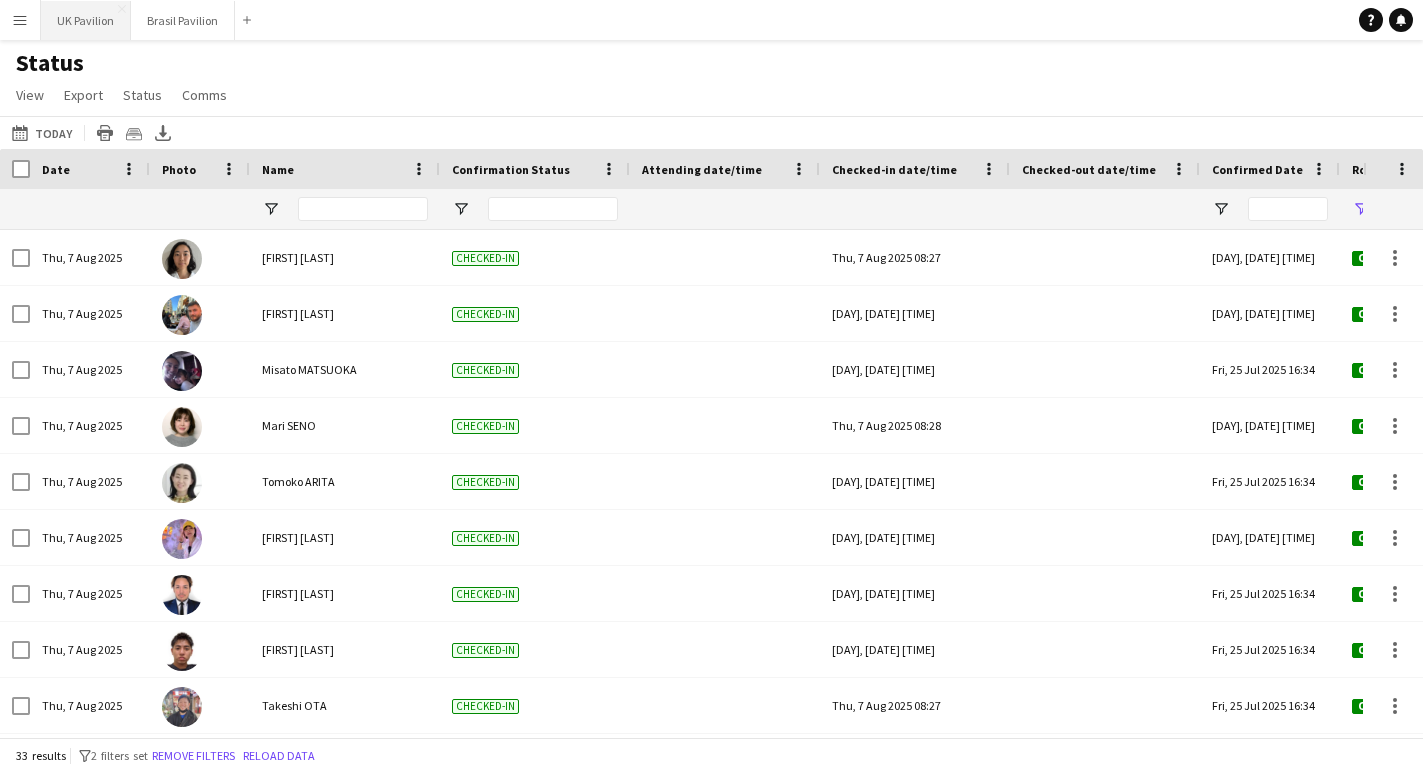 click on "UK Pavilion
Close" at bounding box center (86, 20) 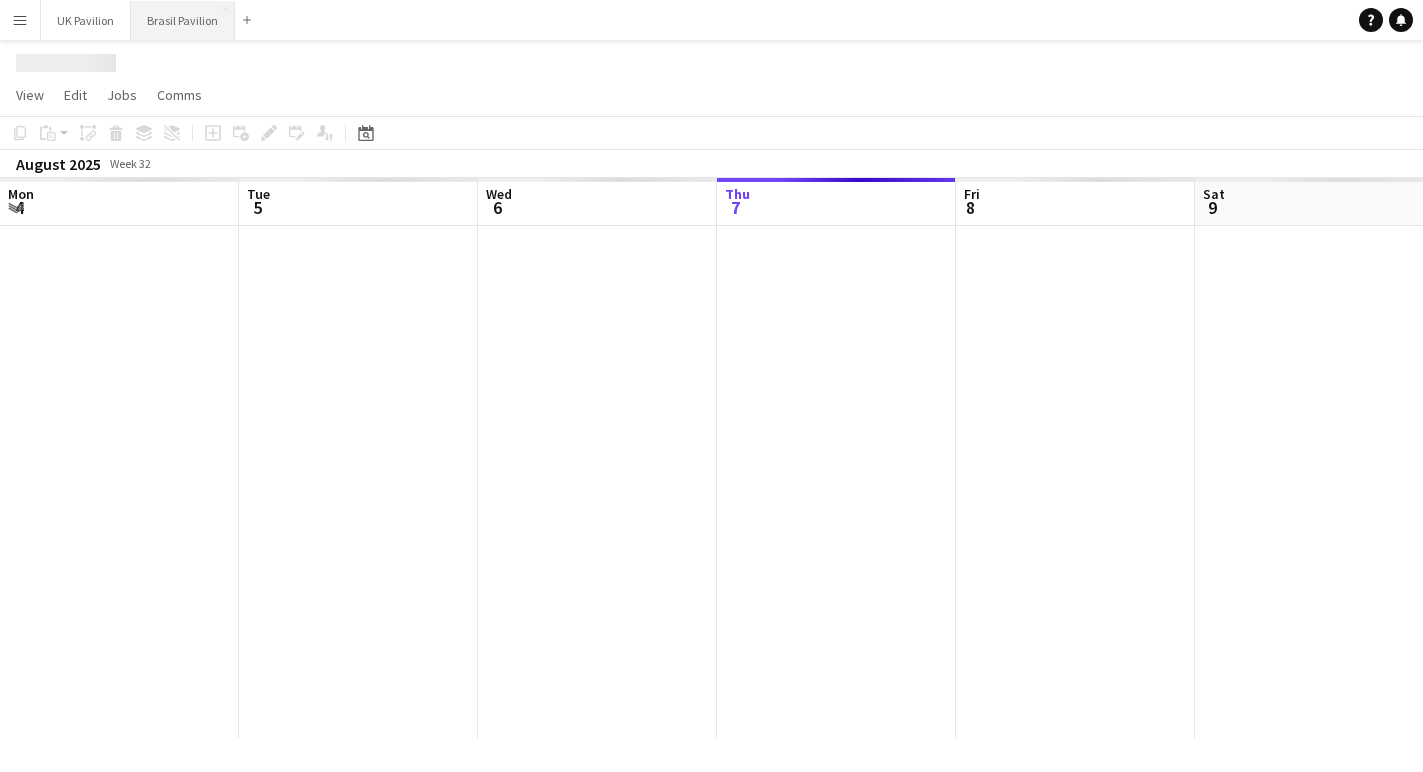 scroll, scrollTop: 0, scrollLeft: 478, axis: horizontal 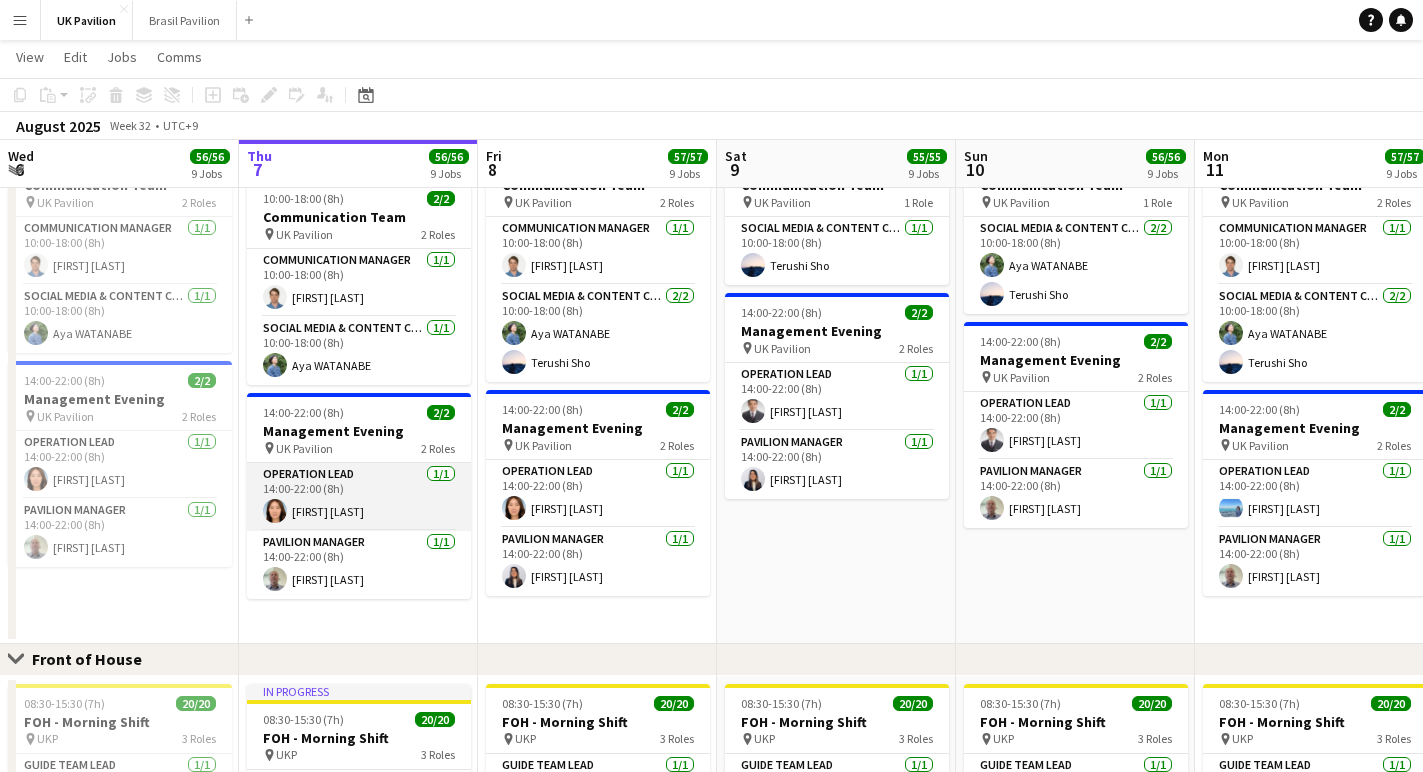 click on "[ROLE]   [ROLE]   [DURATION]
[FIRST] [LAST]" at bounding box center [359, 497] 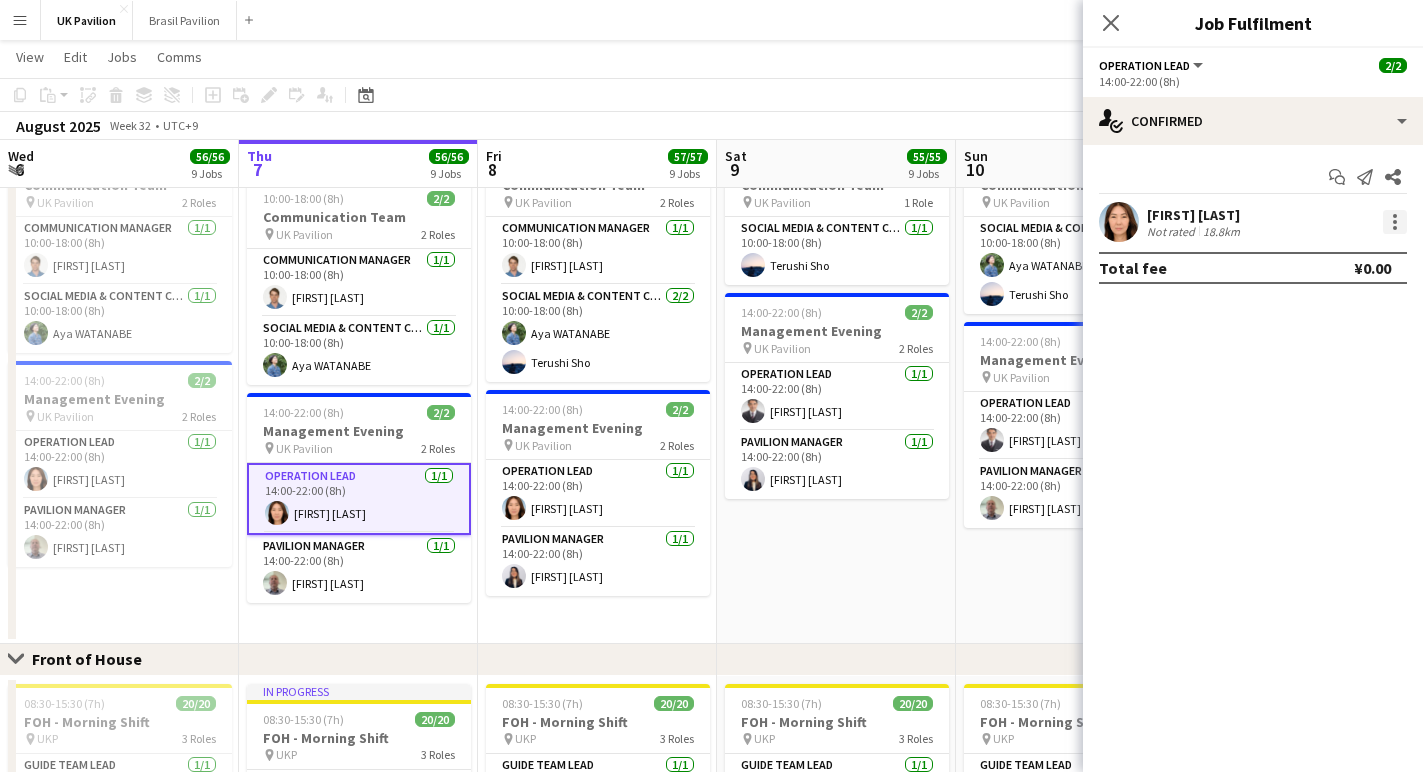 click at bounding box center (1395, 222) 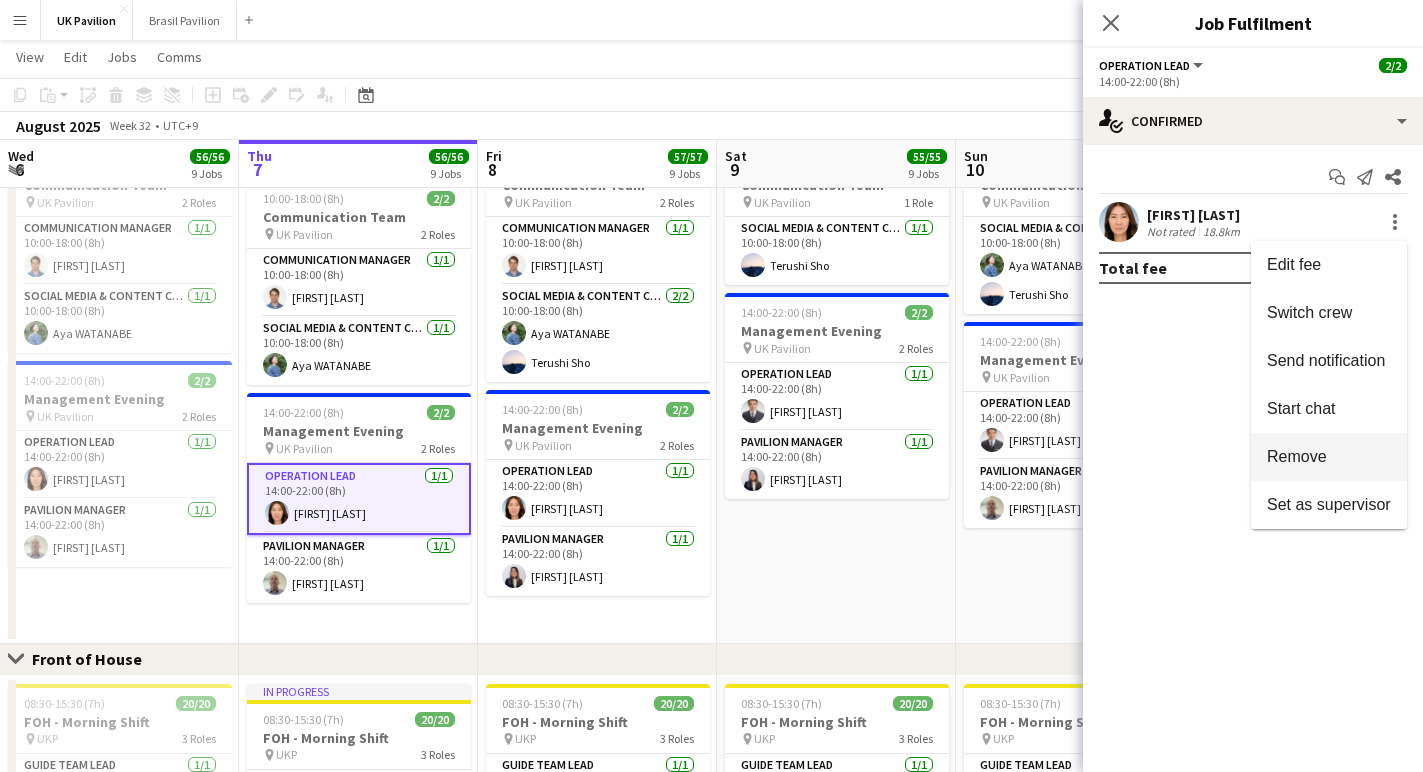 click on "Remove" at bounding box center (1297, 456) 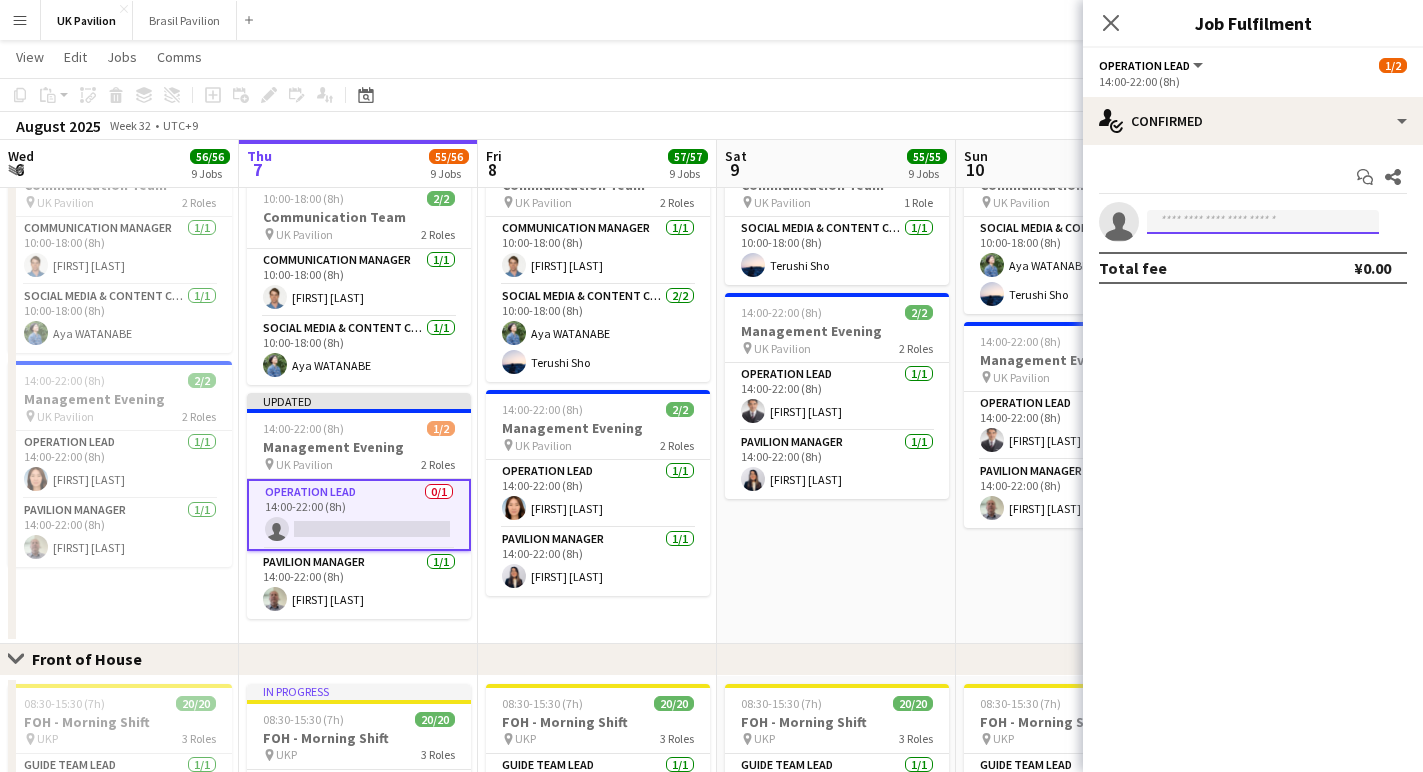 click at bounding box center (1263, 222) 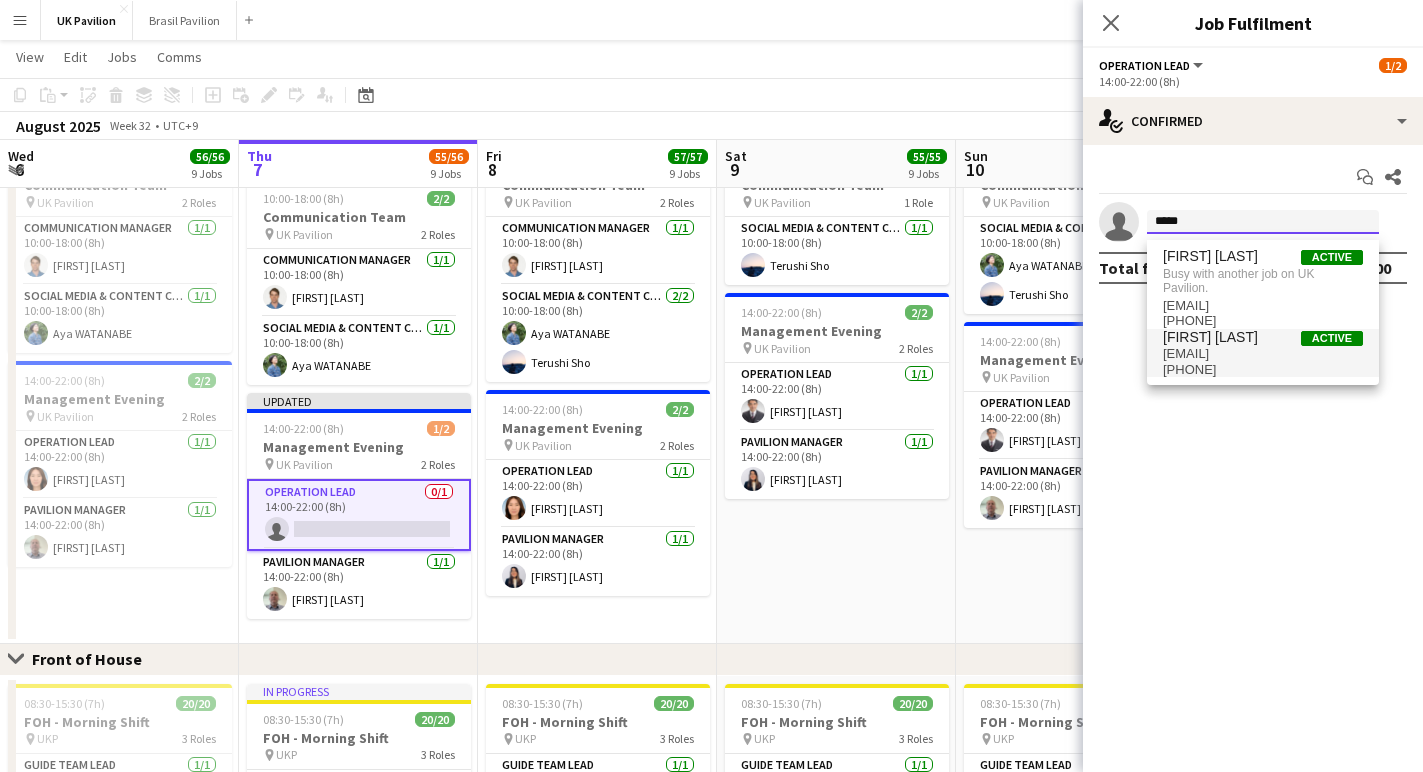 type on "*****" 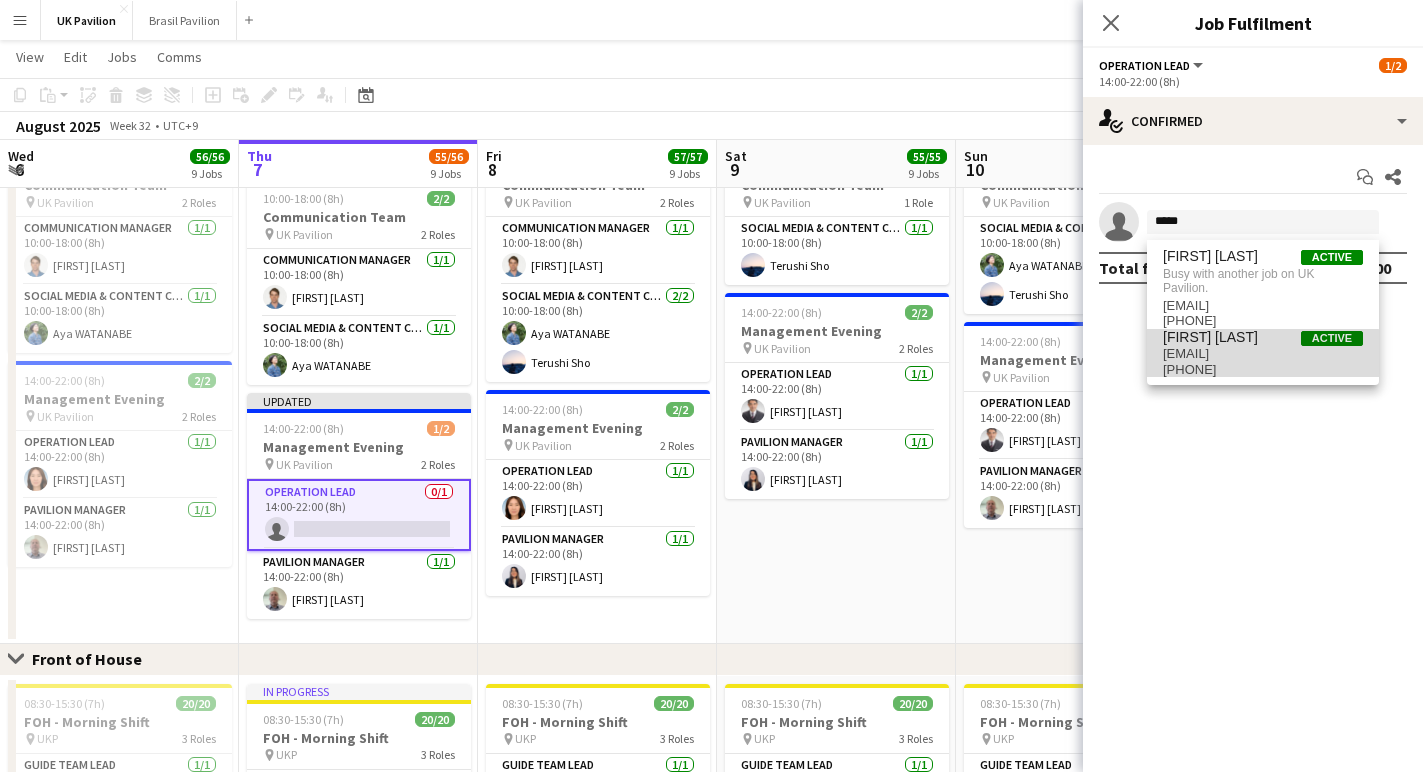 click on "[EMAIL]" at bounding box center [1263, 354] 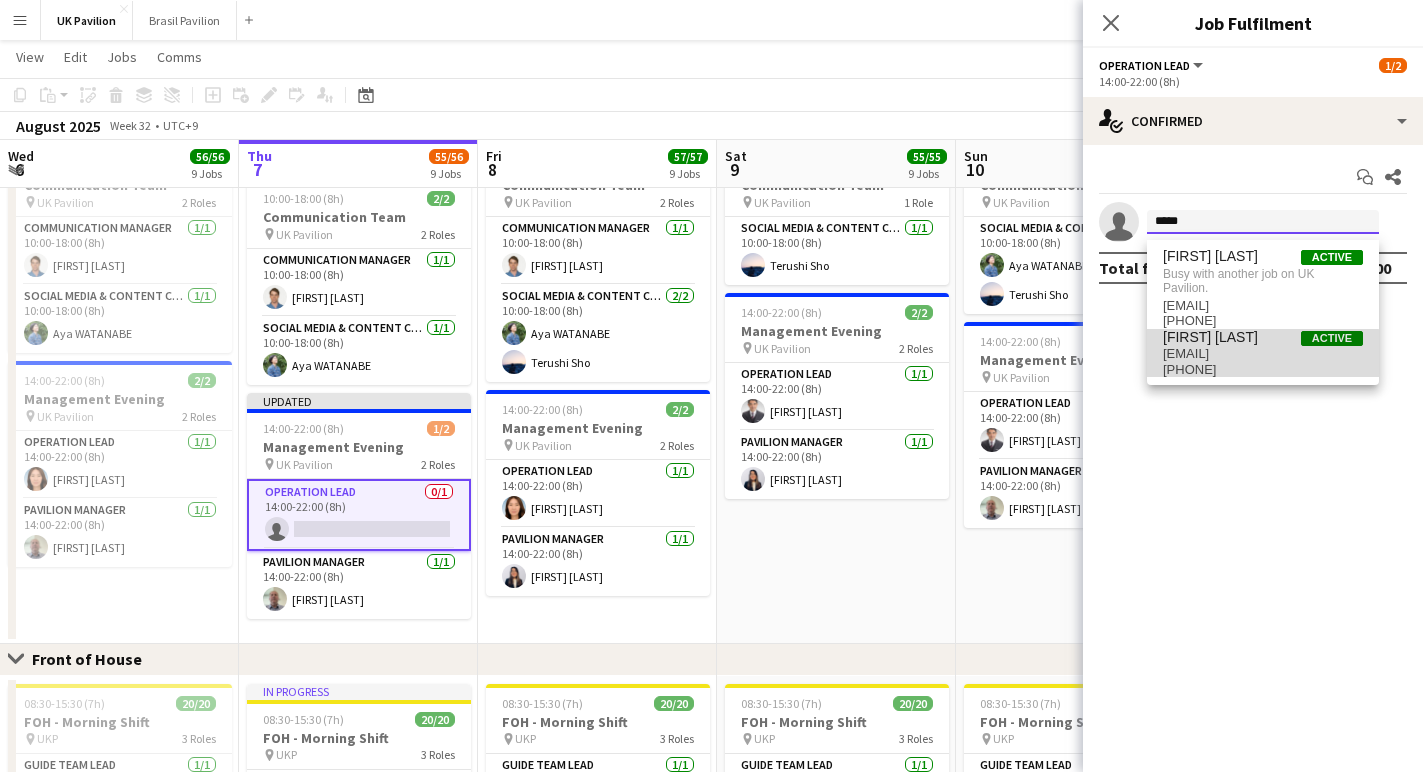 type 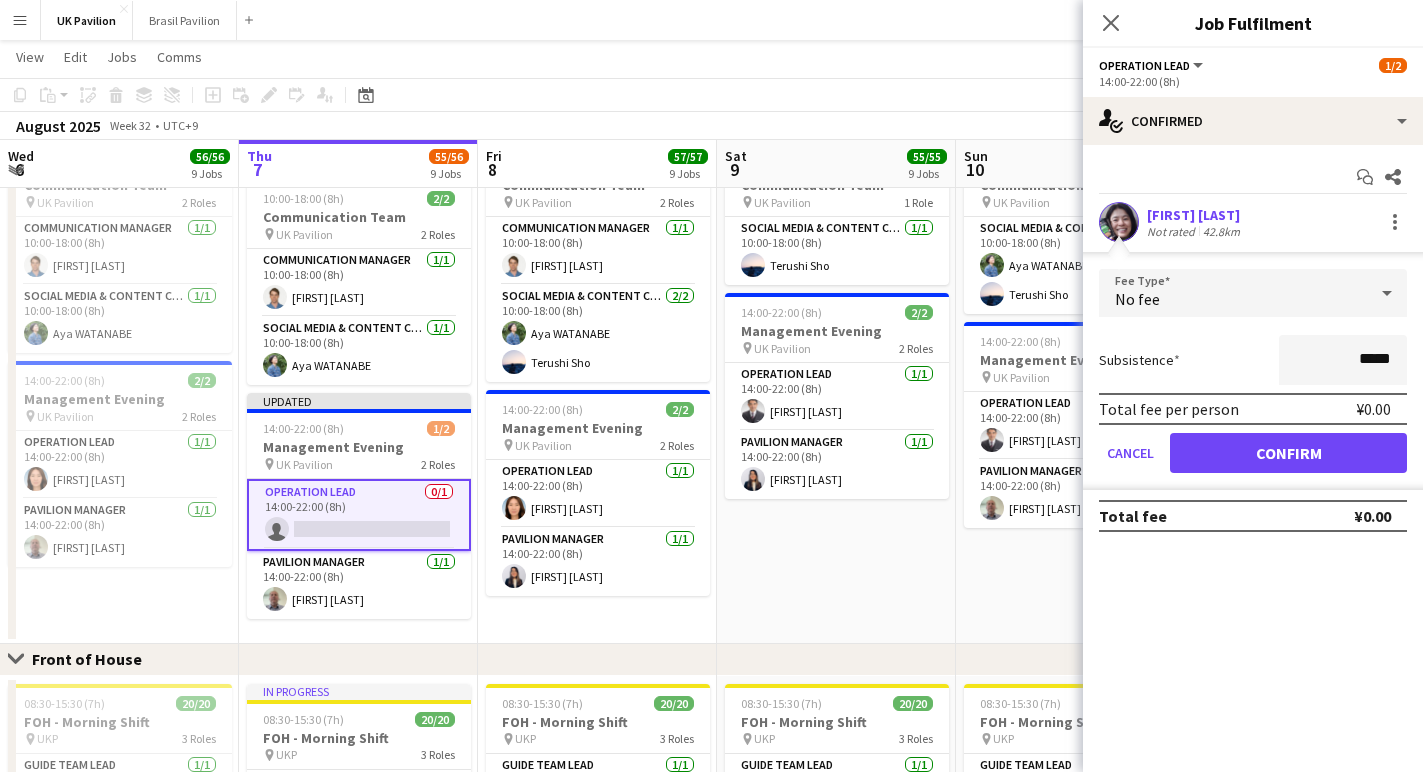 click on "Confirm" at bounding box center [1288, 453] 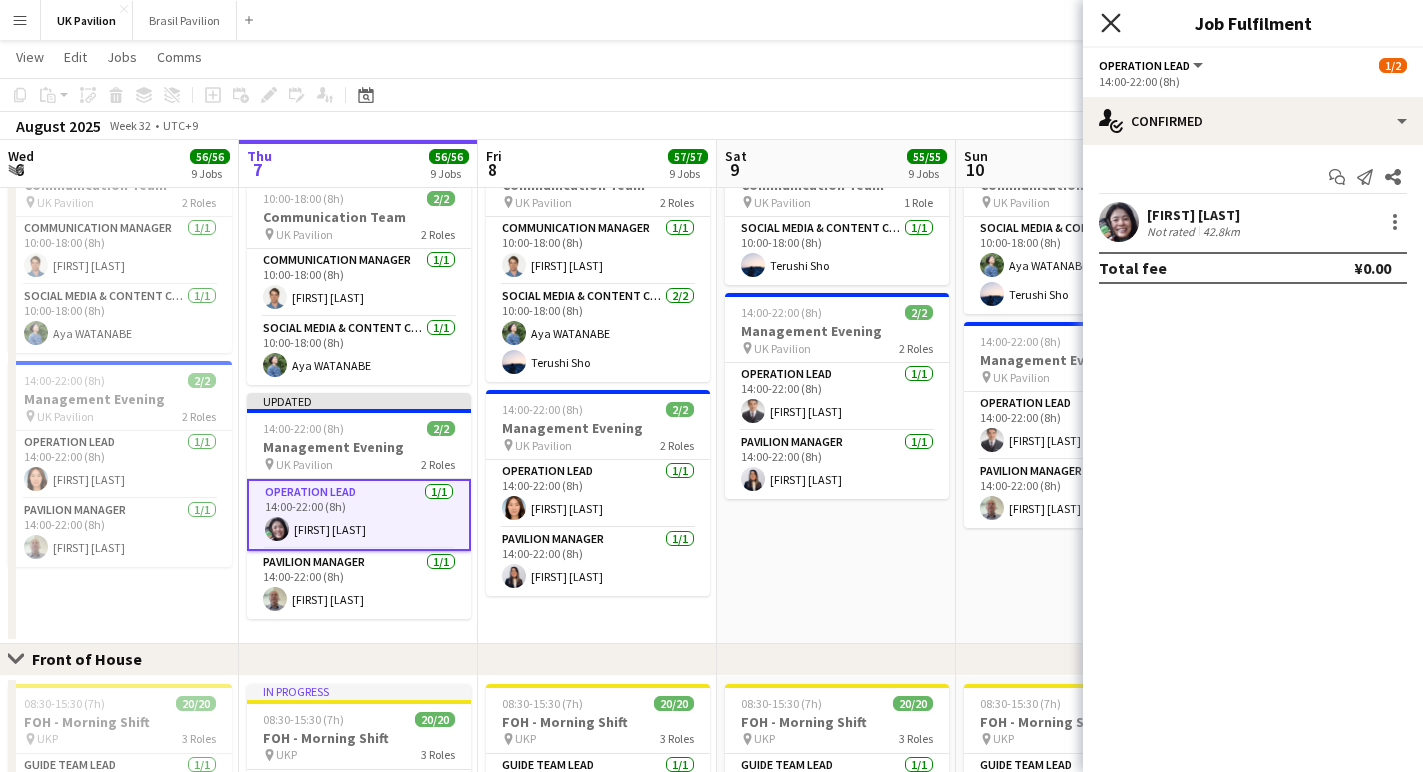 click 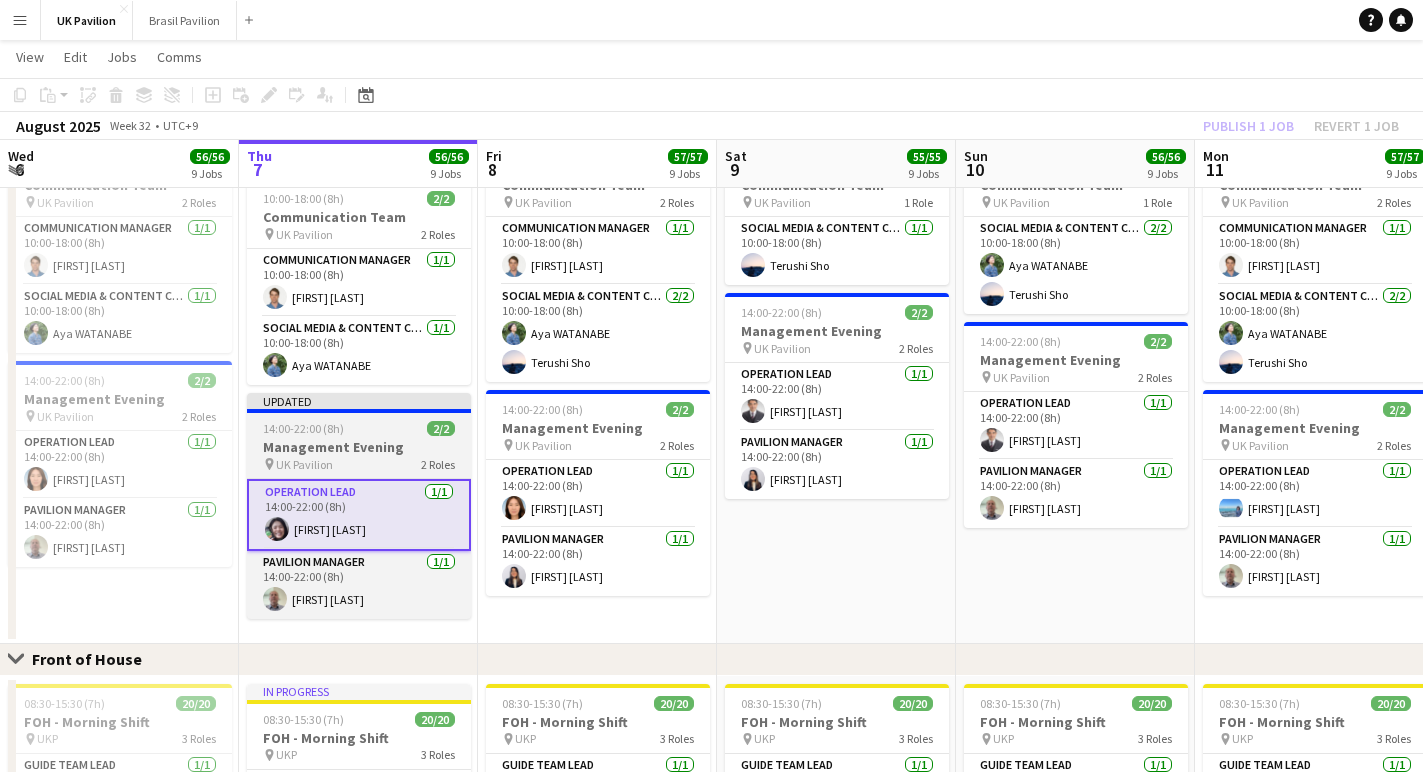click on "14:00-22:00 (8h)" at bounding box center (303, 428) 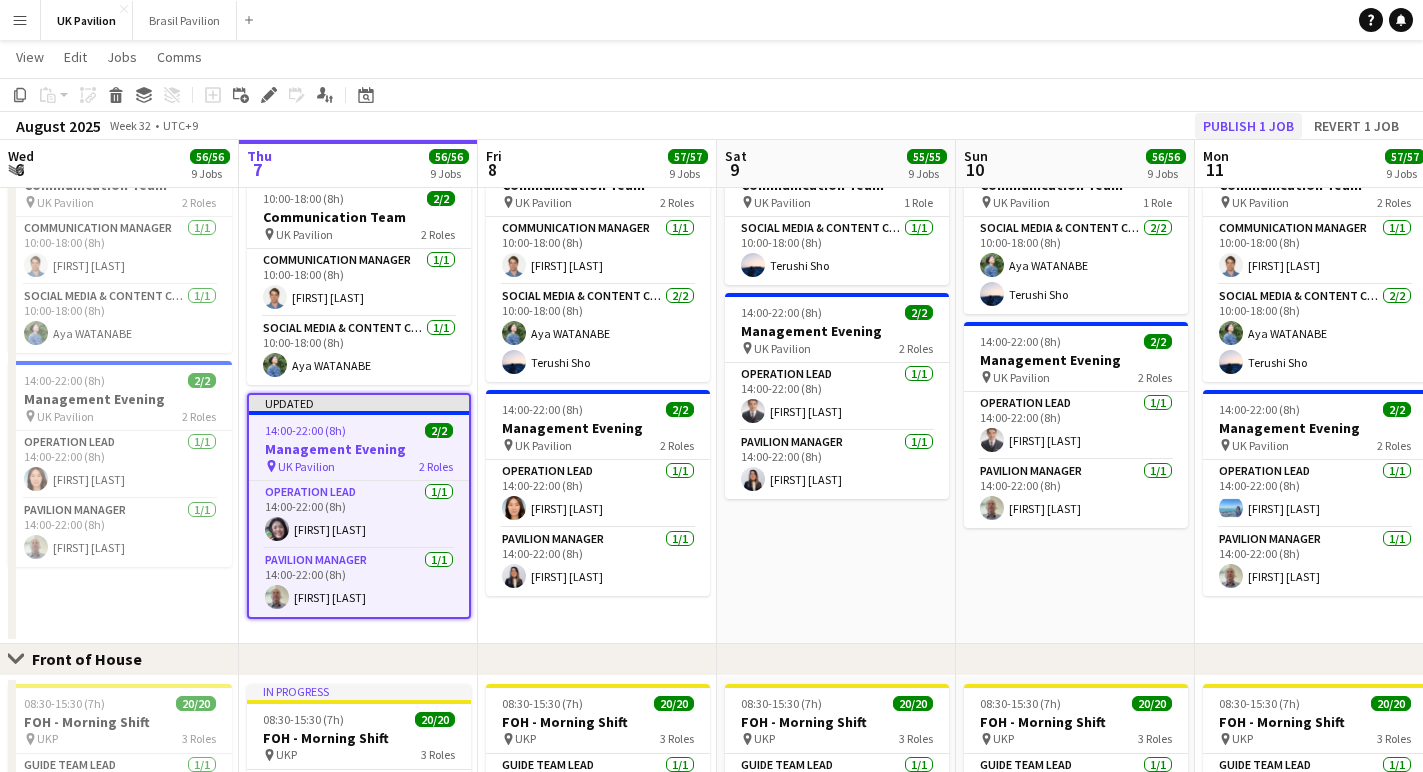 click on "Publish 1 job" 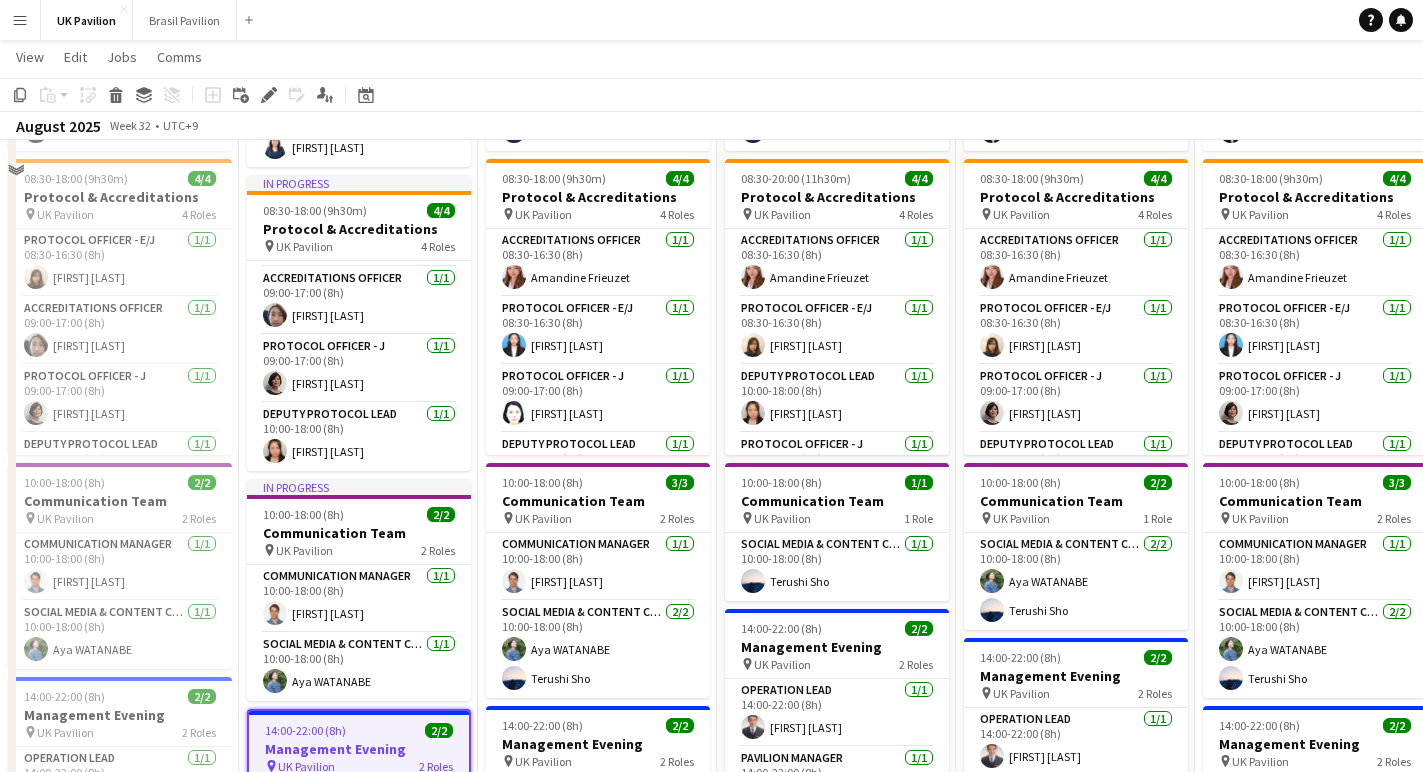 scroll, scrollTop: 292, scrollLeft: 0, axis: vertical 